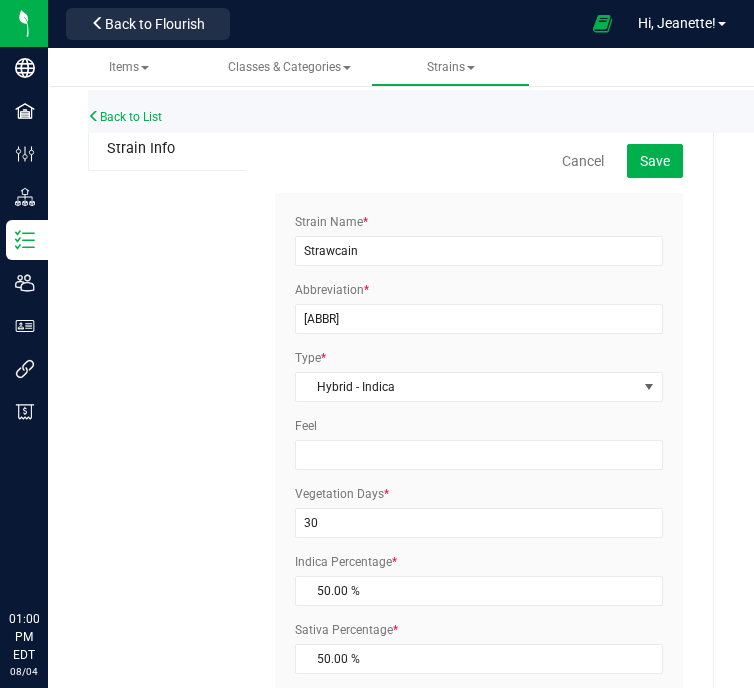 scroll, scrollTop: 0, scrollLeft: 0, axis: both 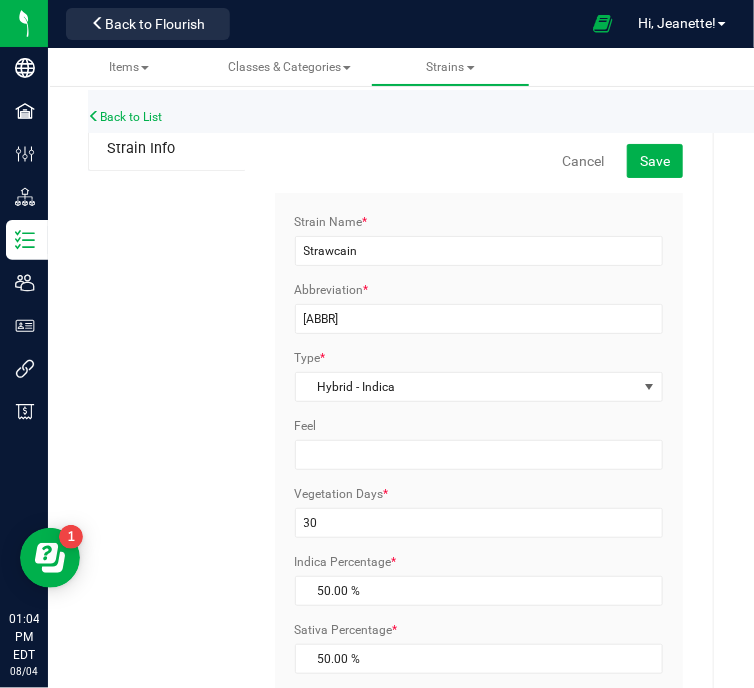 click on "Cancel
Save
Strain Name
*
[STRAIN]
Abbreviation
*
[ABBR]
Type
*
Hybrid - Indica Select Indica Sativa Hybrid CBD THC Hybrid - Indica Hybrid - Sativa
Feel
* 30 *" at bounding box center (480, 621) 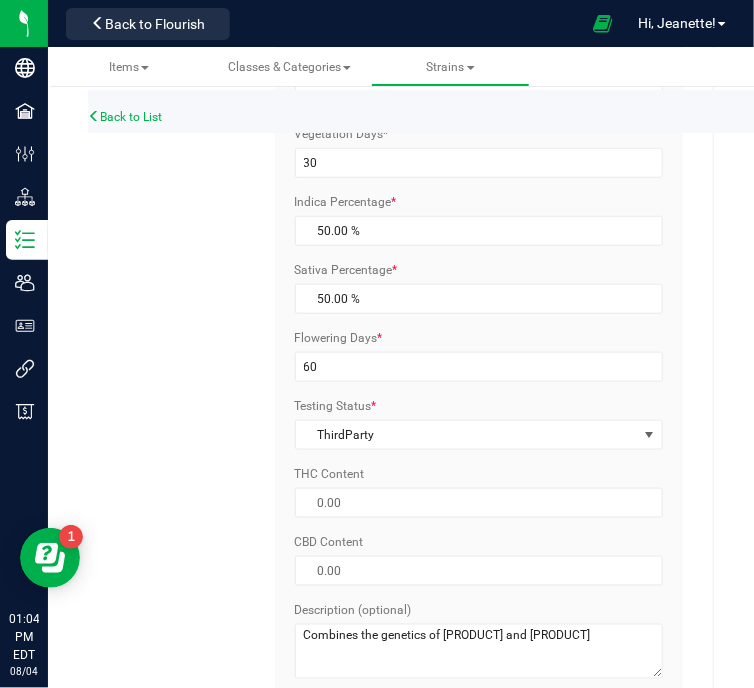 click on "Cancel
Save
Strain Name
*
[STRAIN]
Abbreviation
*
[ABBR]
Type
*
Hybrid - Indica Select Indica Sativa Hybrid CBD THC Hybrid - Indica Hybrid - Sativa
Feel
* 30 *" at bounding box center [480, 261] 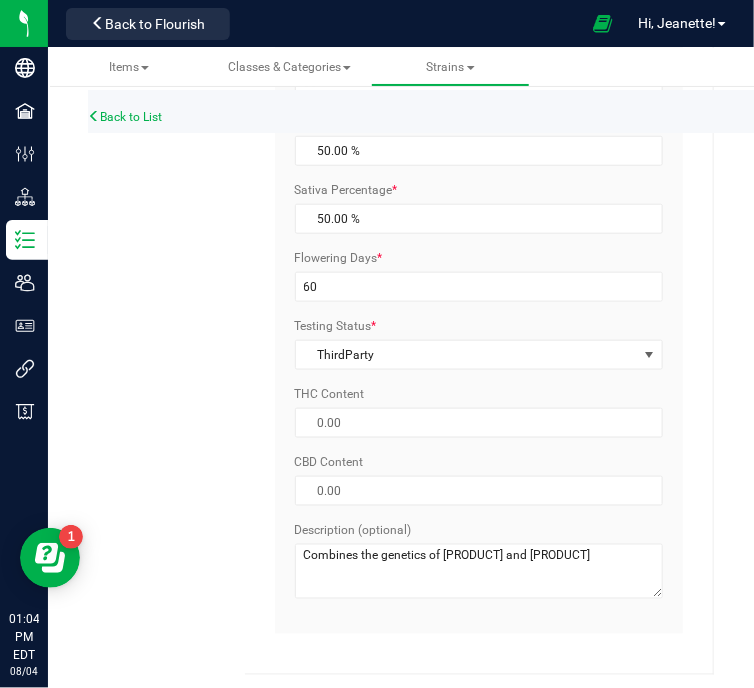 click on "Cancel
Save
Strain Name
*
[STRAIN]
Abbreviation
*
[ABBR]
Type
*
Hybrid - Indica Select Indica Sativa Hybrid CBD THC Hybrid - Indica Hybrid - Sativa
Feel
* 30 *" at bounding box center (480, 181) 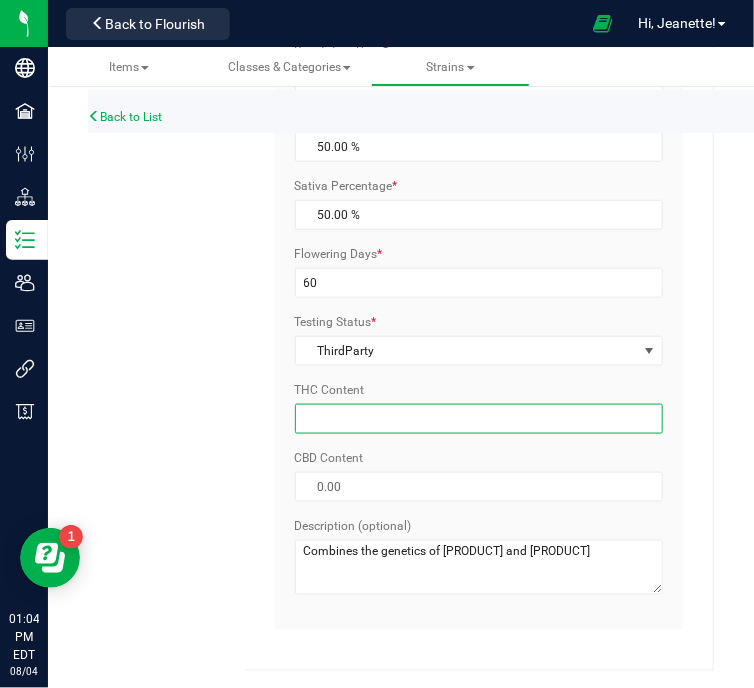 click at bounding box center [479, 419] 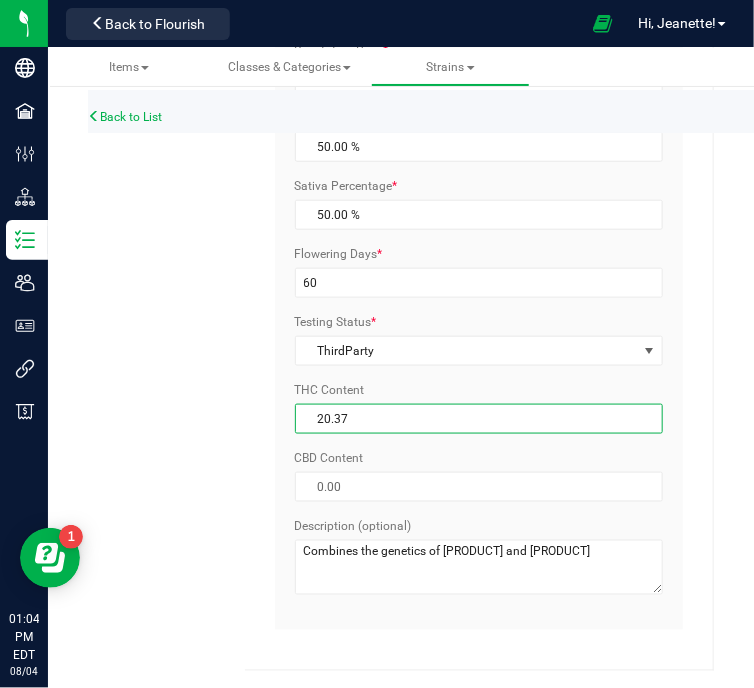 type on "20.37" 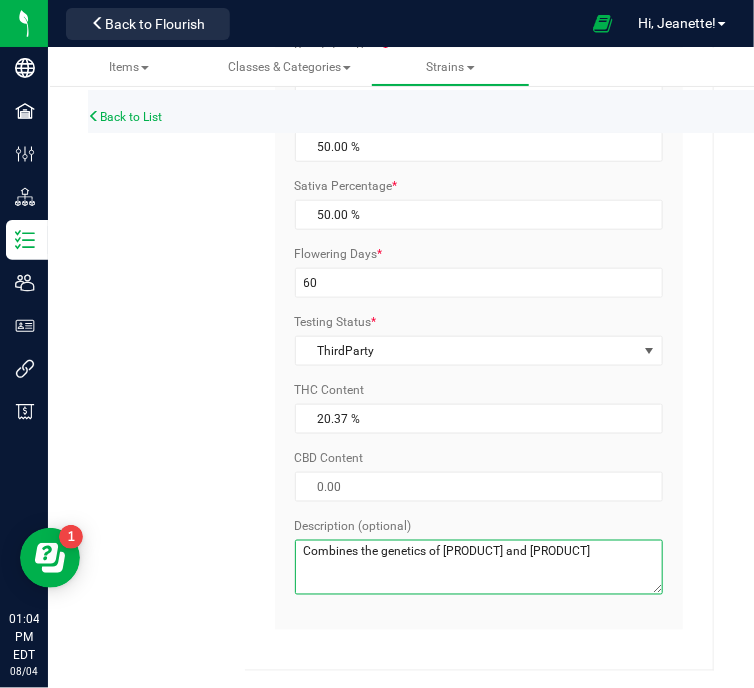 click on "Combines the genetics of [PRODUCT] and [PRODUCT]" at bounding box center [479, 567] 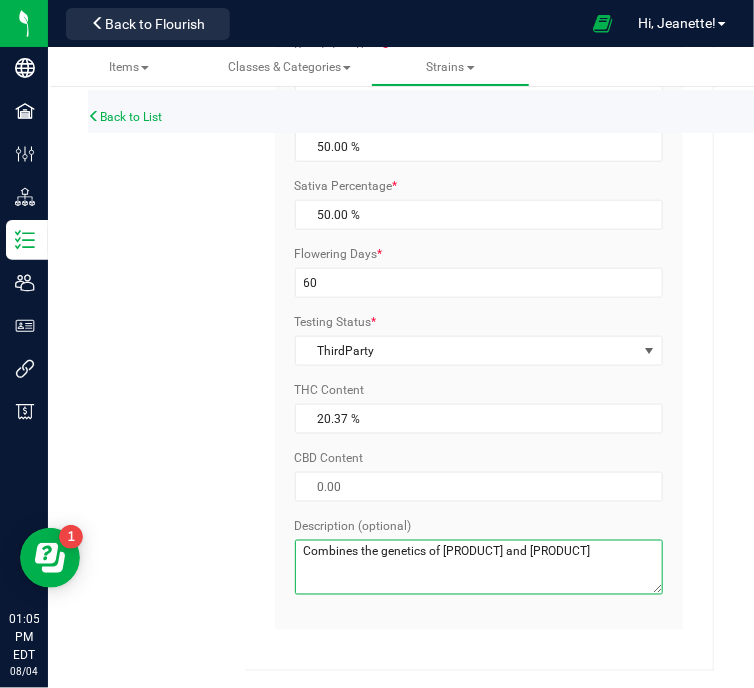 click on "Combines the genetics of [PRODUCT] and [PRODUCT]" at bounding box center [479, 567] 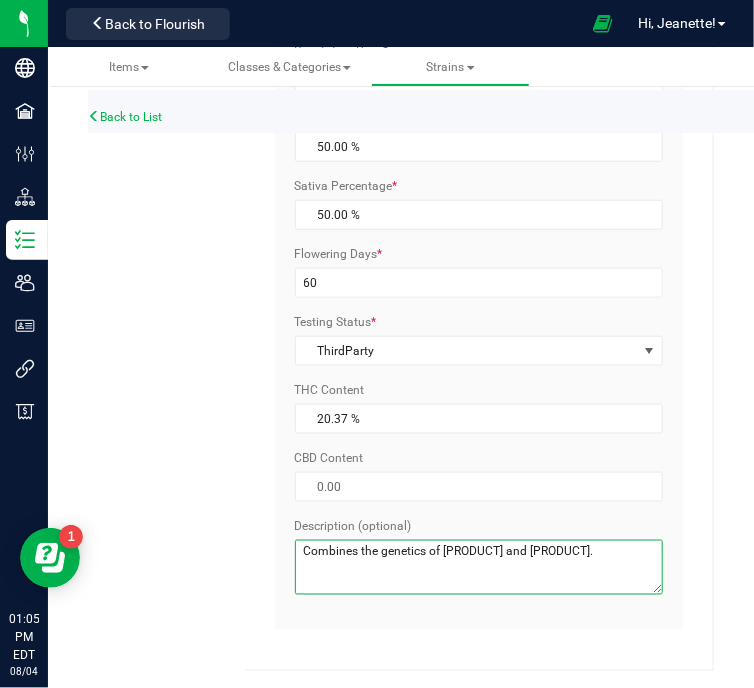 paste on "reported to induce a quick-acting, creative, and soothing high, easing muscle aches and promoting relaxation and focus" 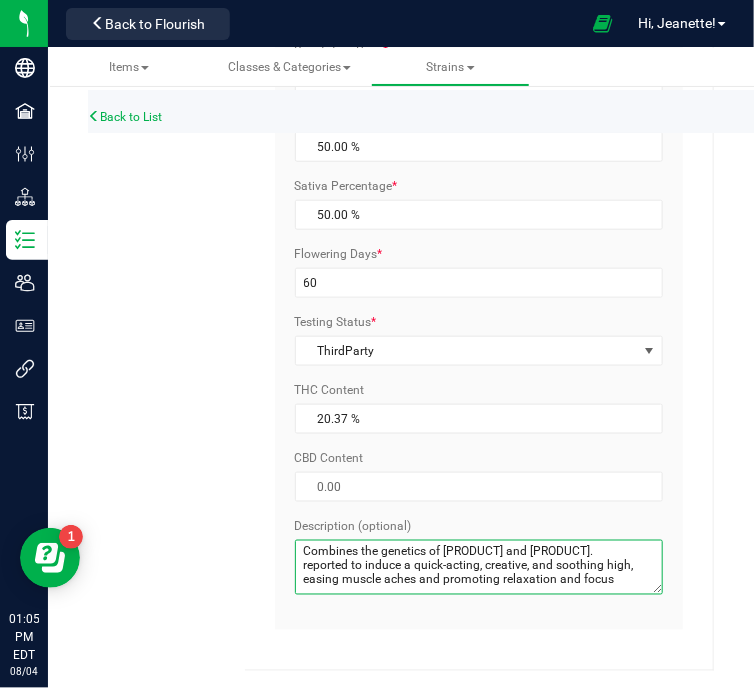 click on "Combines the genetics of [PRODUCT] and [PRODUCT].
reported to induce a quick-acting, creative, and soothing high, easing muscle aches and promoting relaxation and focus" at bounding box center [479, 567] 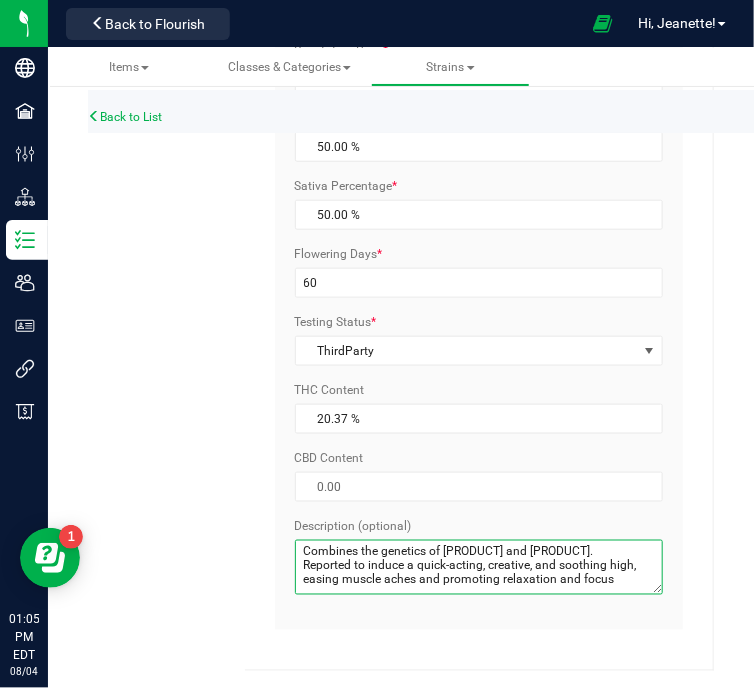 click on "Combines the genetics of [PRODUCT] and [PRODUCT].
Reported to induce a quick-acting, creative, and soothing high, easing muscle aches and promoting relaxation and focus" at bounding box center (479, 567) 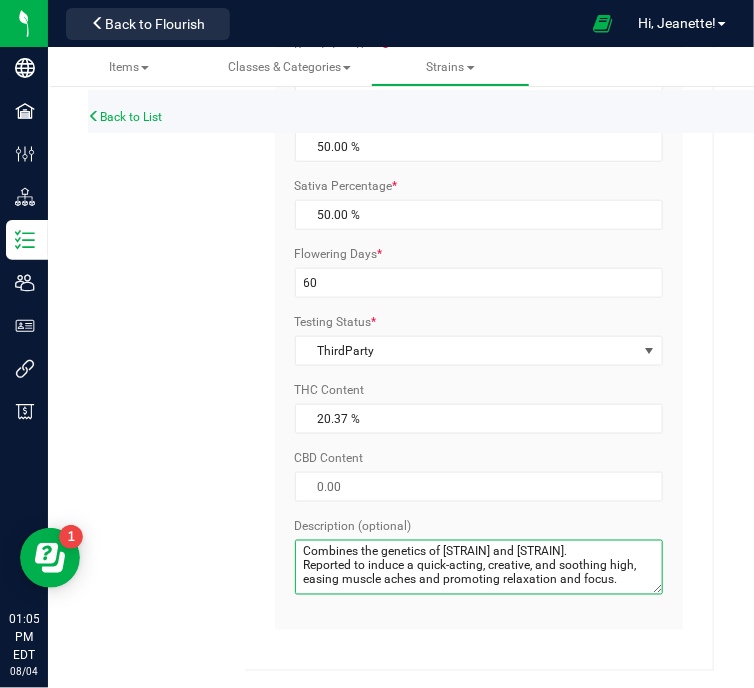 drag, startPoint x: 614, startPoint y: 583, endPoint x: 297, endPoint y: 564, distance: 317.56888 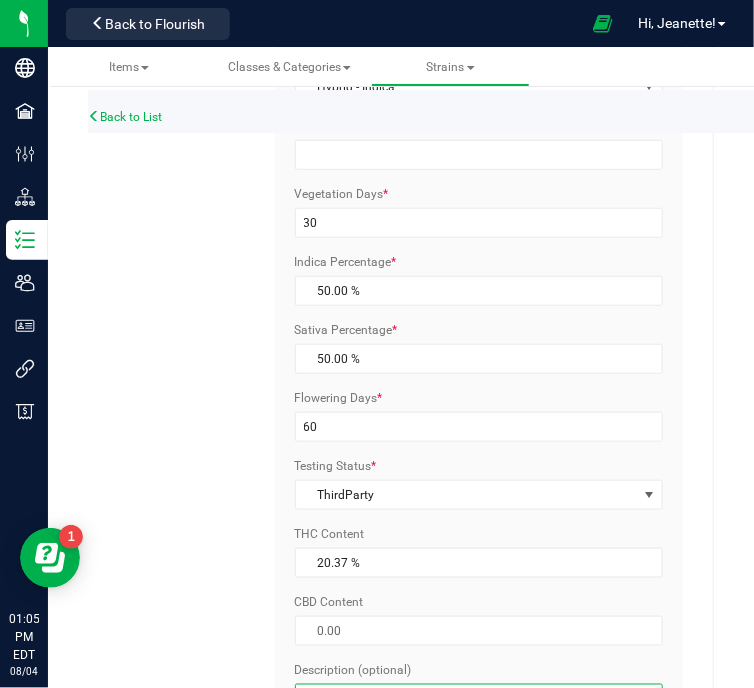 scroll, scrollTop: 276, scrollLeft: 0, axis: vertical 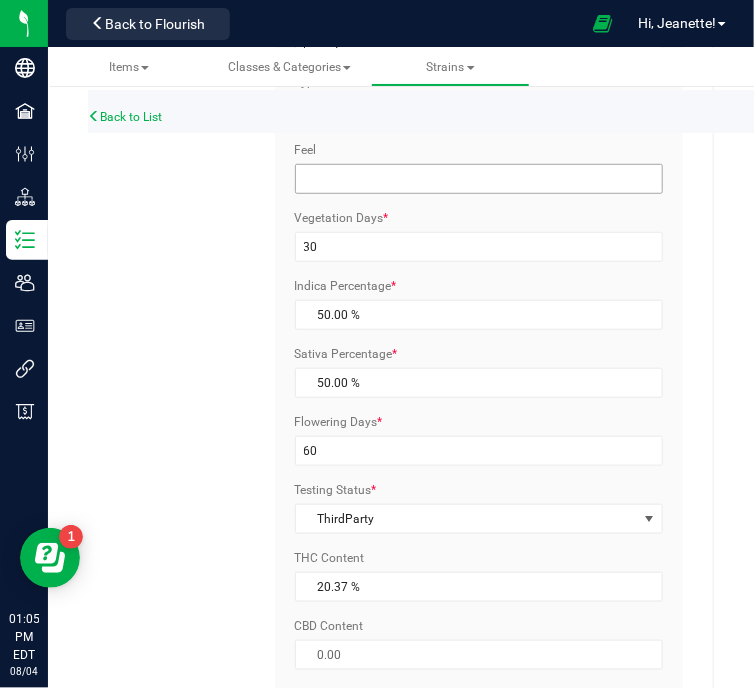type on "Combines the genetics of [STRAIN] and [STRAIN].
Reported to induce a quick-acting, creative, and soothing high, easing muscle aches and promoting relaxation and focus." 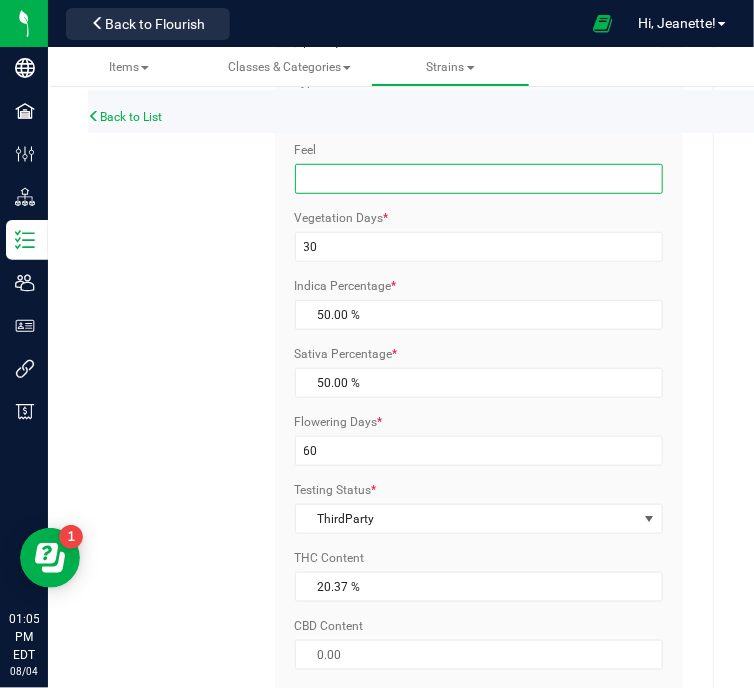 click on "Feel" at bounding box center (479, 179) 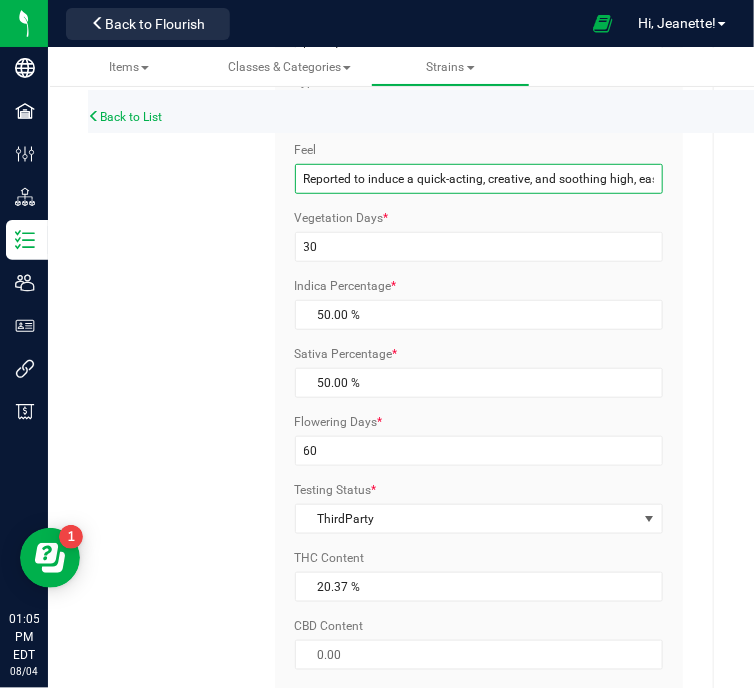 scroll, scrollTop: 0, scrollLeft: 300, axis: horizontal 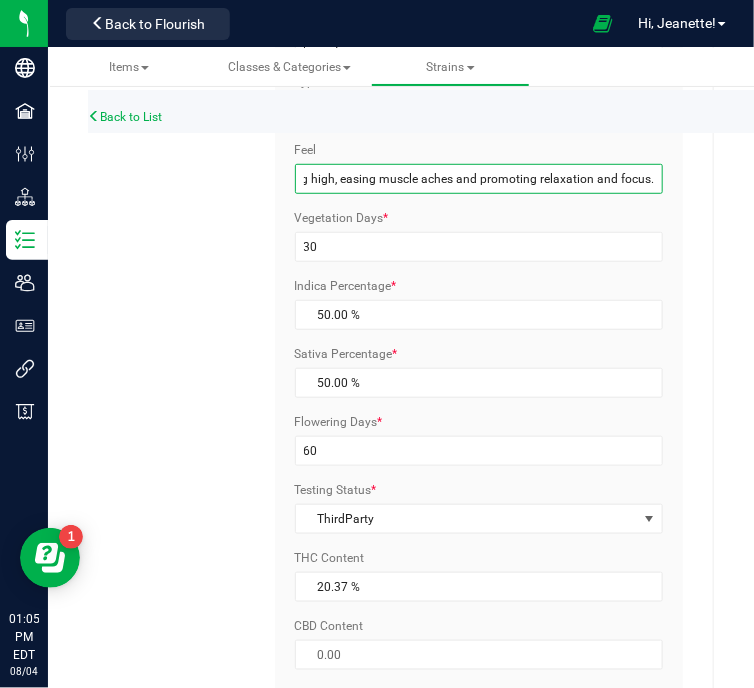 click on "Reported to induce a quick-acting, creative, and soothing high, easing muscle aches and promoting relaxation and focus." at bounding box center [479, 179] 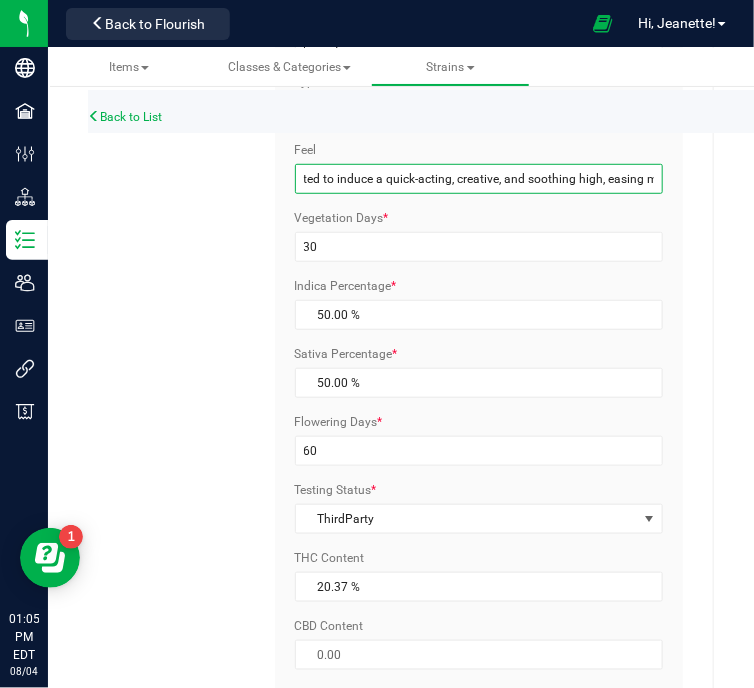 scroll, scrollTop: 0, scrollLeft: 0, axis: both 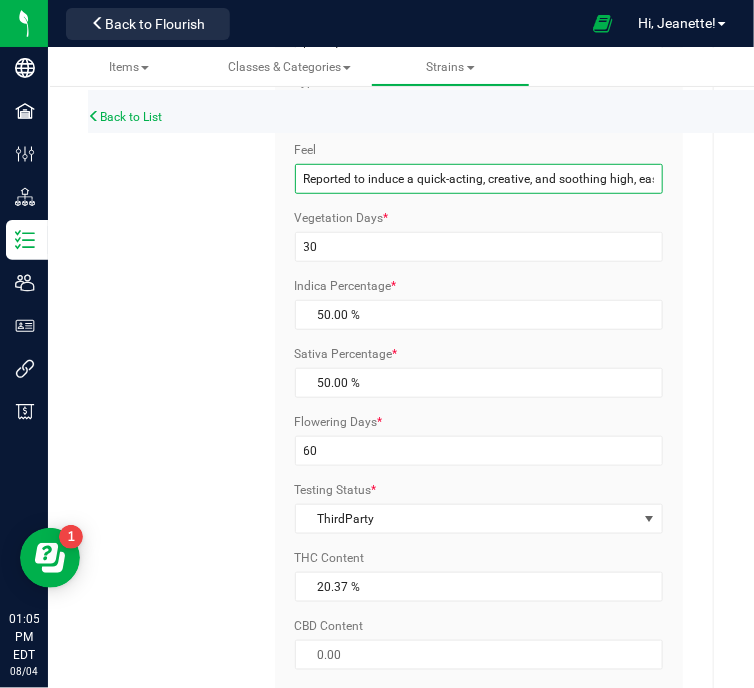 click on "Reported to induce a quick-acting, creative, and soothing high, easing muscle aches and promoting relaxation and focus." at bounding box center [479, 179] 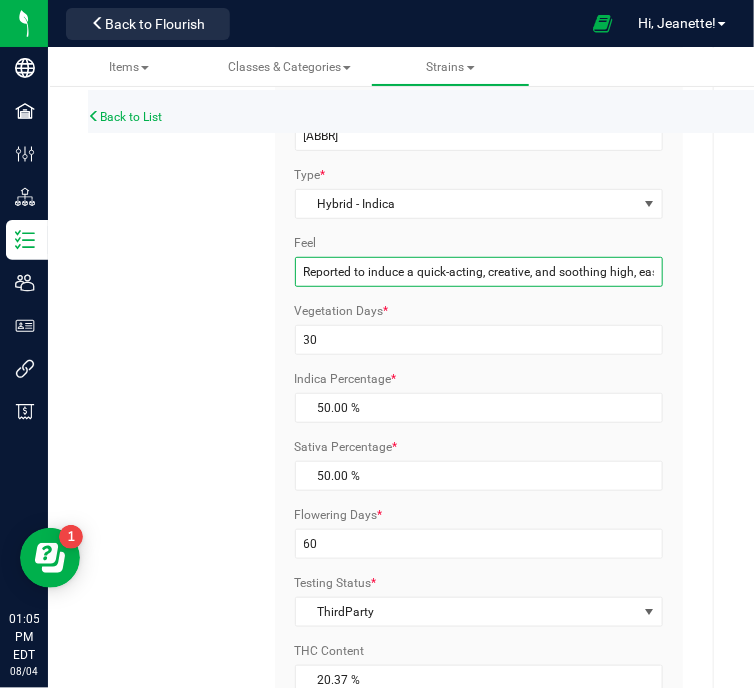 scroll, scrollTop: 181, scrollLeft: 0, axis: vertical 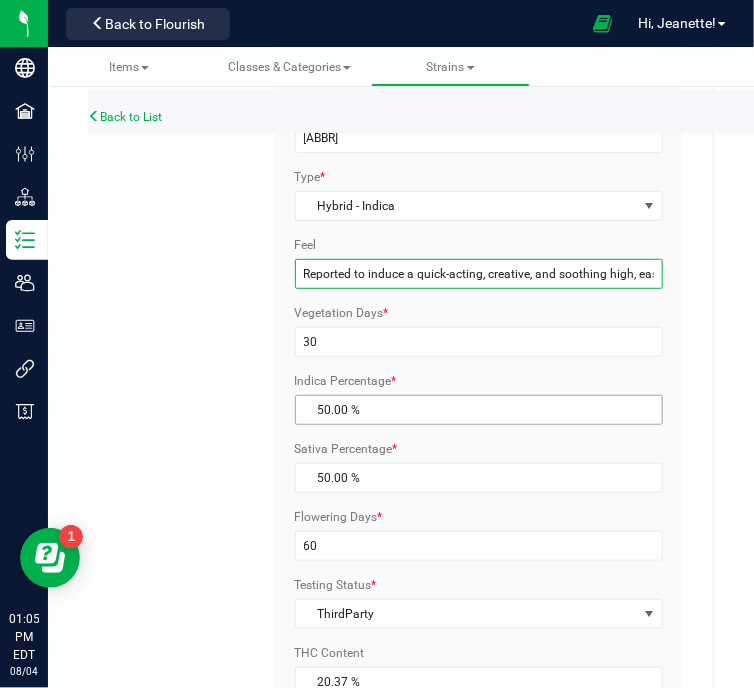 type on "Reported to induce a quick-acting, creative, and soothing high, easing muscle aches and promoting relaxation and focus." 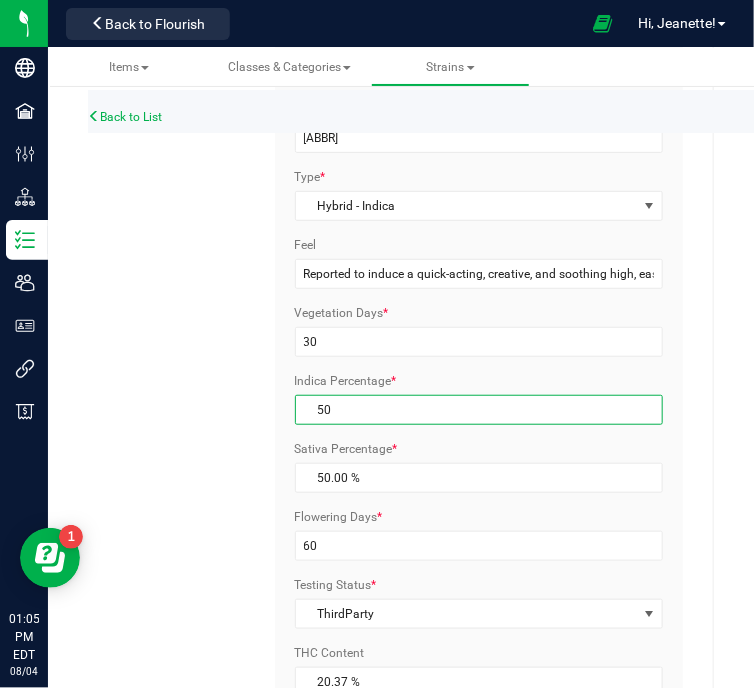 click on "50.00 % 50" at bounding box center [479, 410] 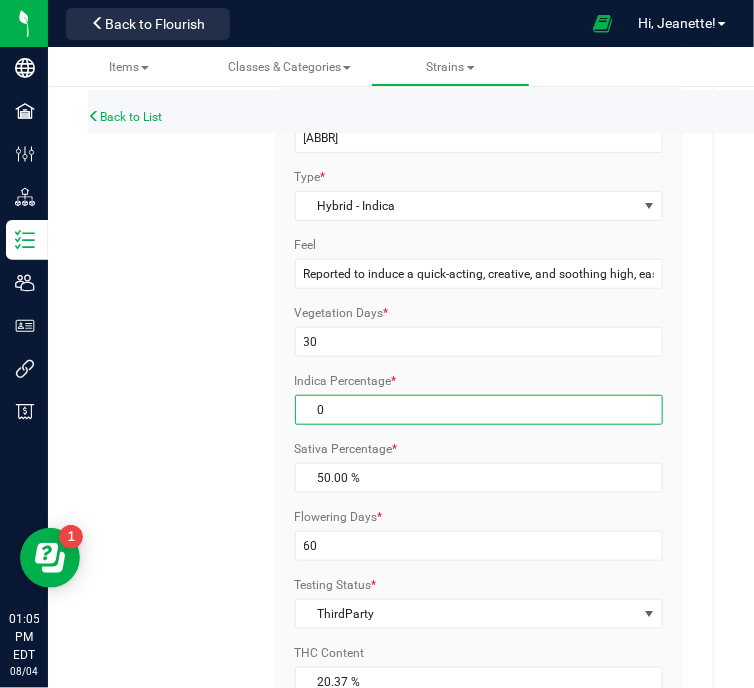 type on "100.00 %" 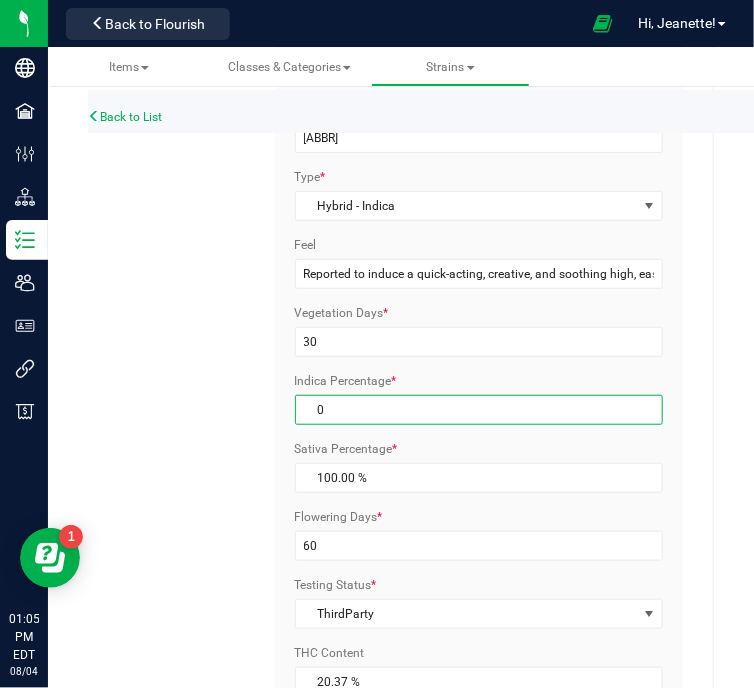 type on "60" 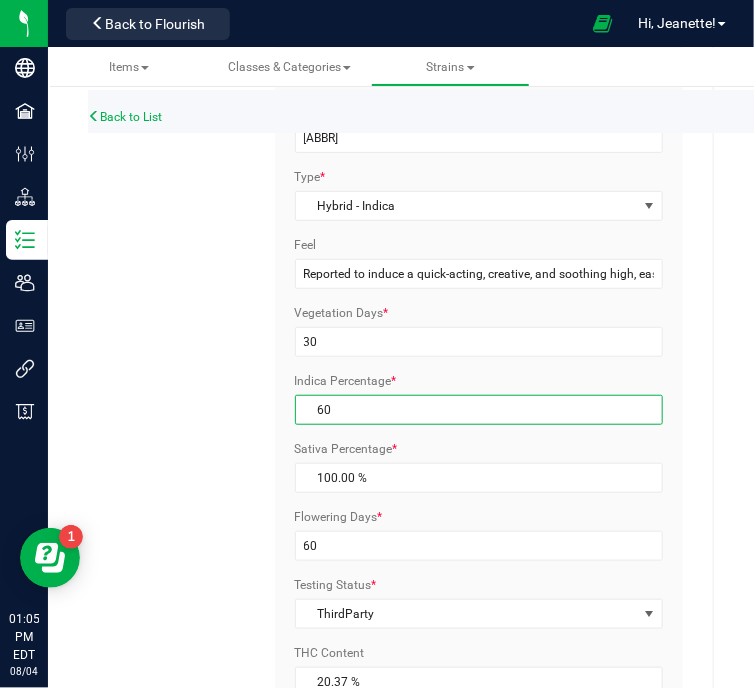 type on "40.00 %" 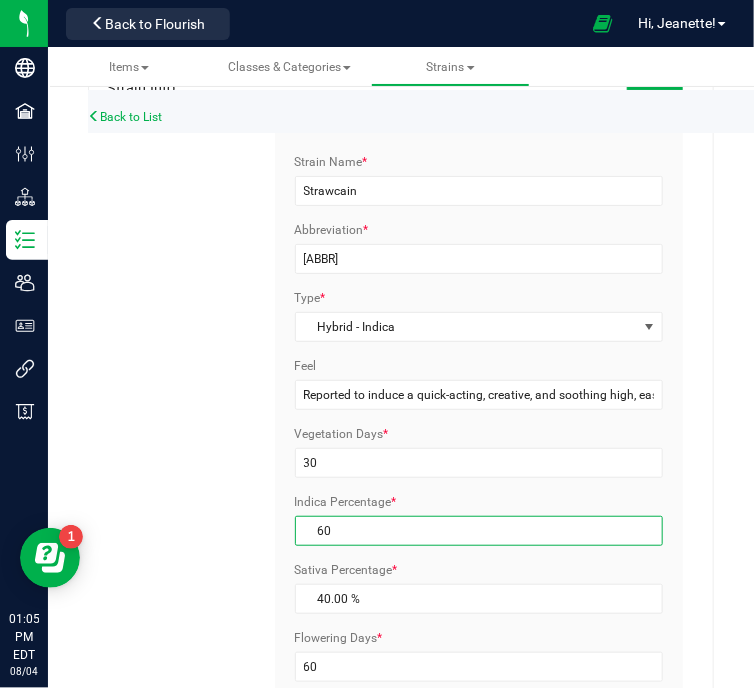 scroll, scrollTop: 0, scrollLeft: 0, axis: both 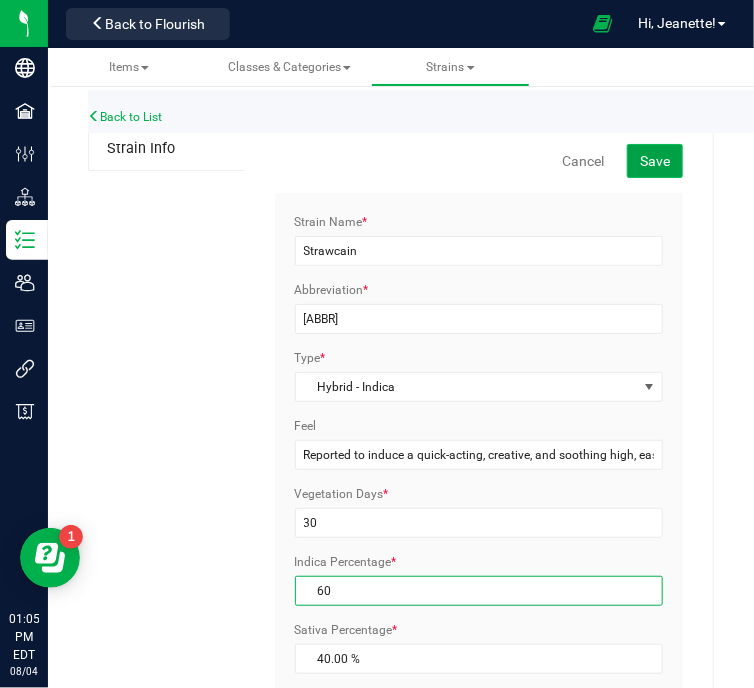 type on "60.00 %" 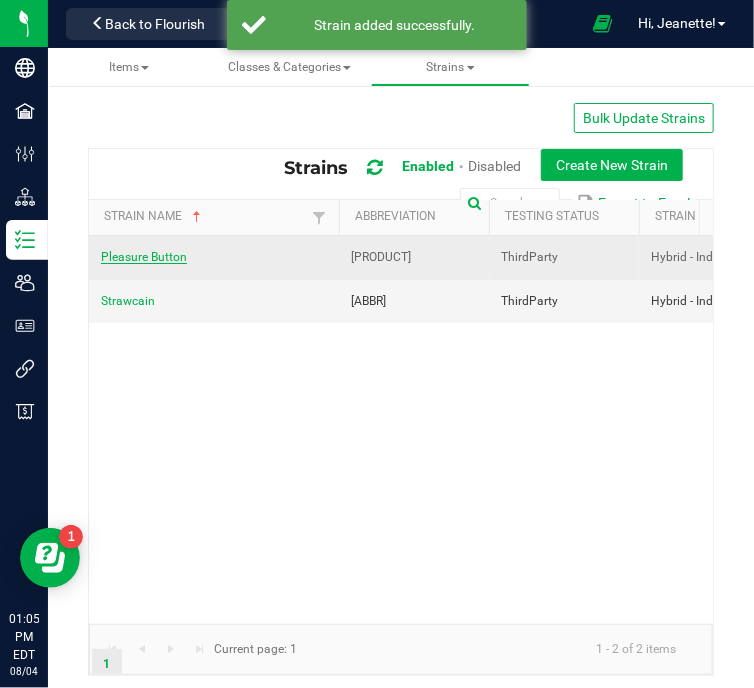 click on "Pleasure Button" at bounding box center (144, 257) 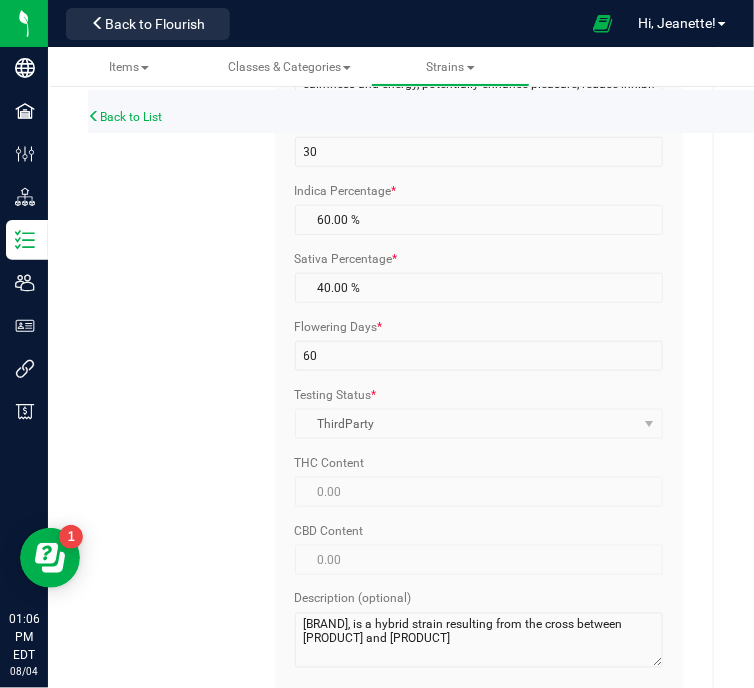 scroll, scrollTop: 432, scrollLeft: 0, axis: vertical 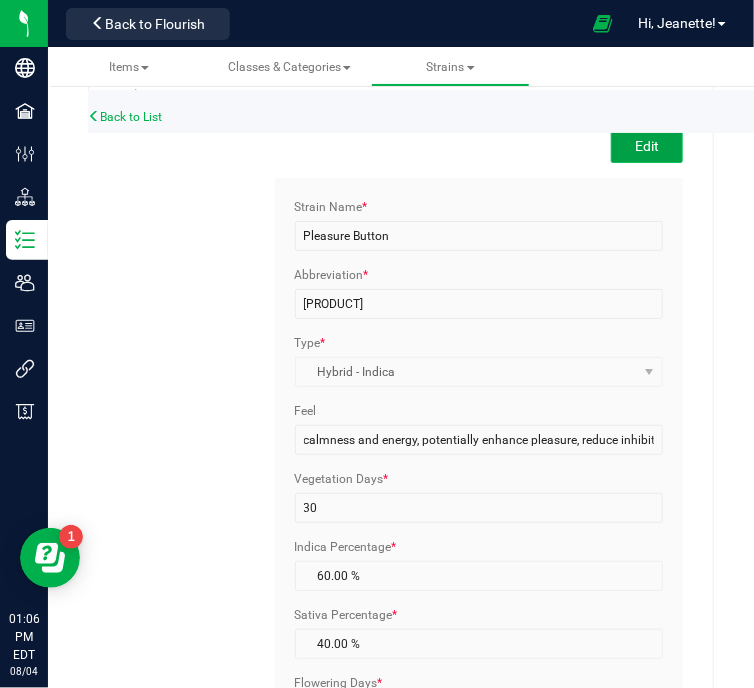 click on "Edit" at bounding box center (647, 146) 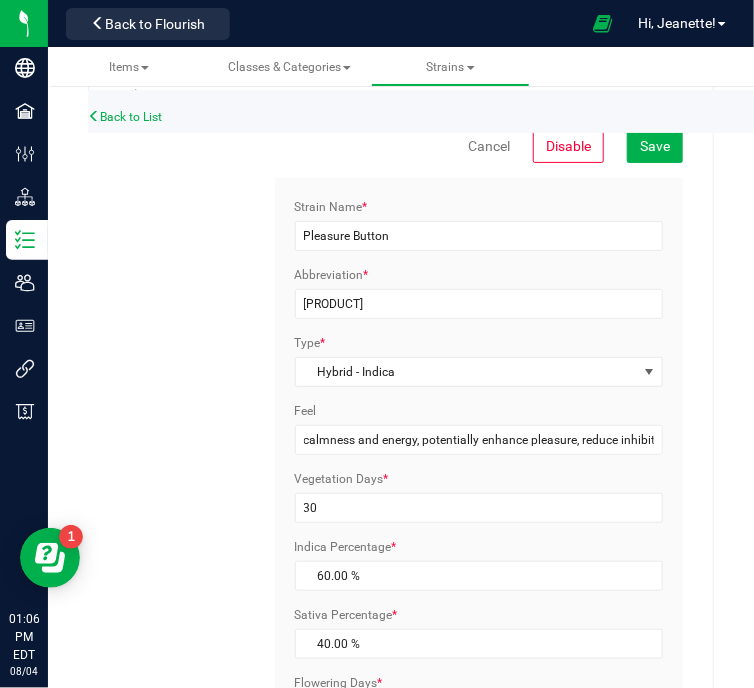 click on "Back to List
Strain Info
[PRODUCT]
Cancel
Disable
Save
Strain Name
*
[PRODUCT]
Abbreviation
*
[PRODUCT]
Type
*
Hybrid - Indica Select Indica Sativa Hybrid CBD THC Hybrid - Indica Hybrid - Sativa" at bounding box center [401, 563] 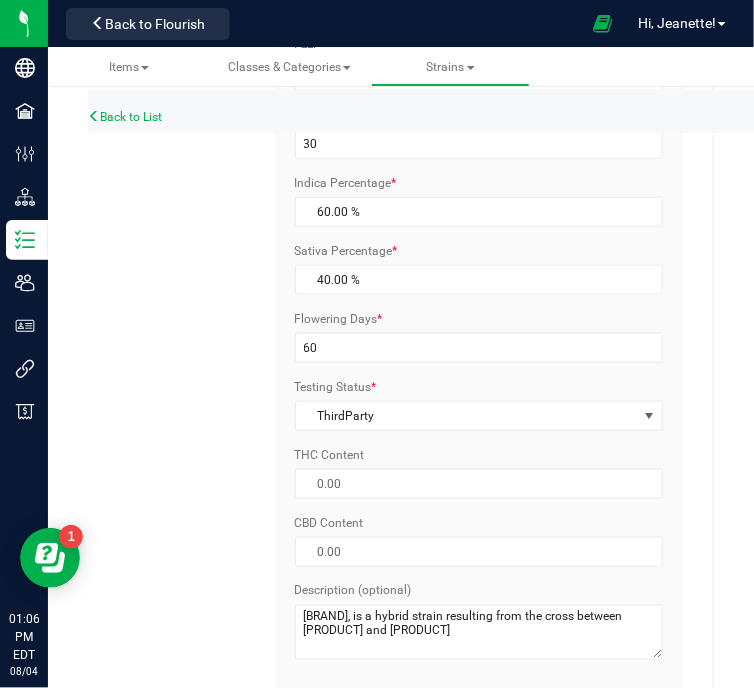 scroll, scrollTop: 480, scrollLeft: 0, axis: vertical 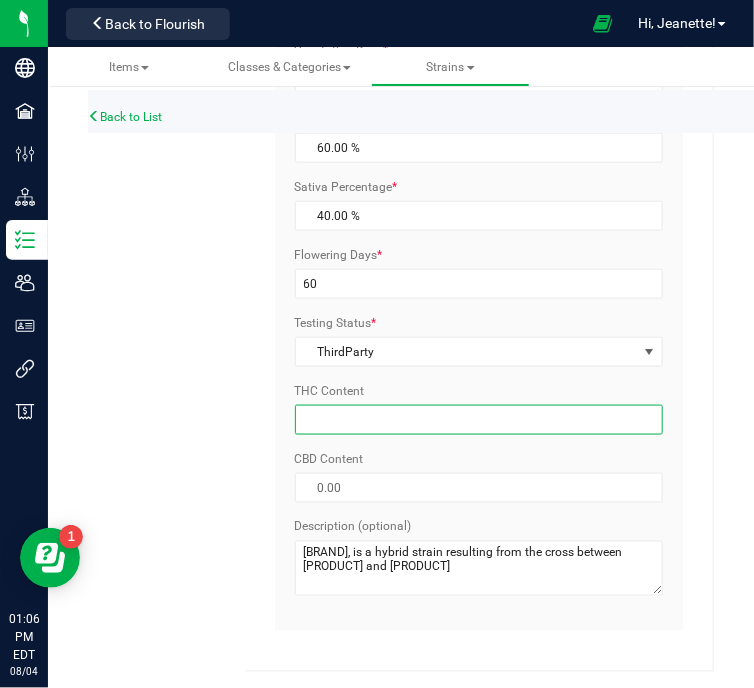 click at bounding box center (479, 420) 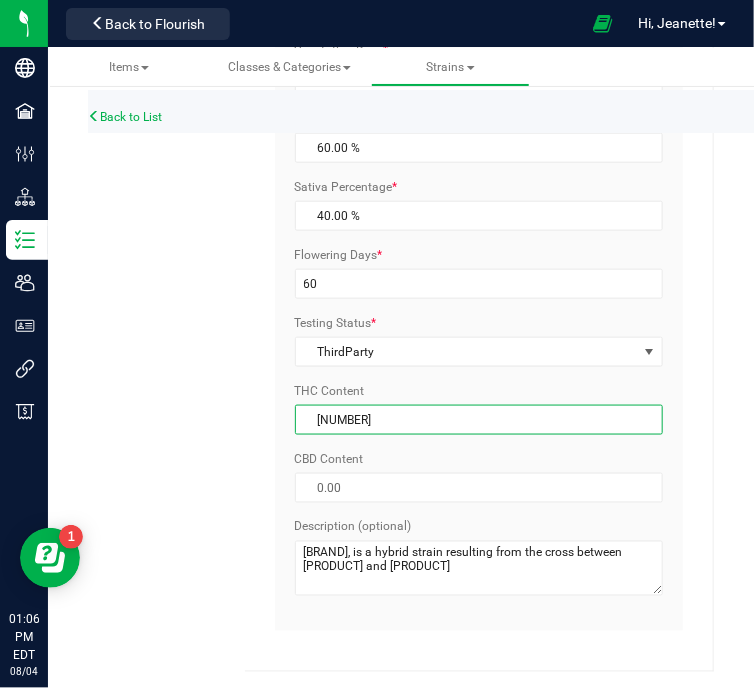 type on "18.03" 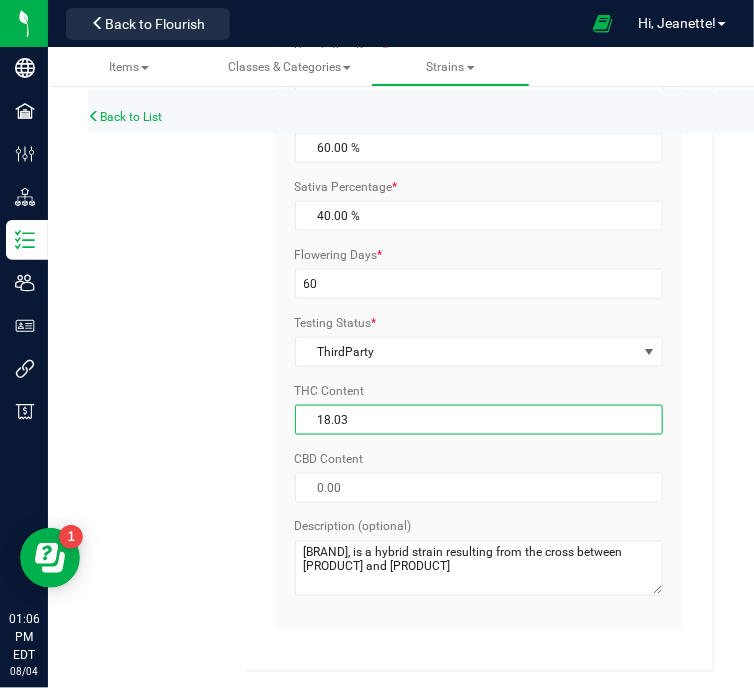 type on "18.03 %" 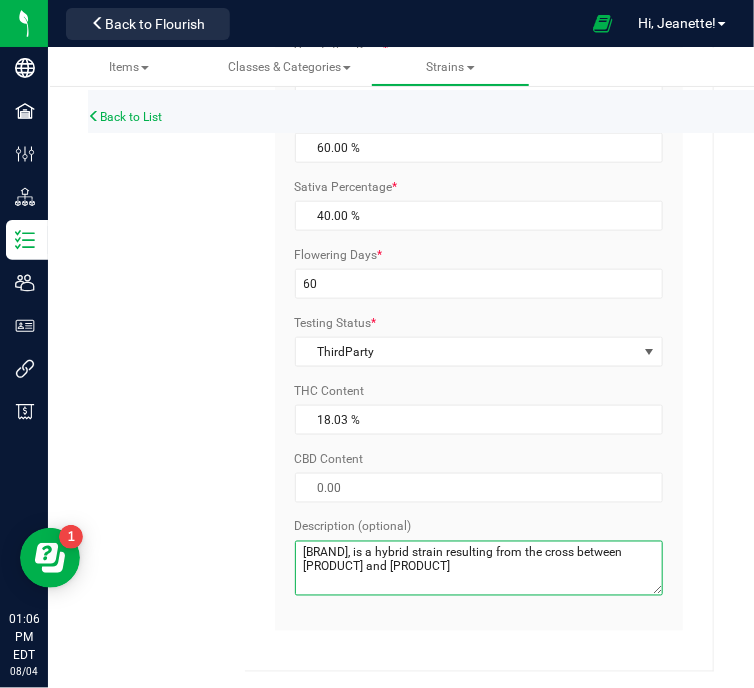 click on "[BRAND], is a hybrid strain resulting from the cross between [PRODUCT] and [PRODUCT]" at bounding box center (479, 568) 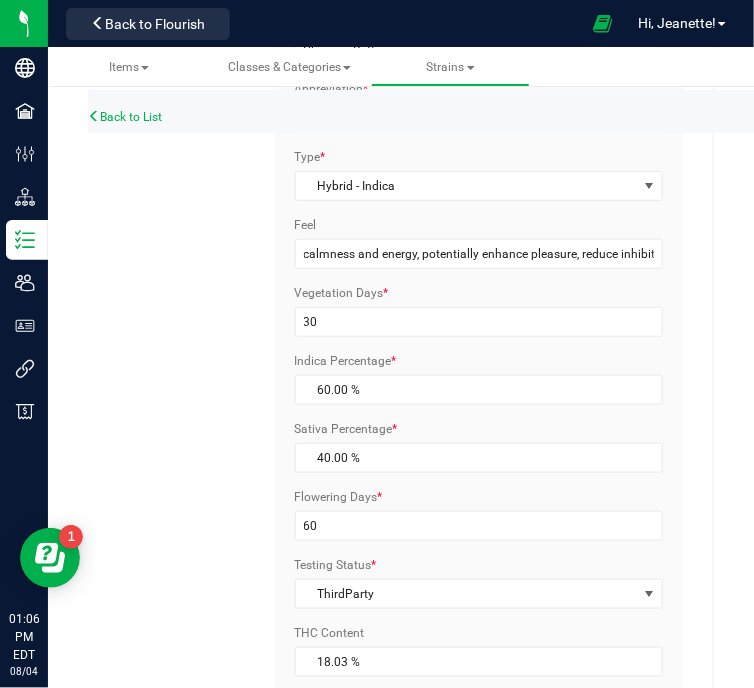 scroll, scrollTop: 228, scrollLeft: 0, axis: vertical 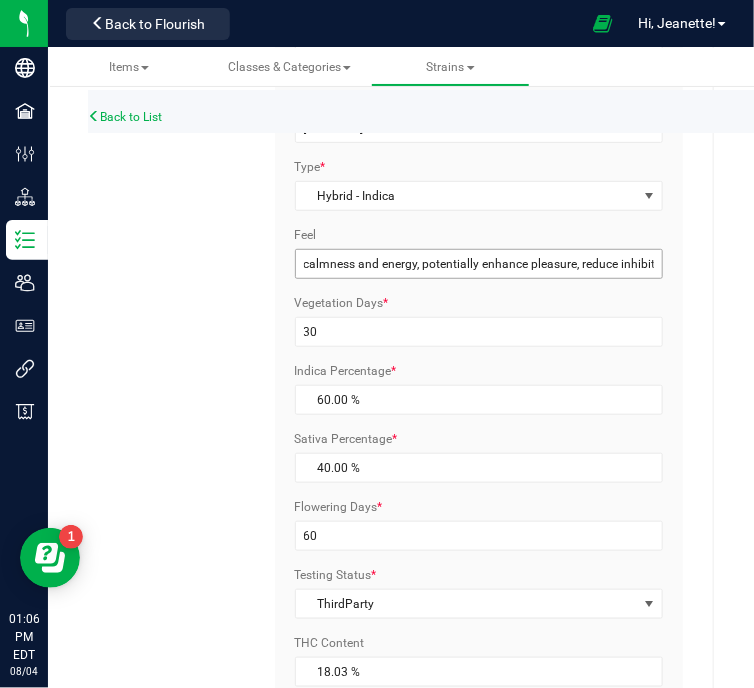 type on "[BRAND], is a hybrid strain resulting from the cross between [STRAIN] and [STRAIN]." 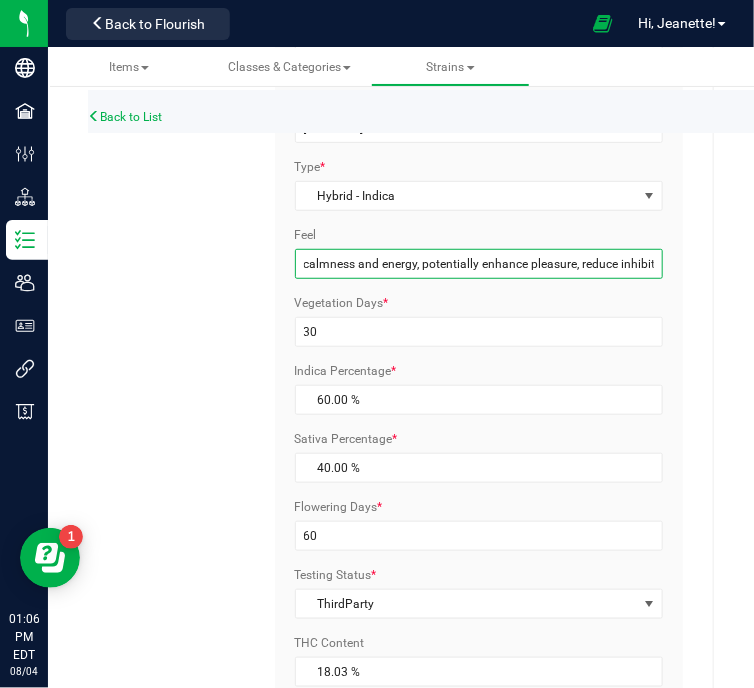 click on "calmness and energy, potentially enhance pleasure, reduce inhibitions, and deepen connections" at bounding box center (479, 264) 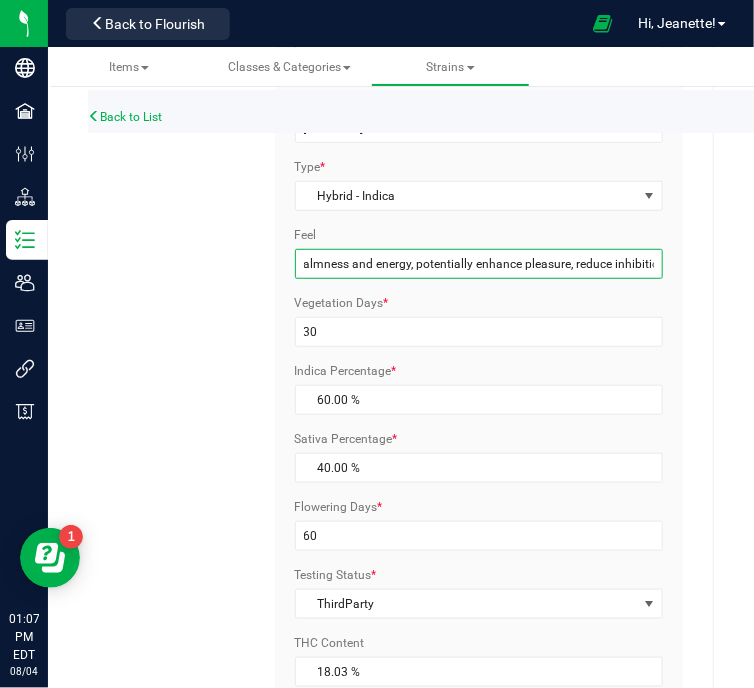 click on "almness and energy, potentially enhance pleasure, reduce inhibitions, and deepen connections" at bounding box center [479, 264] 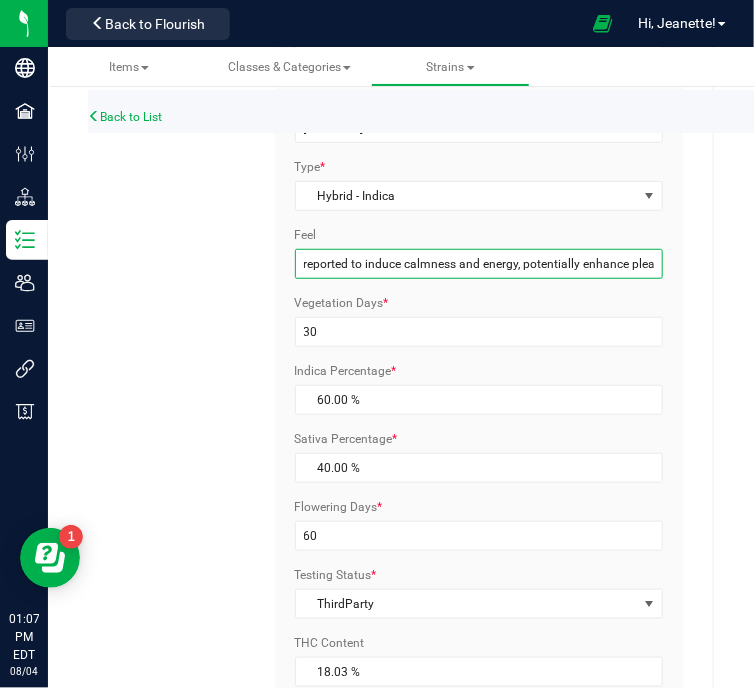 click on "reported to induce calmness and energy, potentially enhance pleasure, reduce inhibitions, and deepen connections" at bounding box center [479, 264] 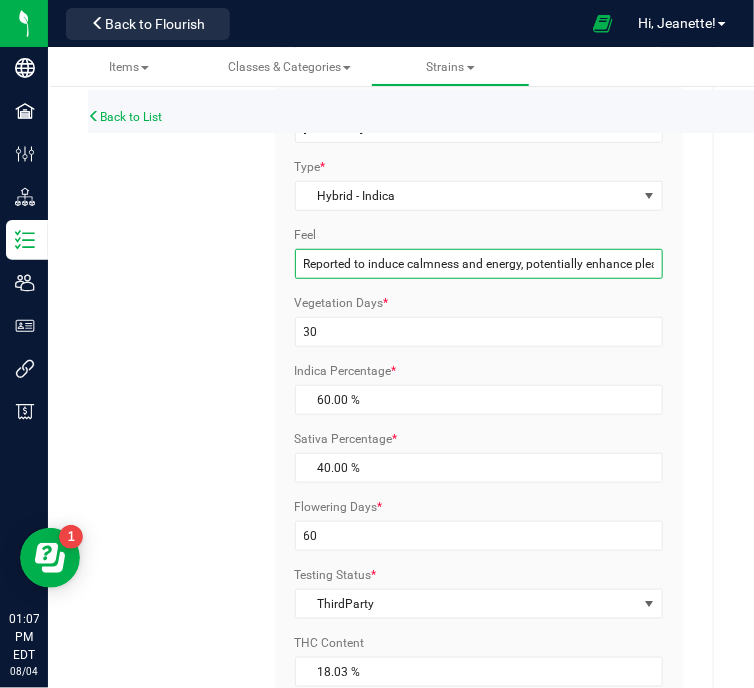 scroll, scrollTop: 0, scrollLeft: 270, axis: horizontal 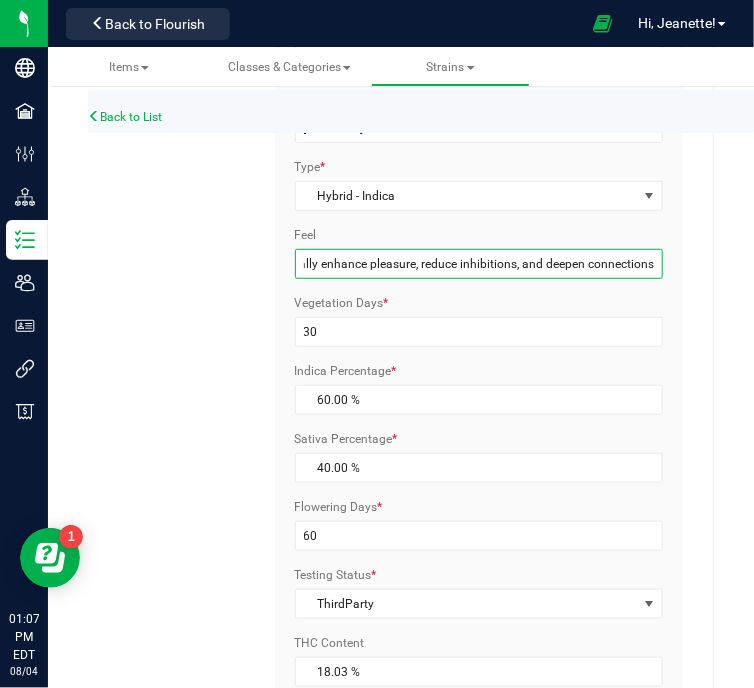 drag, startPoint x: 301, startPoint y: 257, endPoint x: 732, endPoint y: 347, distance: 440.29648 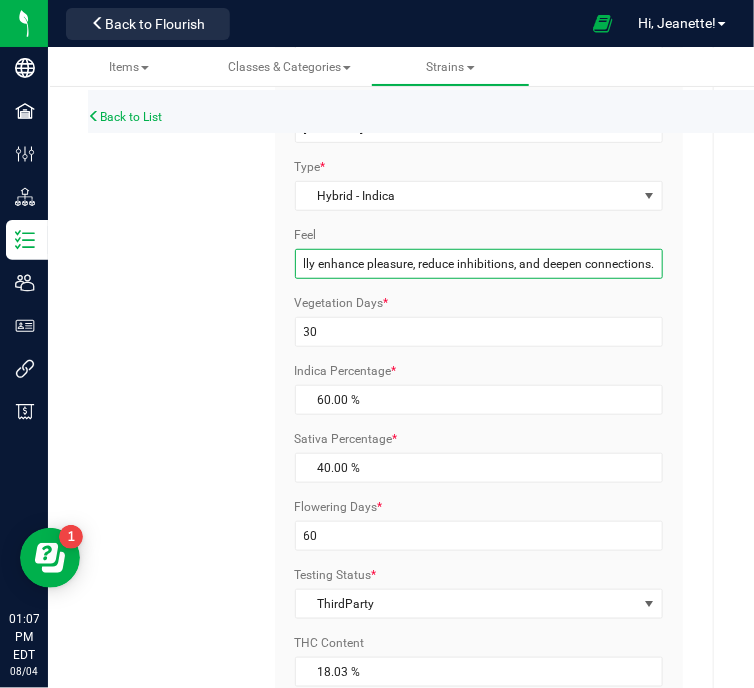 scroll, scrollTop: 0, scrollLeft: 273, axis: horizontal 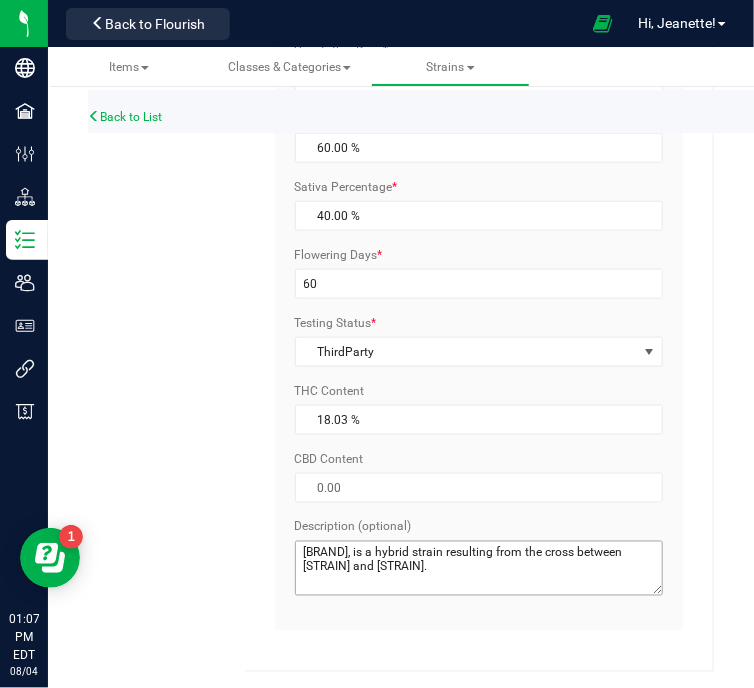 type on "Reported to induce calmness and energy, potentially enhance pleasure, reduce inhibitions, and deepen connections." 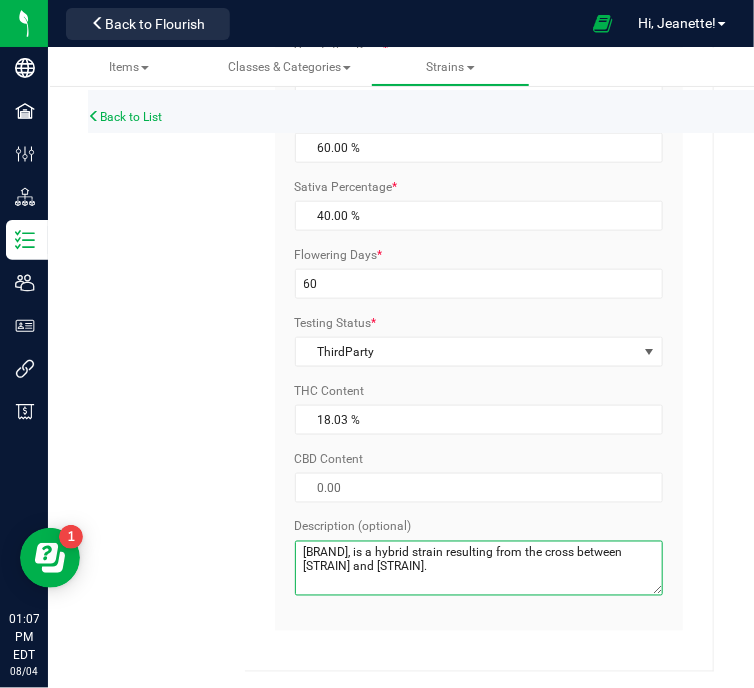 scroll, scrollTop: 0, scrollLeft: 0, axis: both 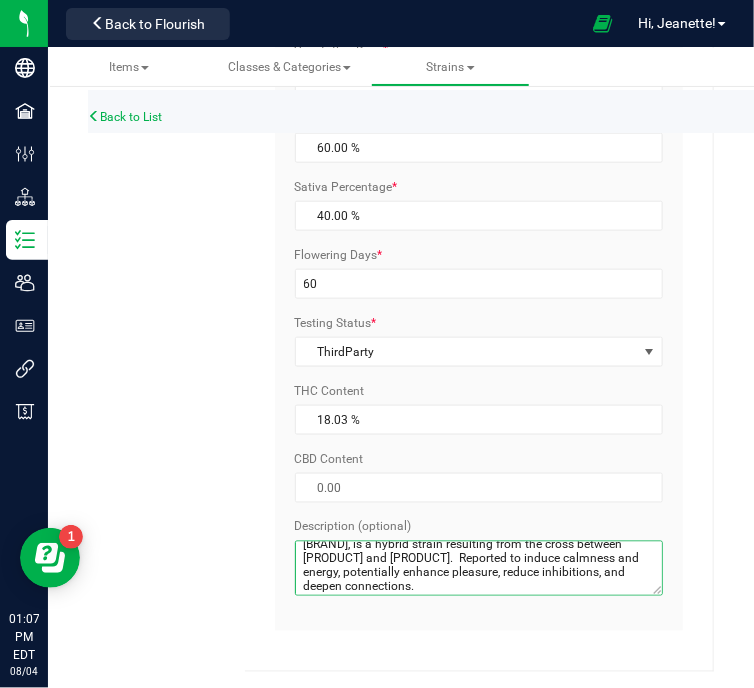 type on "[BRAND], is a hybrid strain resulting from the cross between [PRODUCT] and [PRODUCT].  Reported to induce calmness and energy, potentially enhance pleasure, reduce inhibitions, and deepen connections." 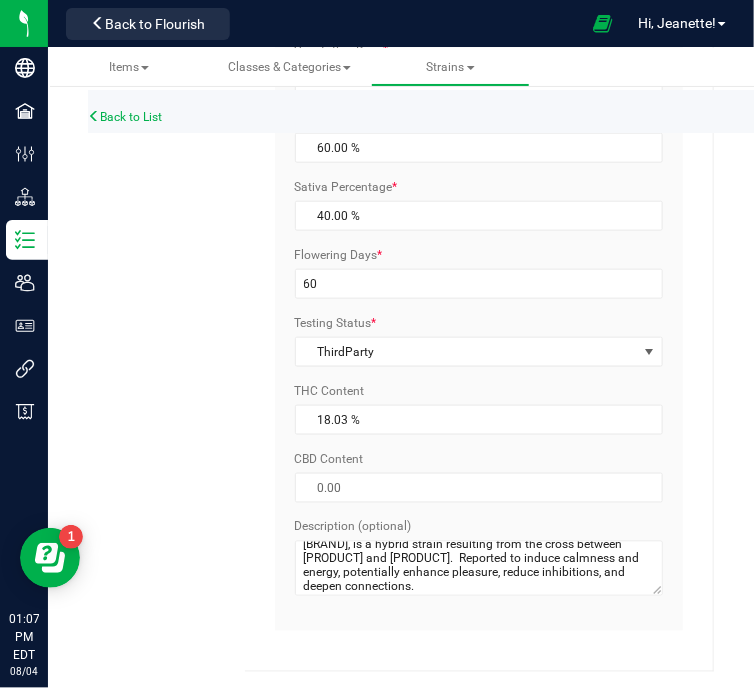 click on "Strain Info
[PRODUCT]
Cancel
Disable
Save
Strain Name
*
[PRODUCT]
Abbreviation
*
[PRODUCT]
Type
*
Hybrid - Indica Select Indica Sativa Hybrid CBD THC Hybrid - Indica Hybrid - Sativa
Feel" at bounding box center (401, 160) 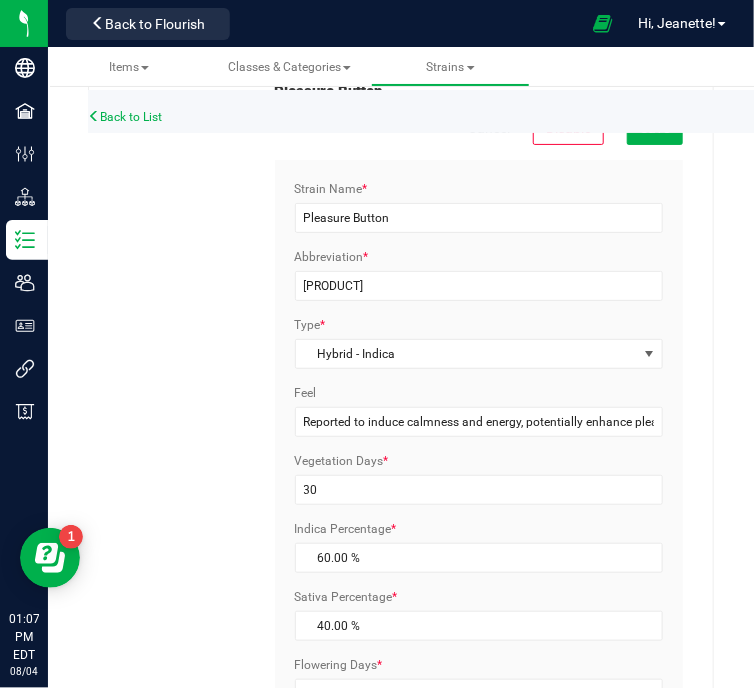 scroll, scrollTop: 0, scrollLeft: 0, axis: both 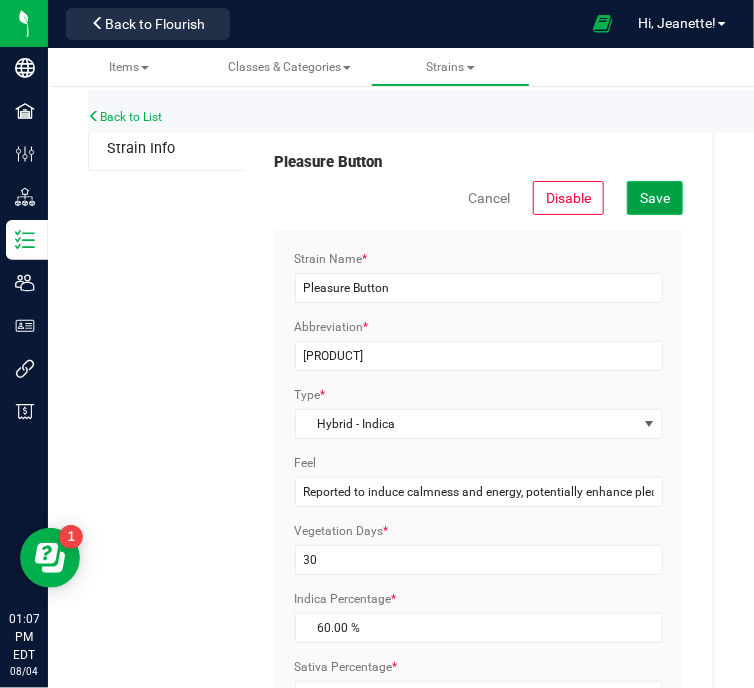 click on "Save" at bounding box center [655, 198] 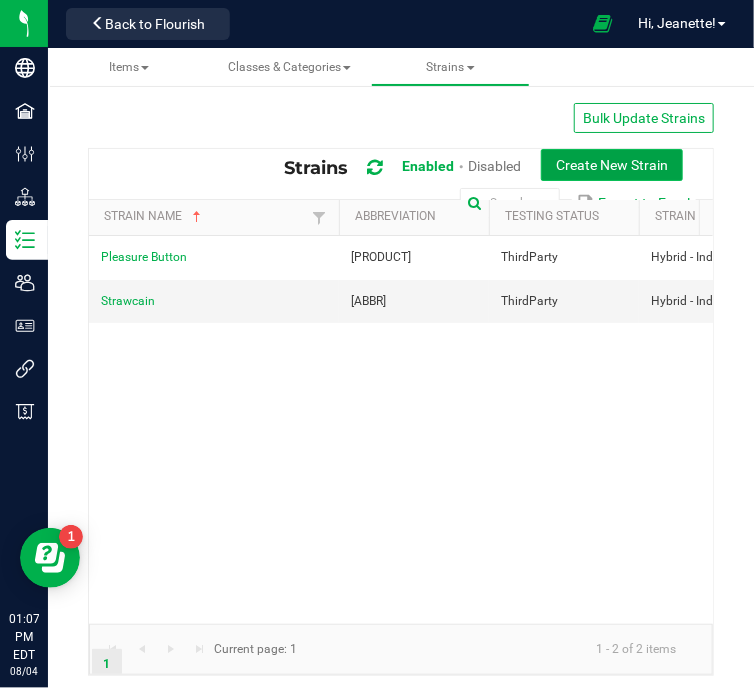click on "Create New Strain" at bounding box center [612, 165] 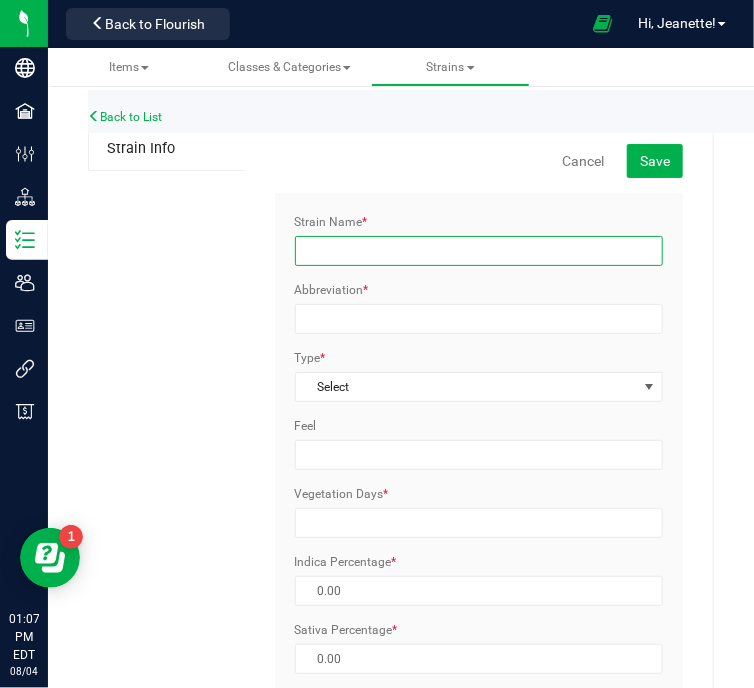 click on "Strain Name
*" at bounding box center (479, 251) 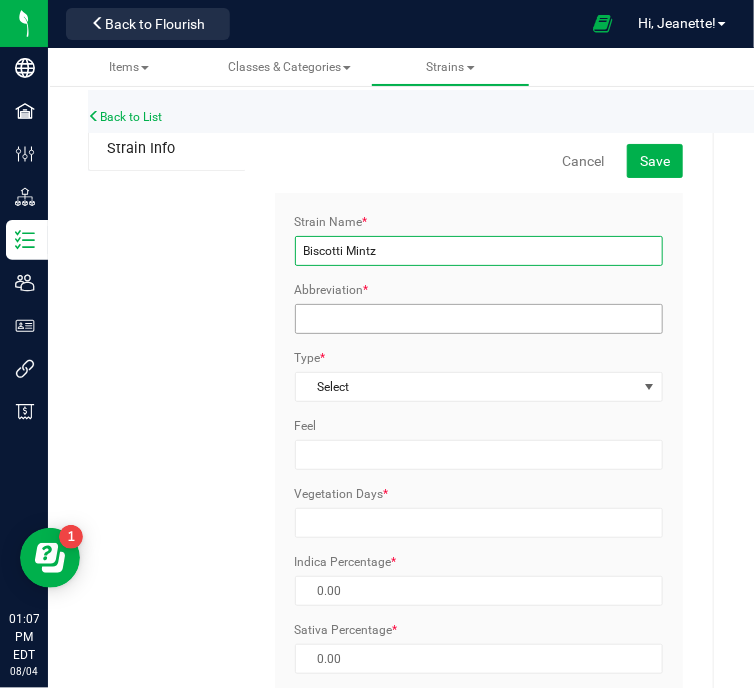 type on "Biscotti Mintz" 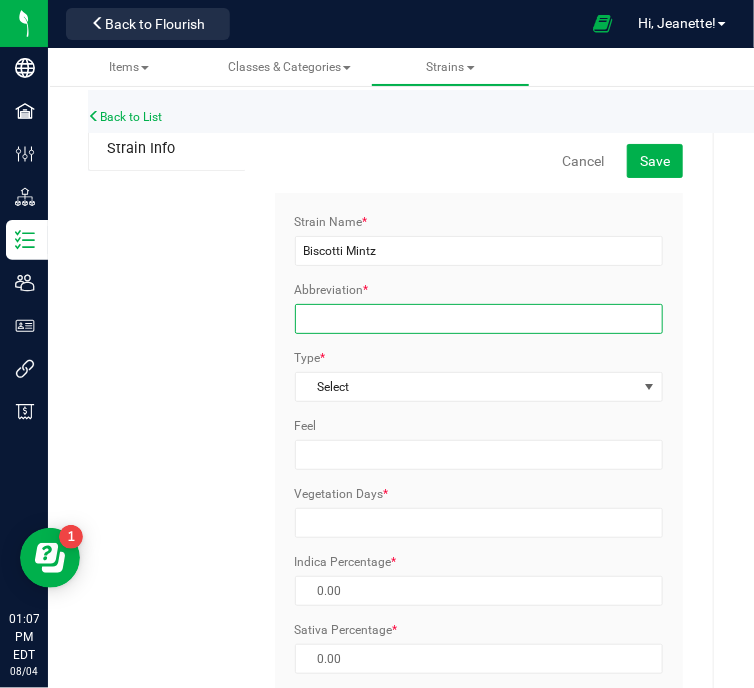 click on "Abbreviation
*" at bounding box center (479, 319) 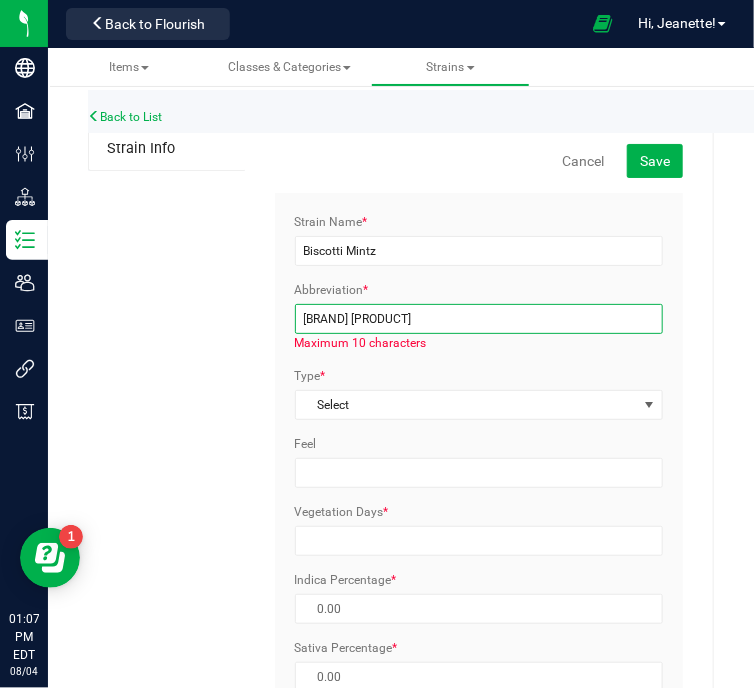 click on "[BRAND] [PRODUCT]" at bounding box center (479, 319) 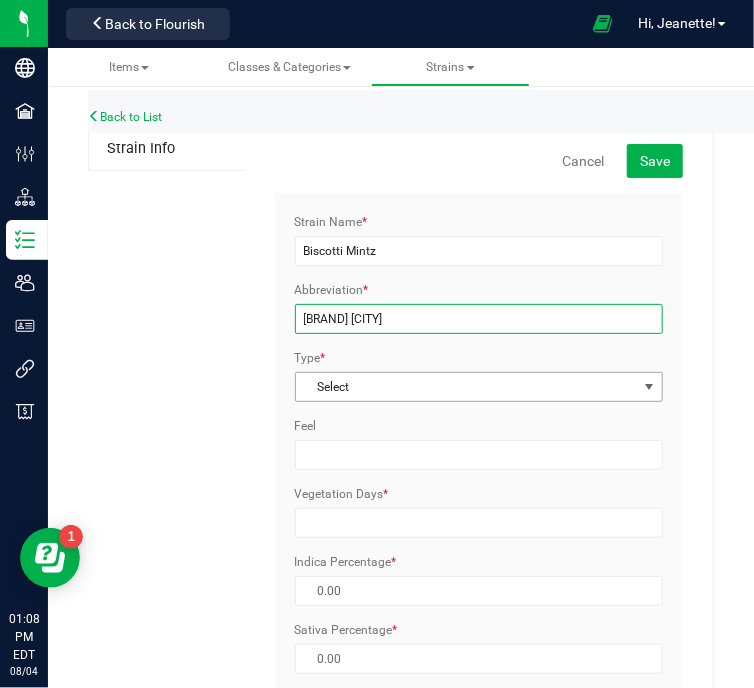 type on "[BRAND] [CITY]" 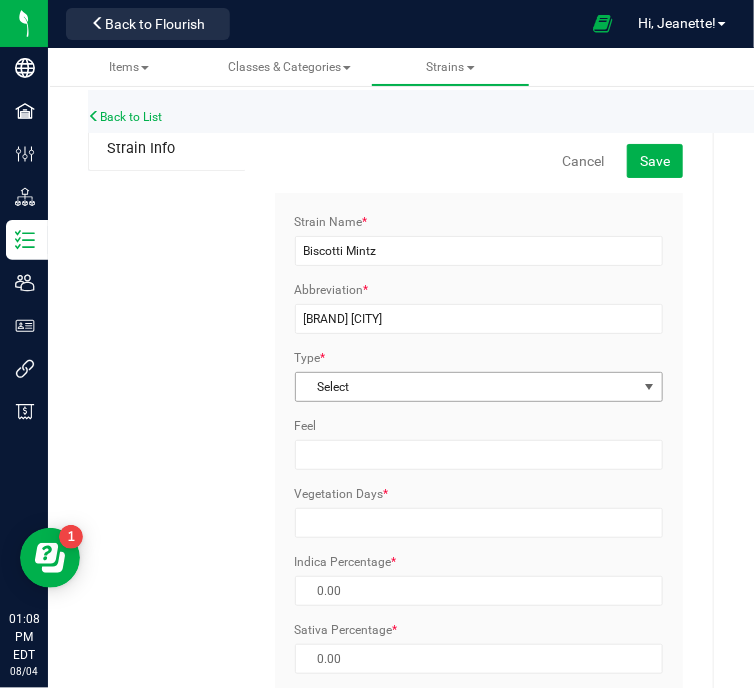 click on "Select" at bounding box center (467, 387) 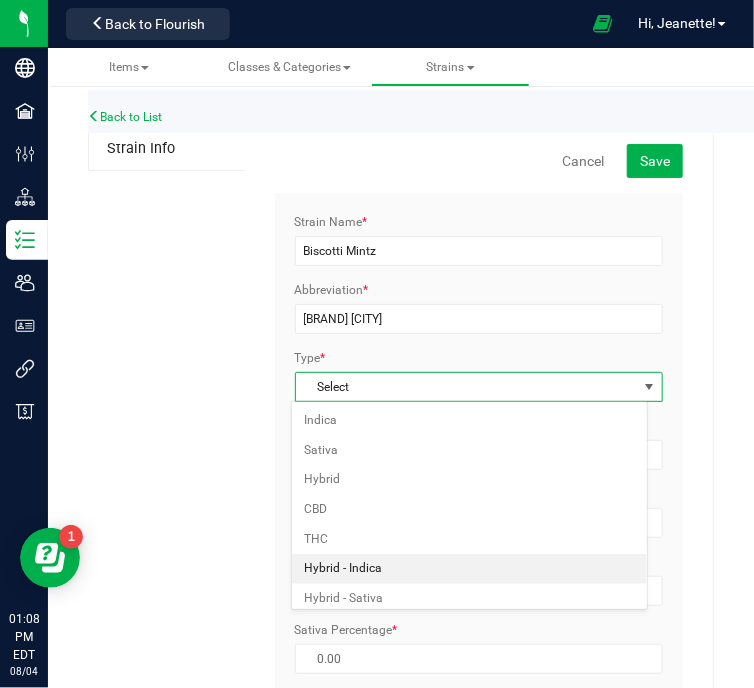 click on "Hybrid - Indica" at bounding box center [470, 569] 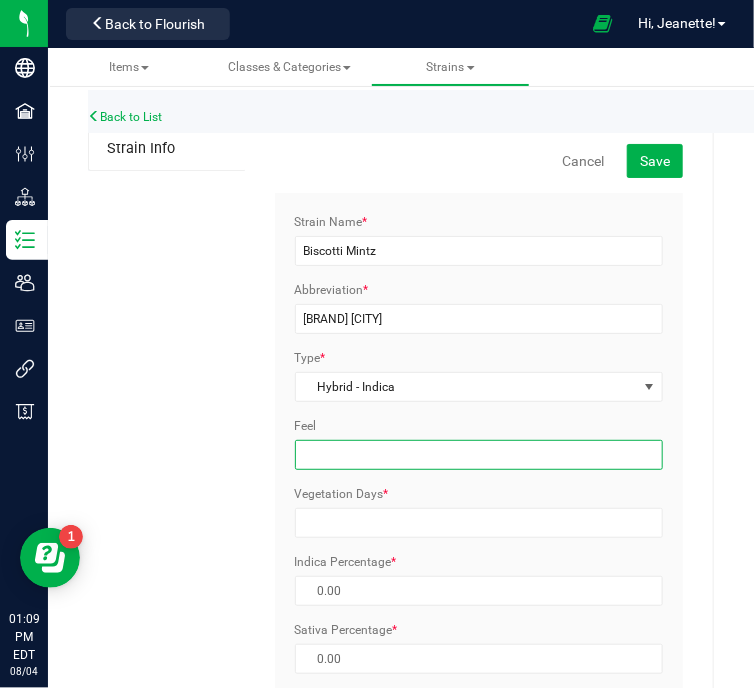 click on "Feel" at bounding box center [479, 455] 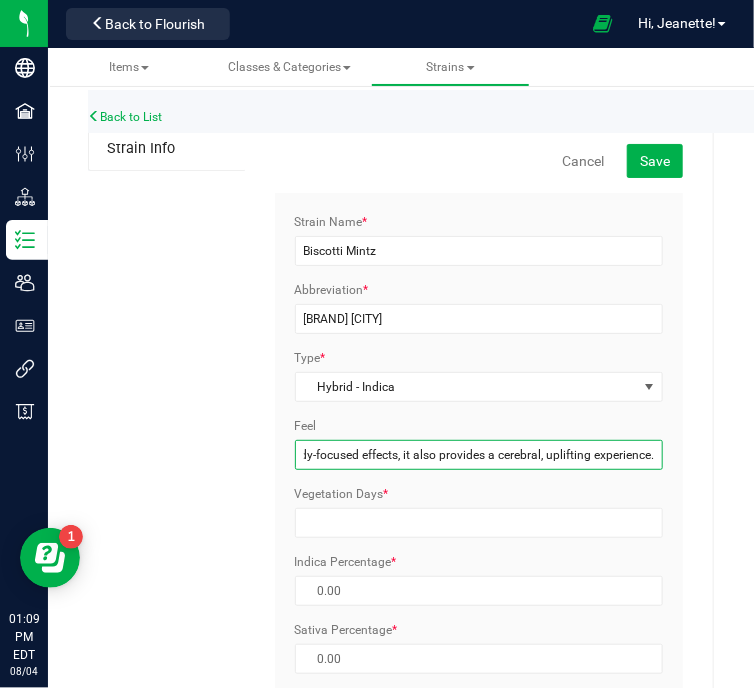 scroll, scrollTop: 0, scrollLeft: 150, axis: horizontal 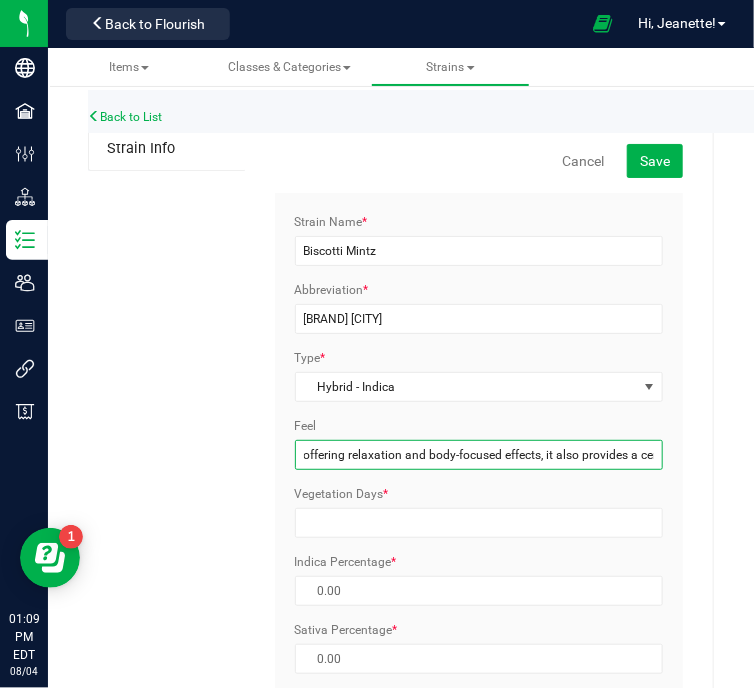 click on "offering relaxation and body-focused effects, it also provides a cerebral, uplifting experience." at bounding box center [479, 455] 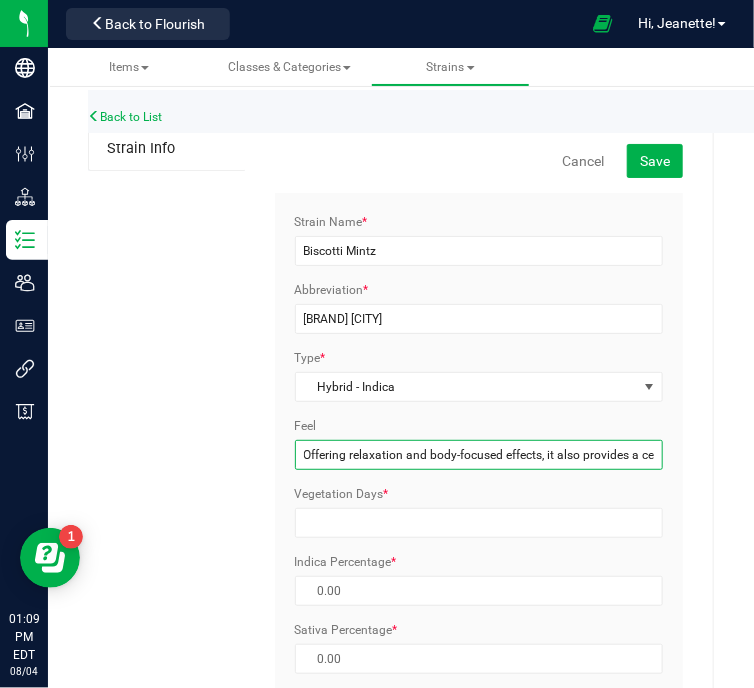 type on "Offering relaxation and body-focused effects, it also provides a cerebral, uplifting experience." 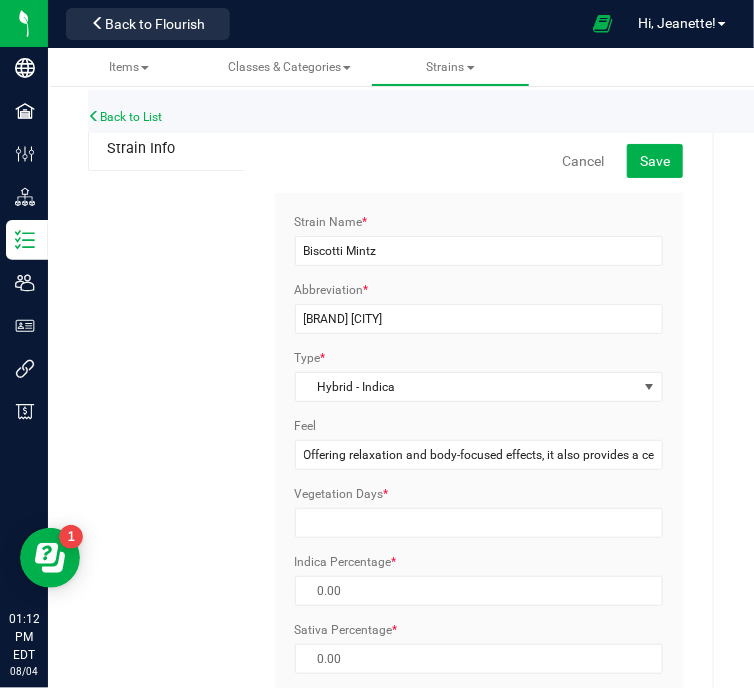 click on "Strain Info
Cancel
Save
Strain Name
*
[PRODUCT]
Abbreviation
*
[PRODUCT]
Type
*
Hybrid - Indica Select Indica Sativa Hybrid CBD THC Hybrid - Indica Hybrid - Sativa" at bounding box center (401, 621) 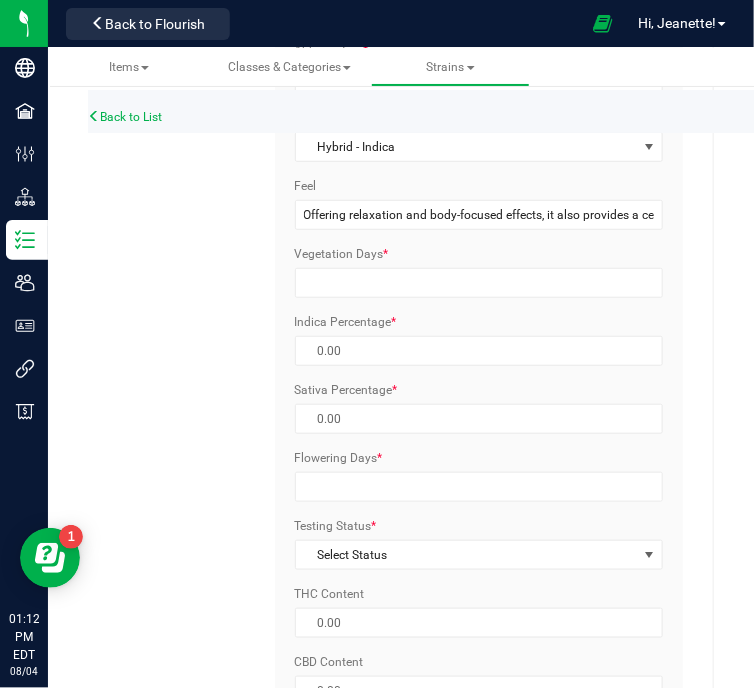 scroll, scrollTop: 444, scrollLeft: 0, axis: vertical 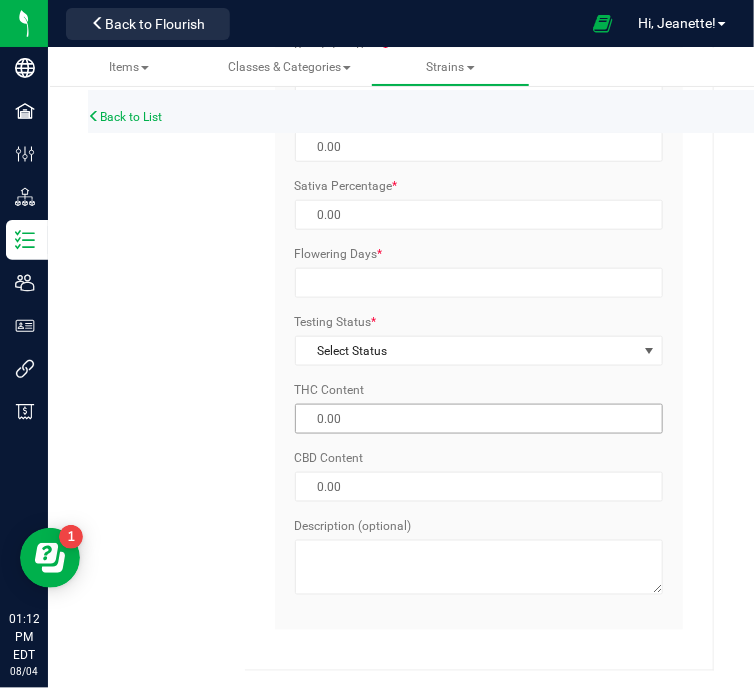click at bounding box center (479, 419) 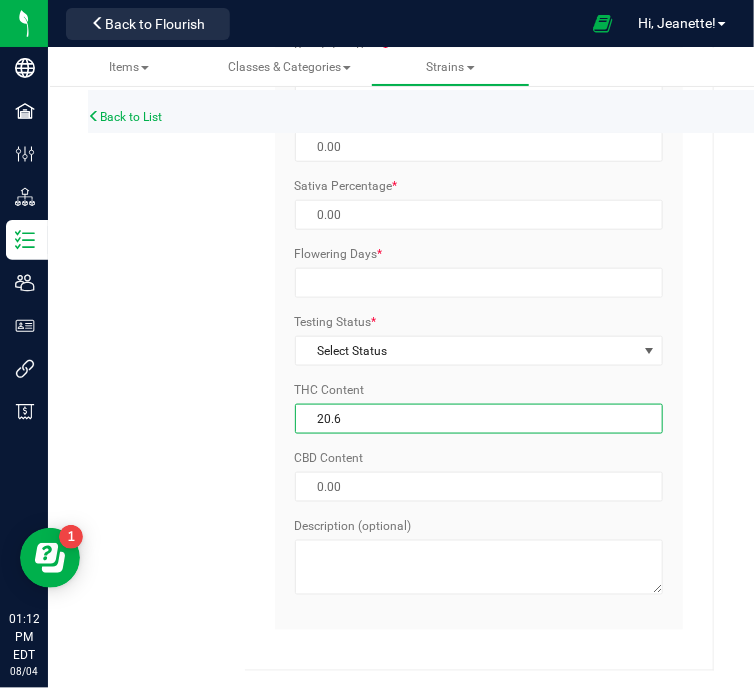 type on "[NUMBER]" 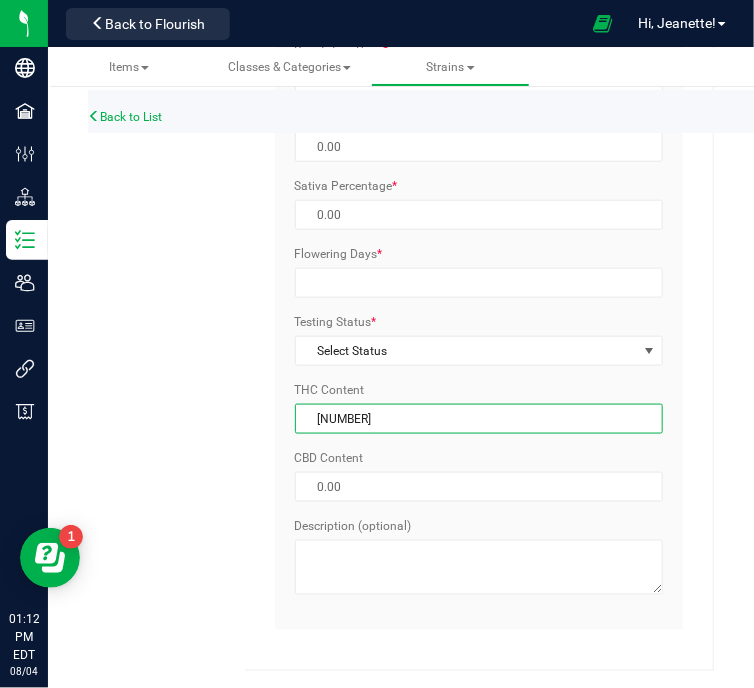 type on "[NUMBER] %" 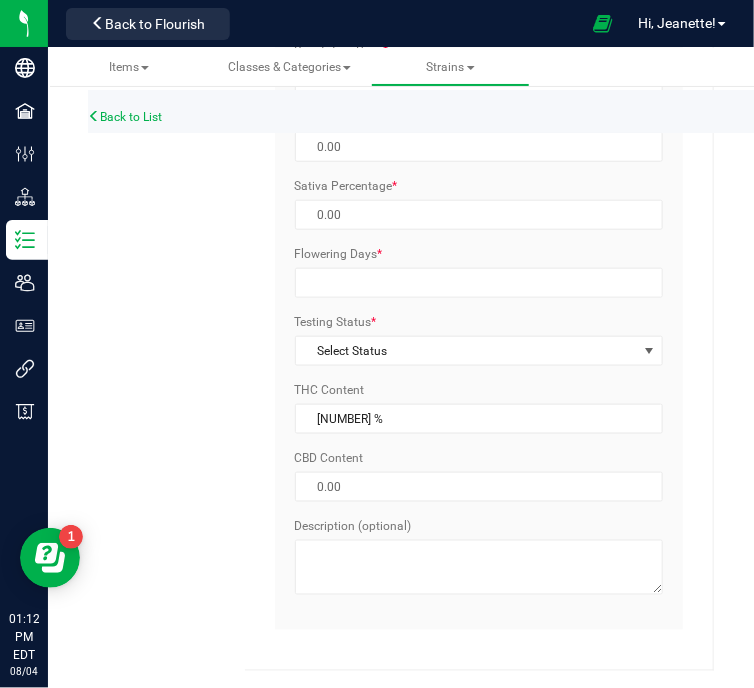 click on "Strain Info
Cancel
Save
Strain Name
*
[PRODUCT]
Abbreviation
*
[PRODUCT]
Type
*
Hybrid - Indica Select Indica Sativa Hybrid CBD THC Hybrid - Indica Hybrid - Sativa" at bounding box center [401, 177] 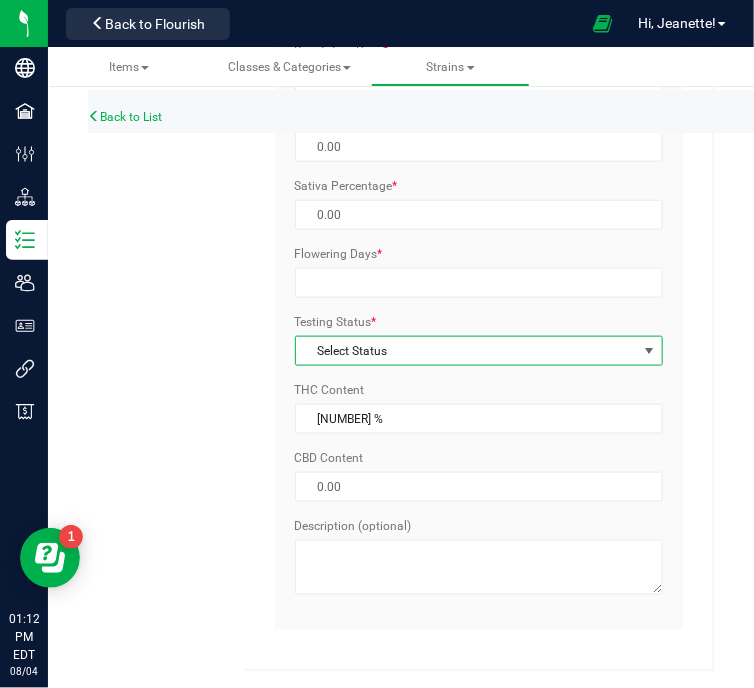 click on "Select Status" at bounding box center (467, 351) 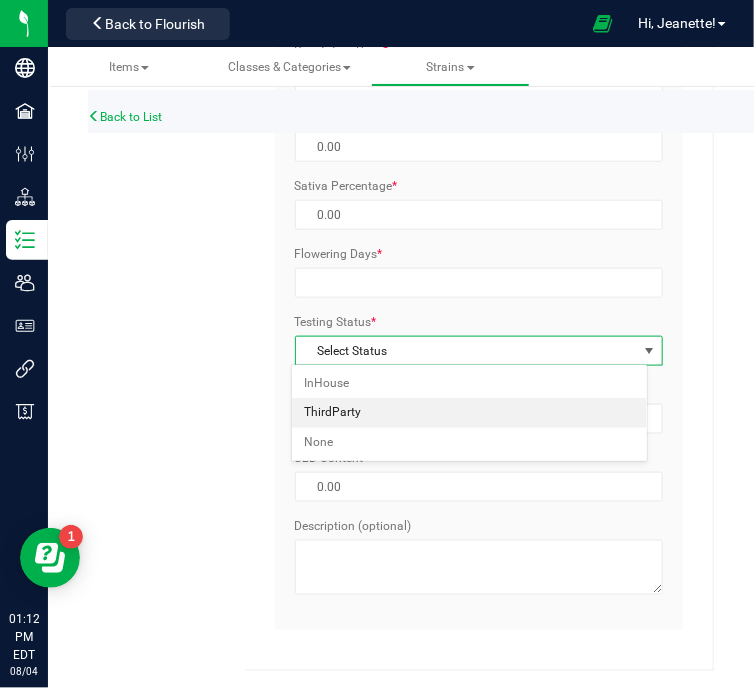 click on "ThirdParty" at bounding box center (470, 413) 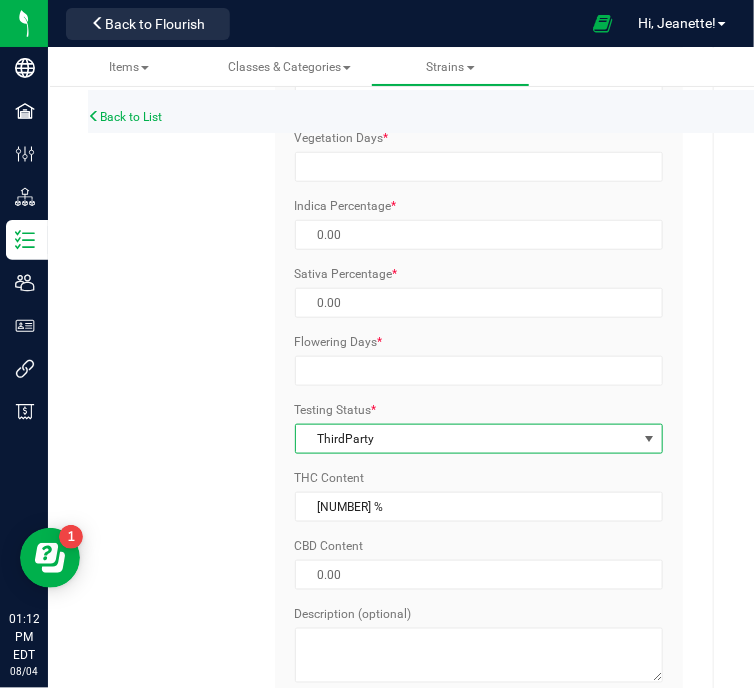 scroll, scrollTop: 288, scrollLeft: 0, axis: vertical 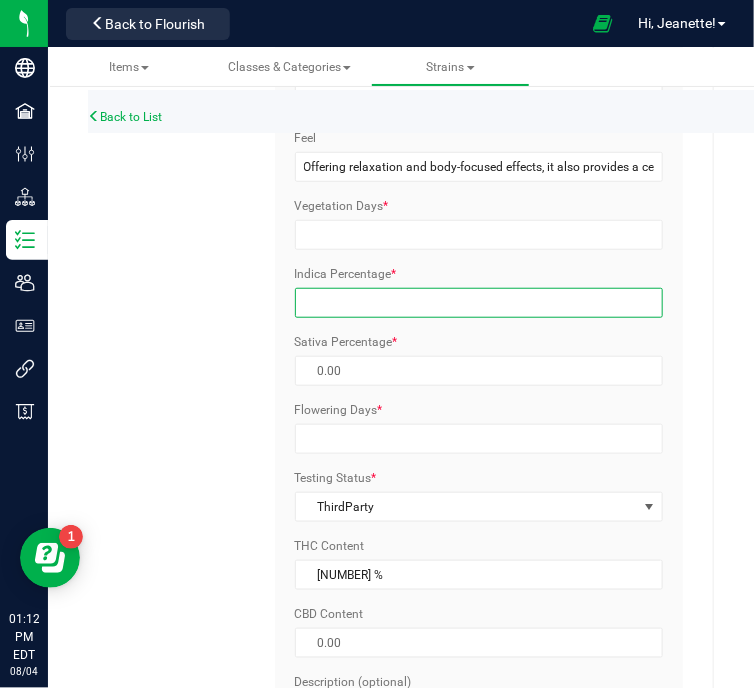 click at bounding box center (479, 303) 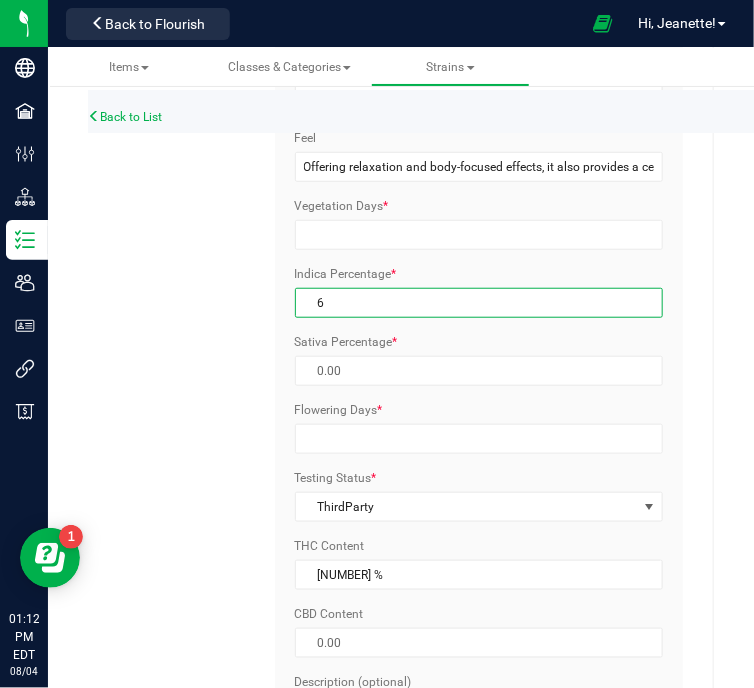 type on "94.00 %" 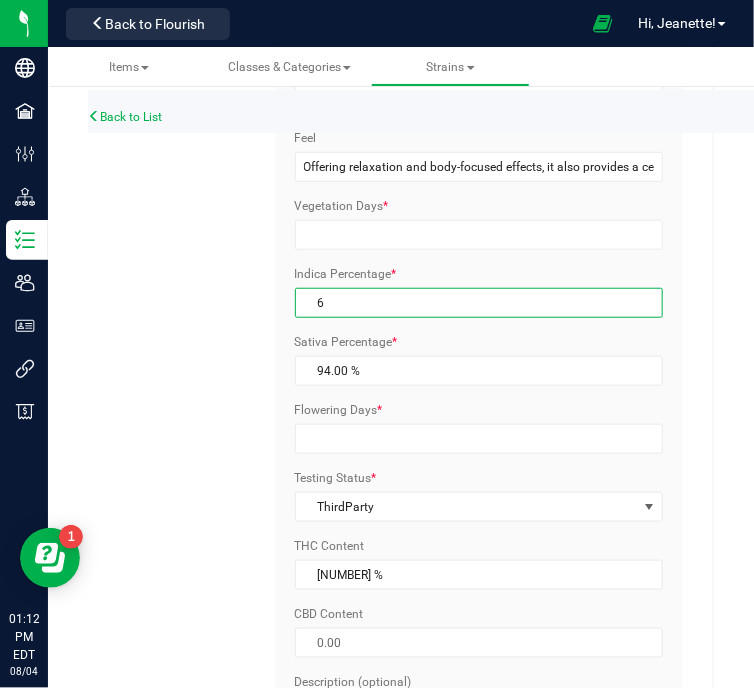type on "60" 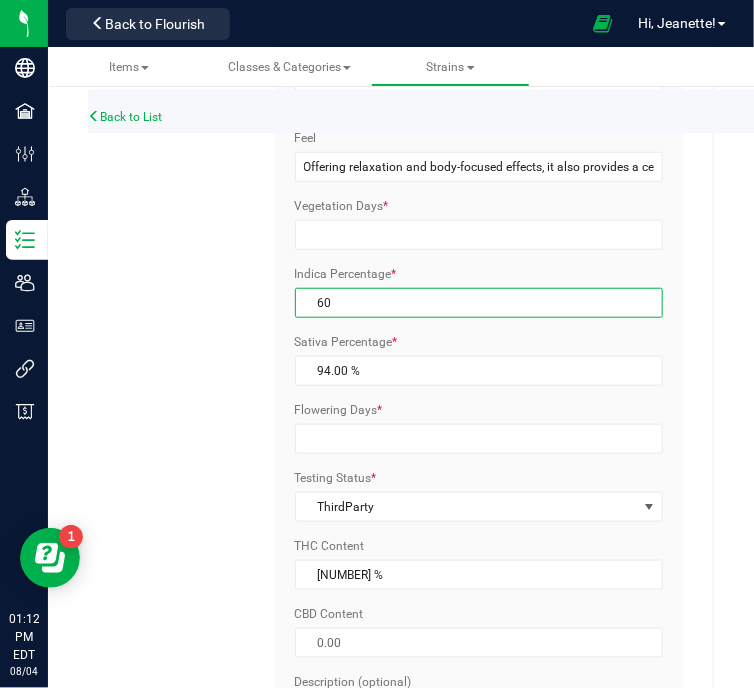 type on "40.00 %" 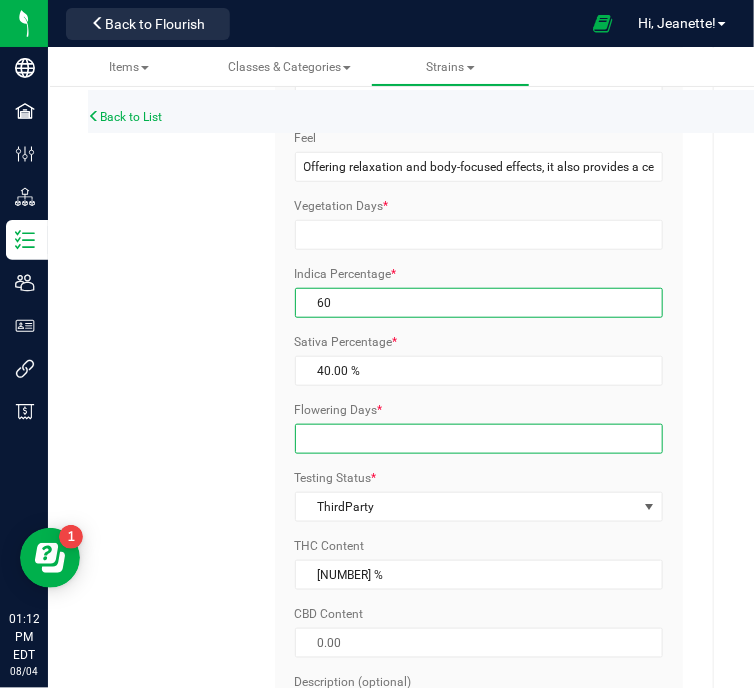 type on "60.00 %" 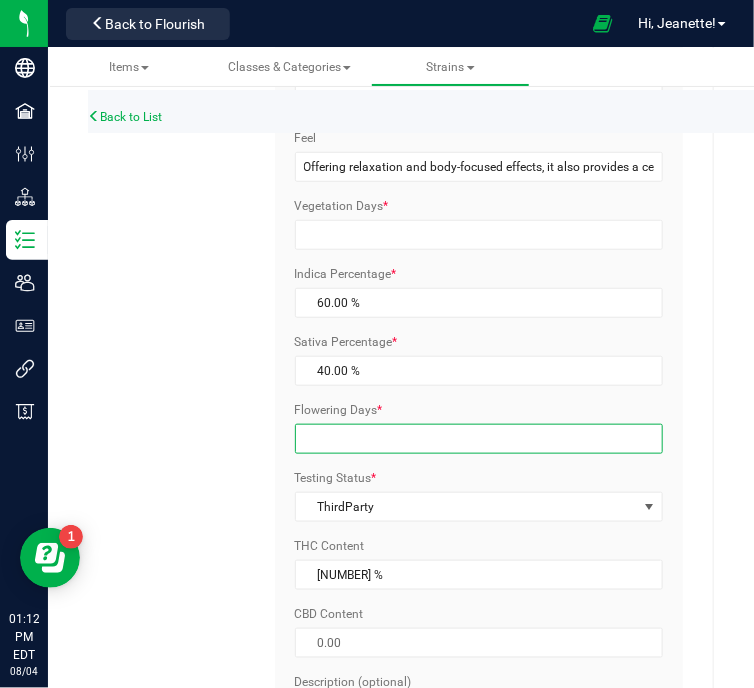 click on "Flowering Days
*" at bounding box center (479, 439) 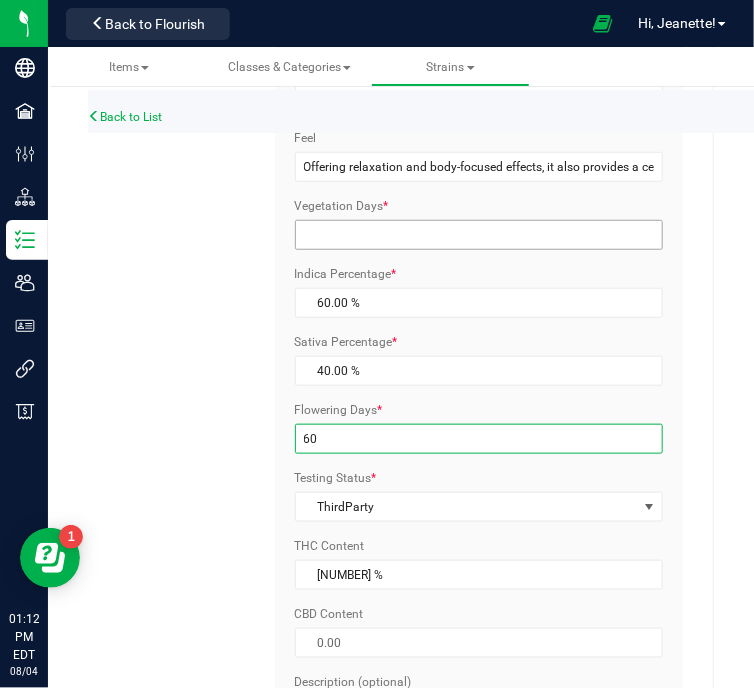type on "60" 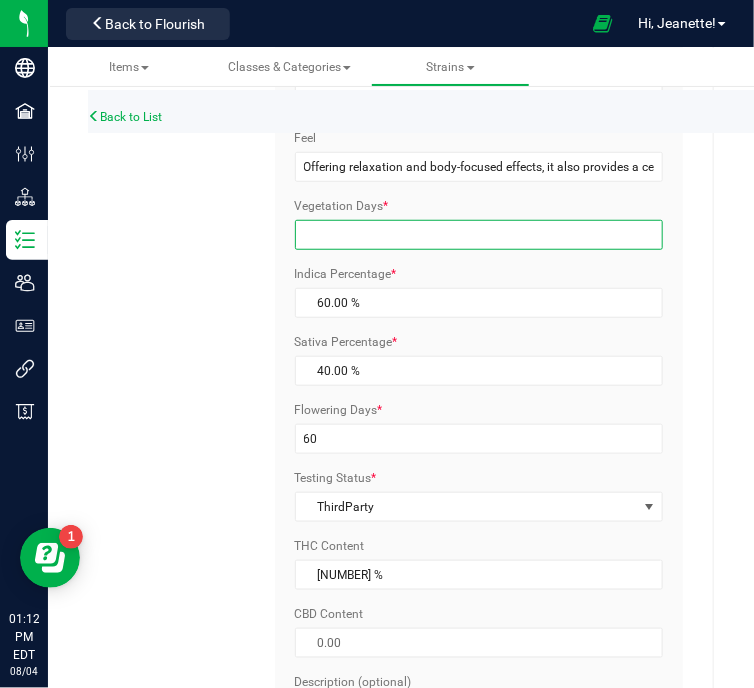 click on "Vegetation Days
*" at bounding box center (479, 235) 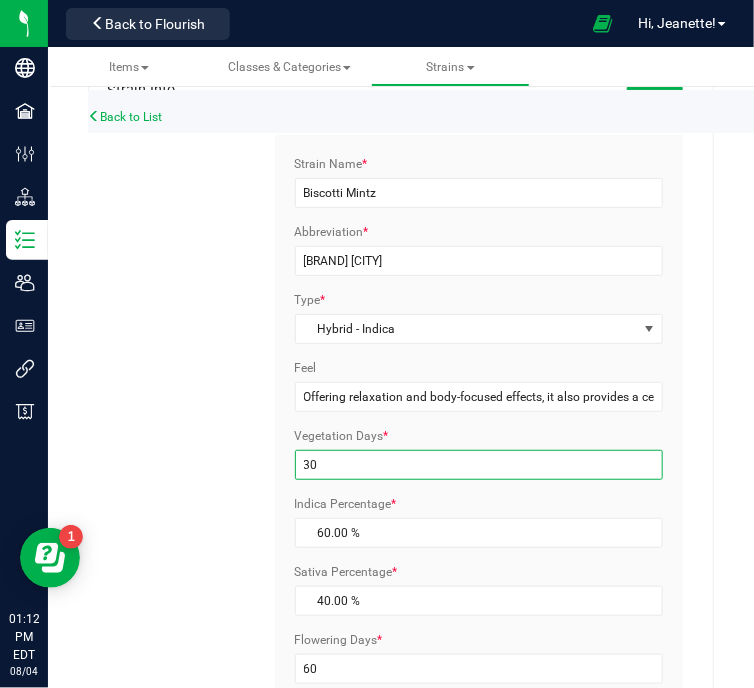 scroll, scrollTop: 84, scrollLeft: 0, axis: vertical 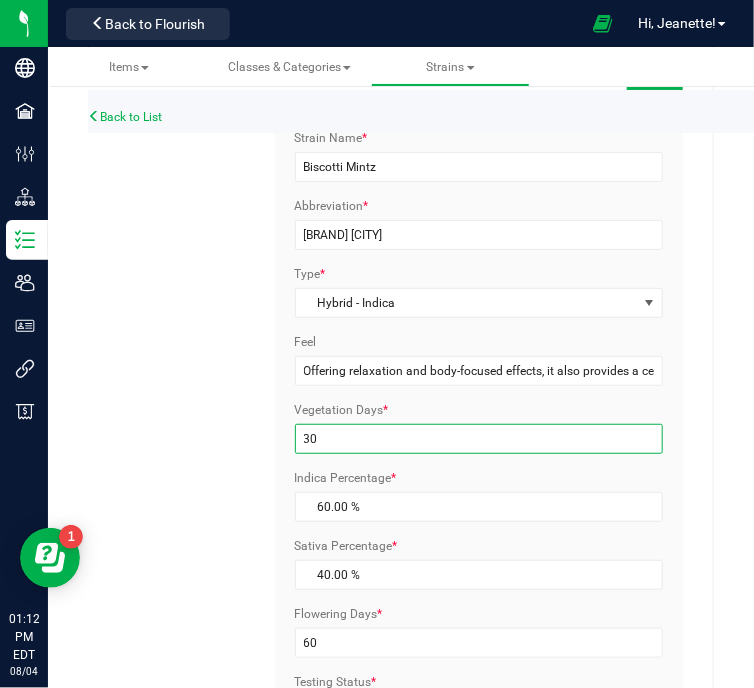 type on "30" 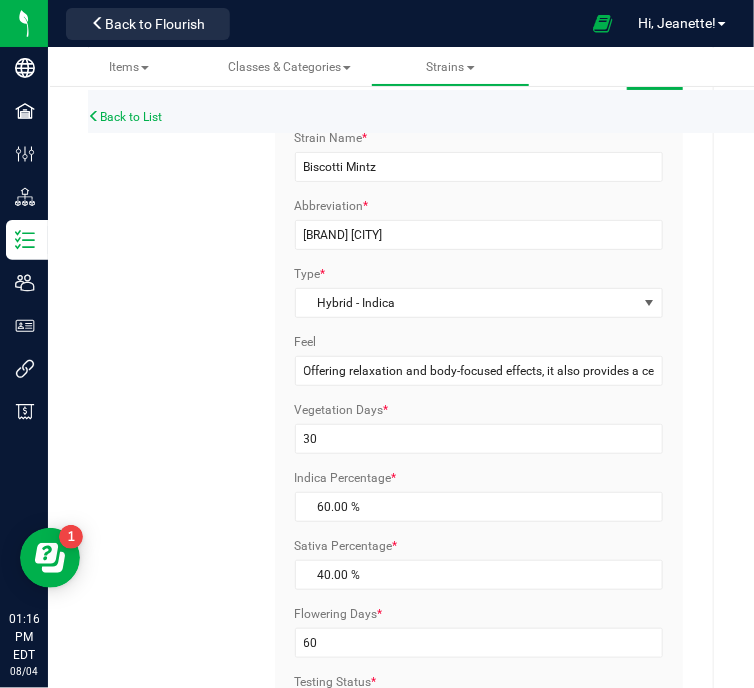 click on "Strain Info
Cancel
Save
Strain Name
*
[PRODUCT]
Abbreviation
*
[PRODUCT]
Type
*
Hybrid - Indica Select Indica Sativa Hybrid CBD THC Hybrid - Indica Hybrid - Sativa" at bounding box center (401, 537) 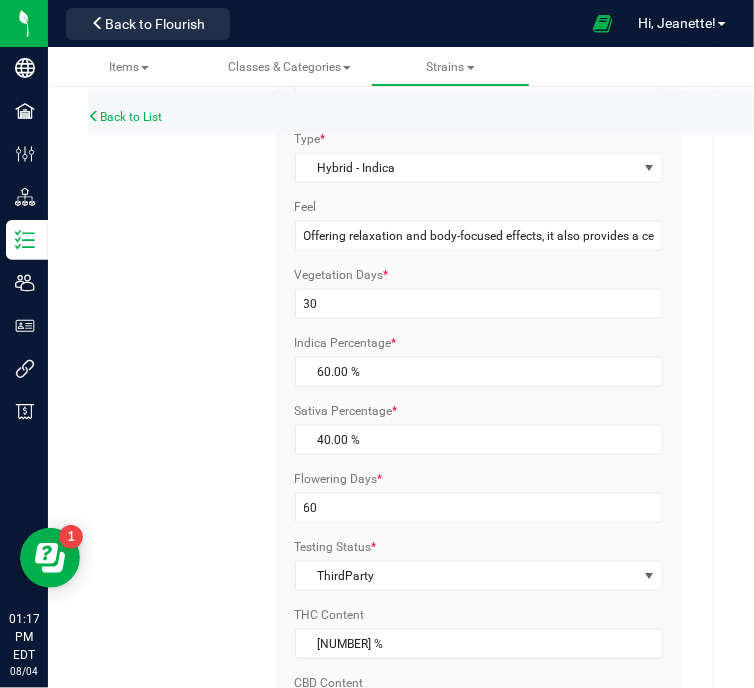 scroll, scrollTop: 199, scrollLeft: 0, axis: vertical 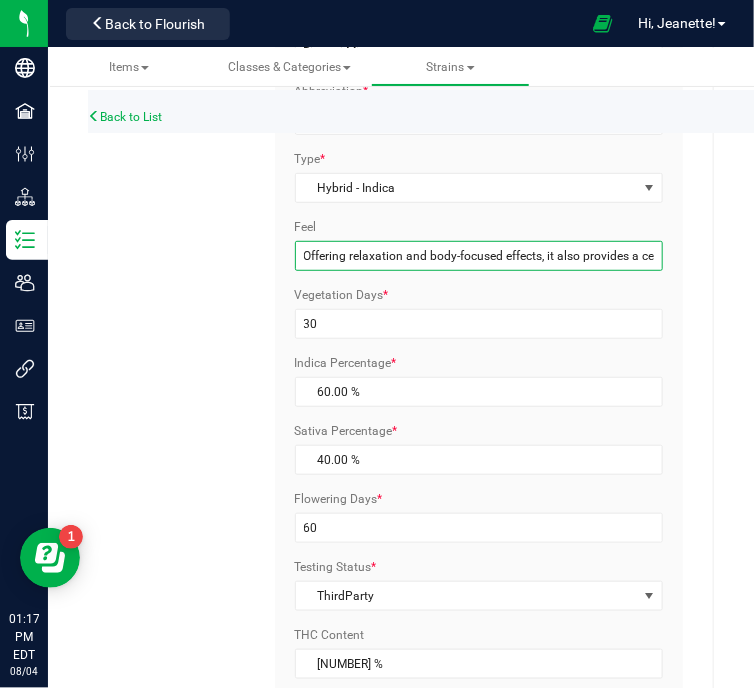 click on "Offering relaxation and body-focused effects, it also provides a cerebral, uplifting experience." at bounding box center [479, 256] 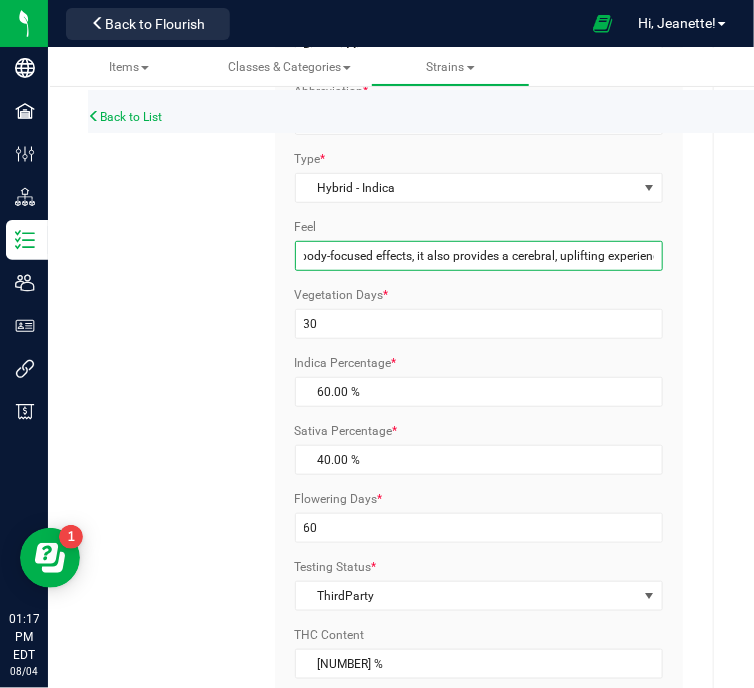 scroll, scrollTop: 0, scrollLeft: 152, axis: horizontal 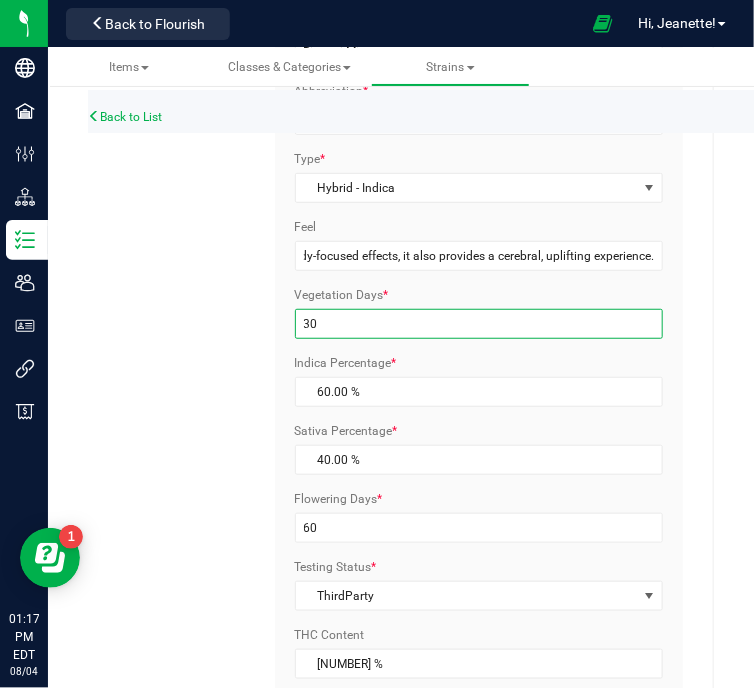 click on "30" at bounding box center [479, 324] 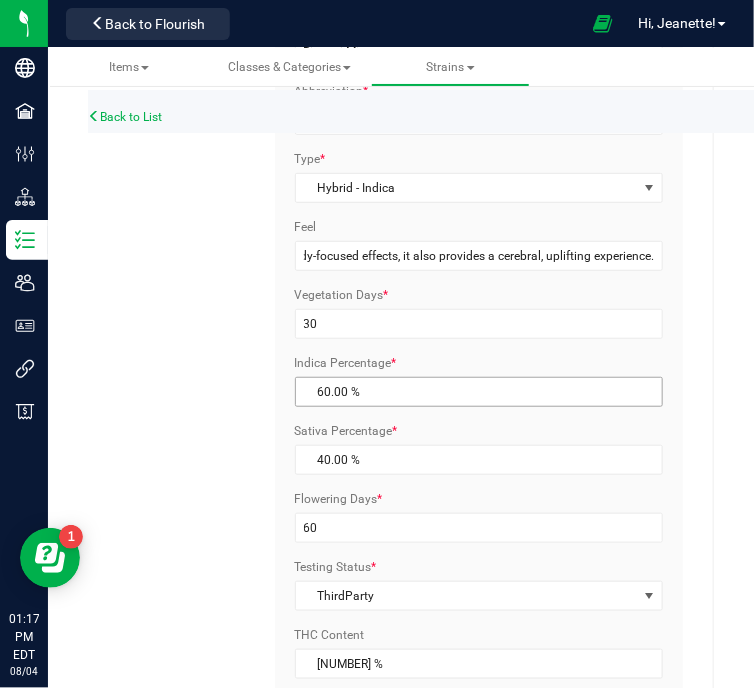 click on "60.00 % 60" at bounding box center (479, 392) 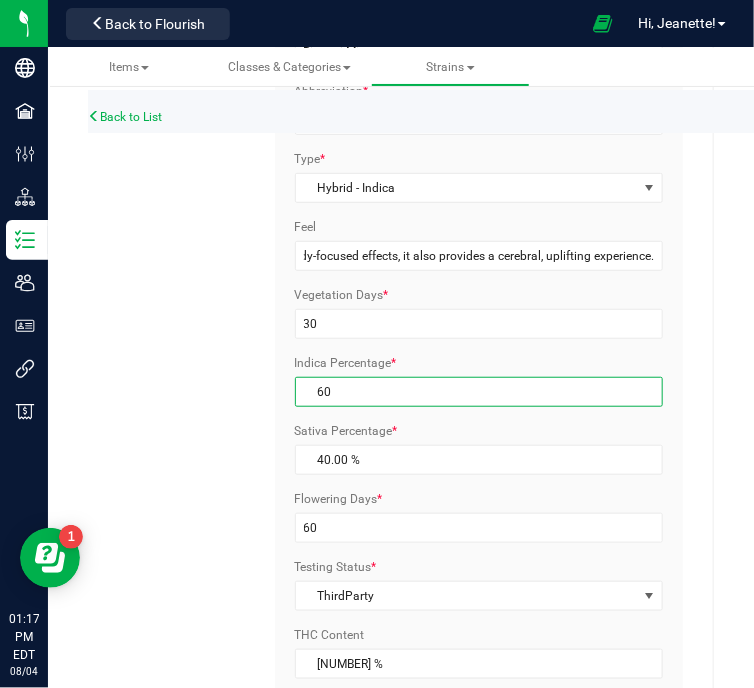 scroll, scrollTop: 0, scrollLeft: 0, axis: both 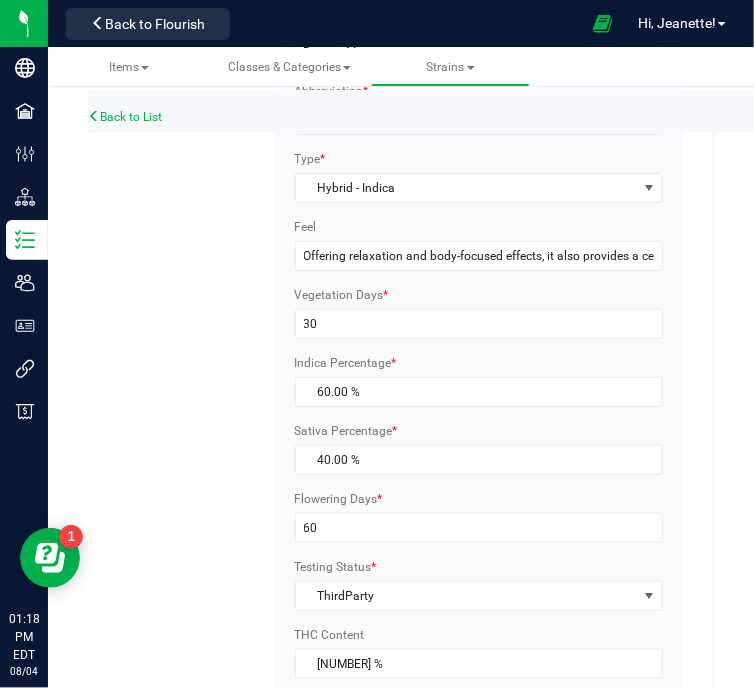 click on "Type
*
Hybrid - Indica Select Indica Sativa Hybrid CBD THC Hybrid - Indica Hybrid - Sativa" at bounding box center [479, 176] 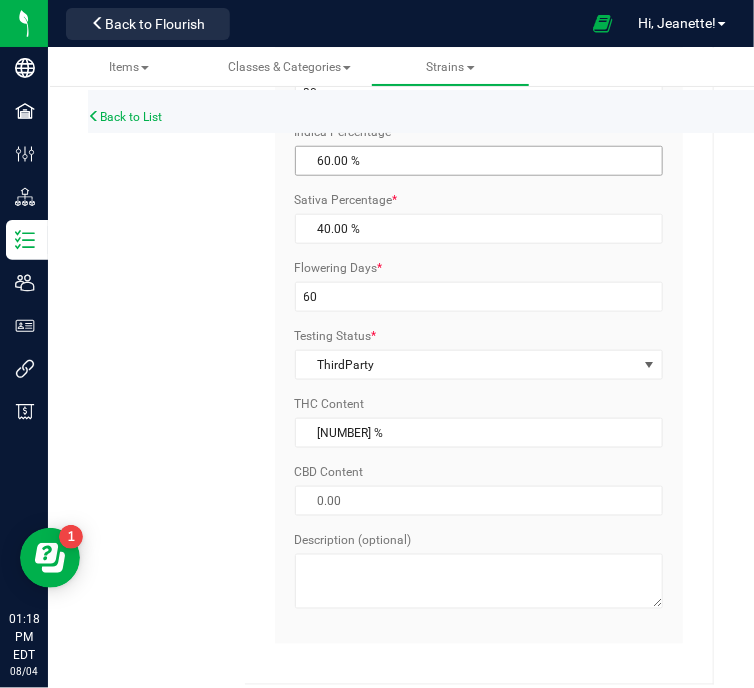 scroll, scrollTop: 444, scrollLeft: 0, axis: vertical 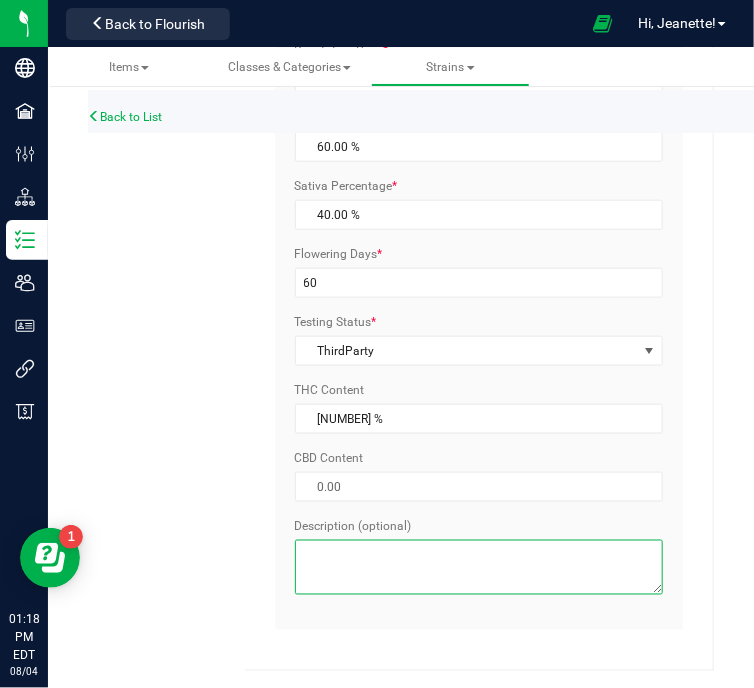 click on "Description (optional)" at bounding box center (479, 567) 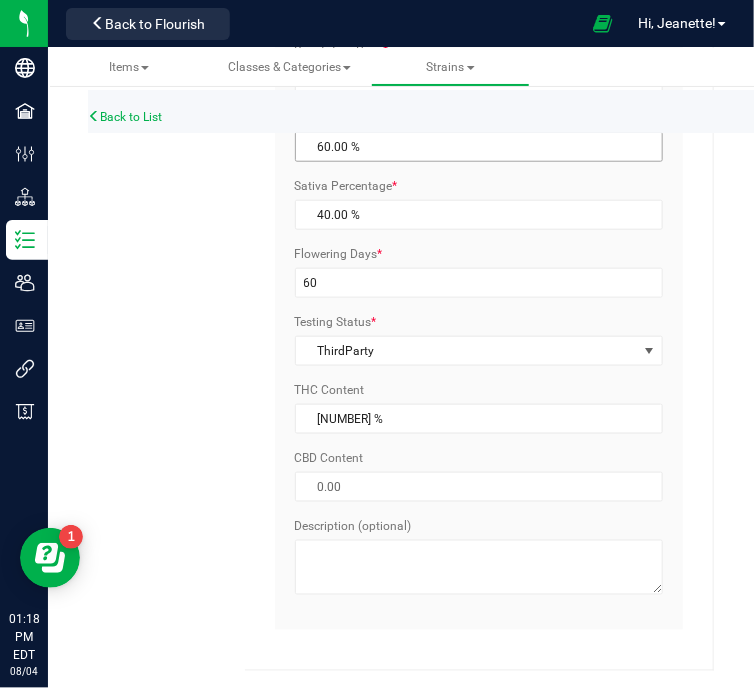 click on "60.00 % 60" at bounding box center [479, 147] 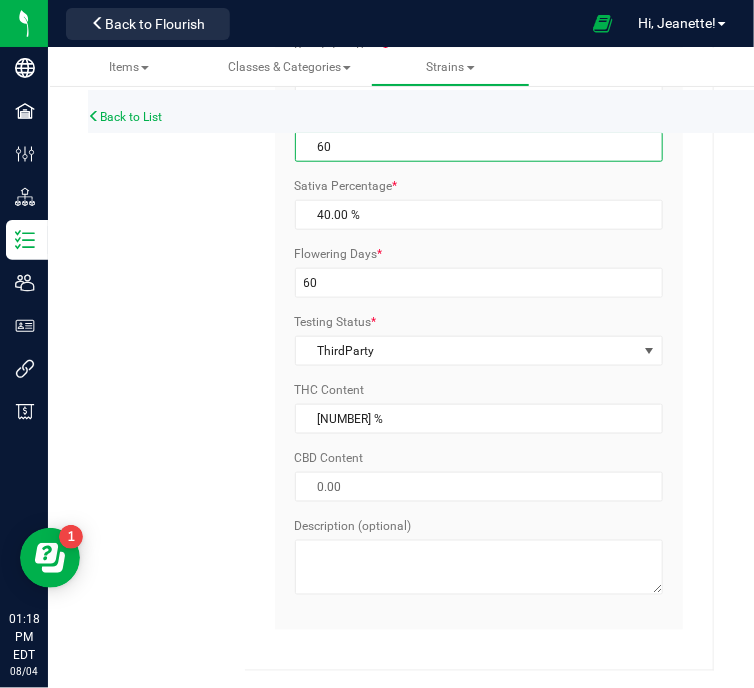 type on "6" 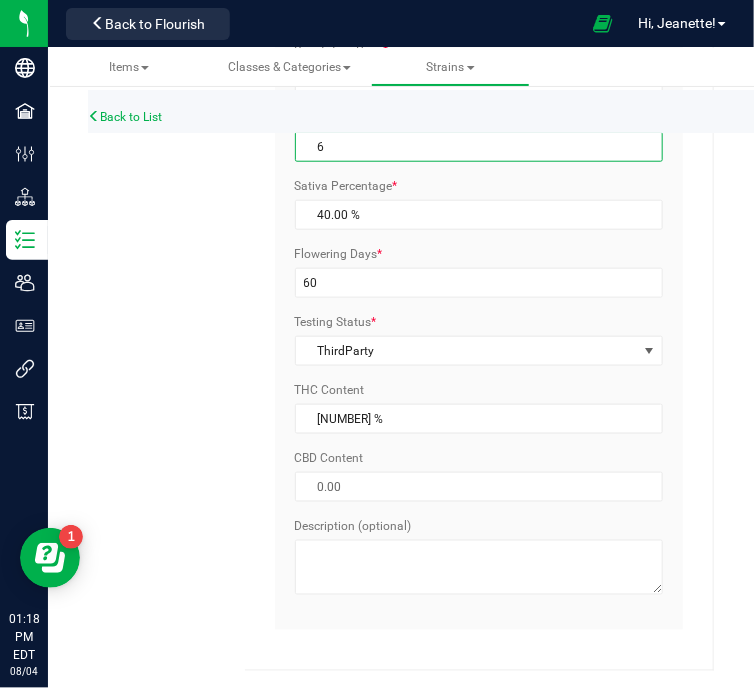 type on "94.00 %" 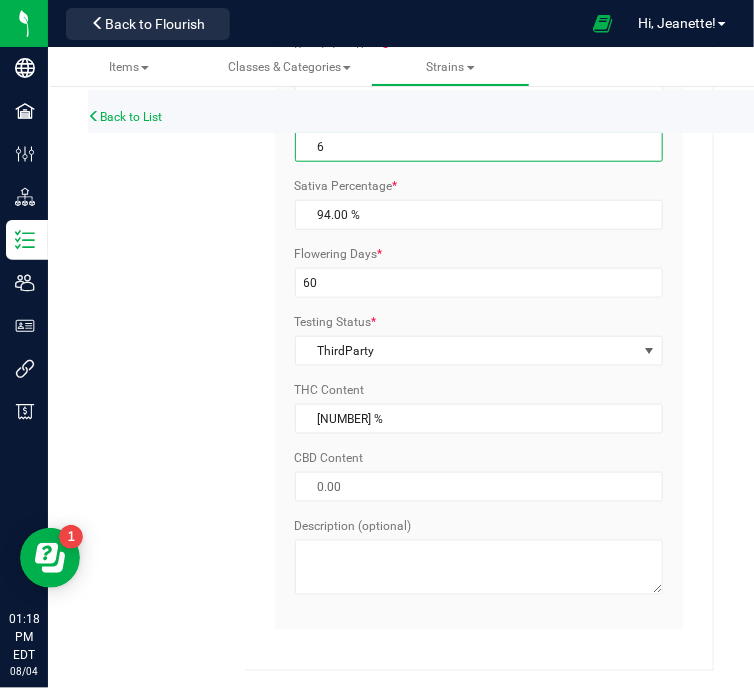 type 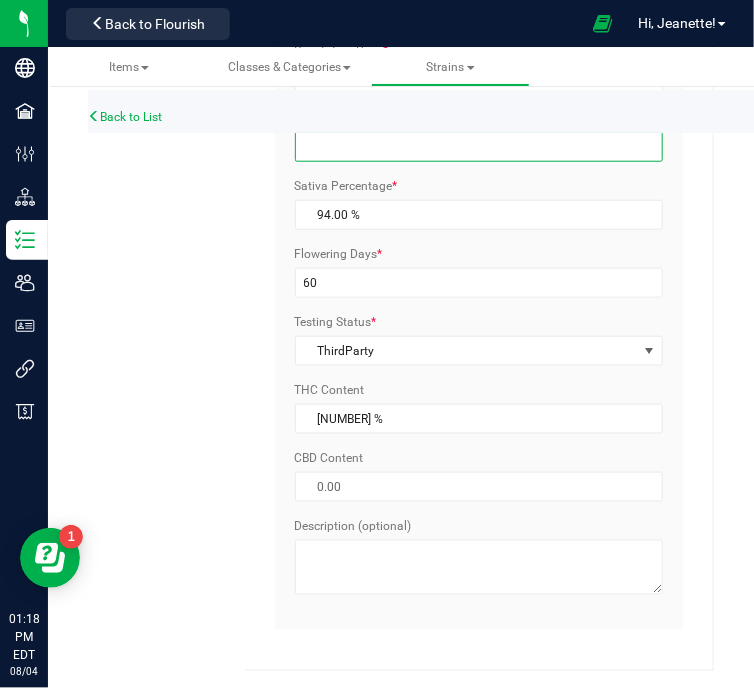 type 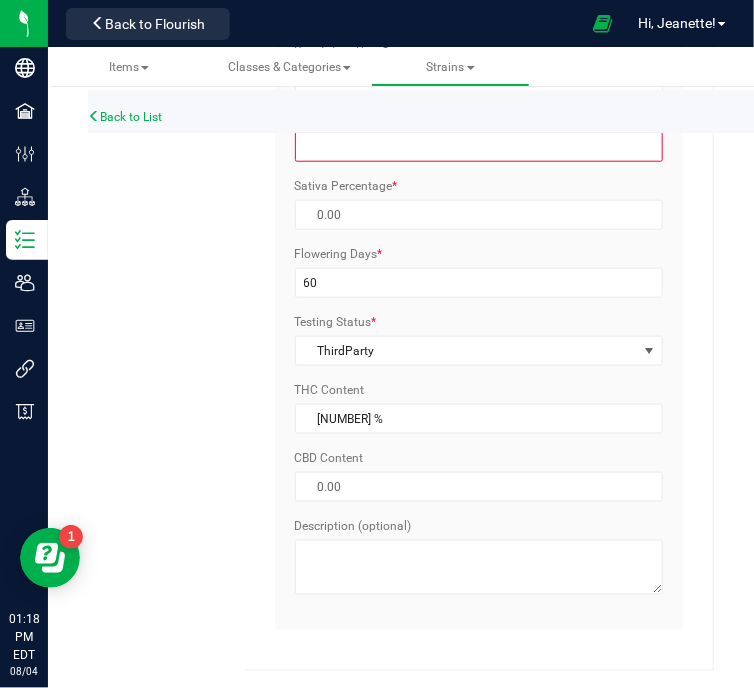 type on "8" 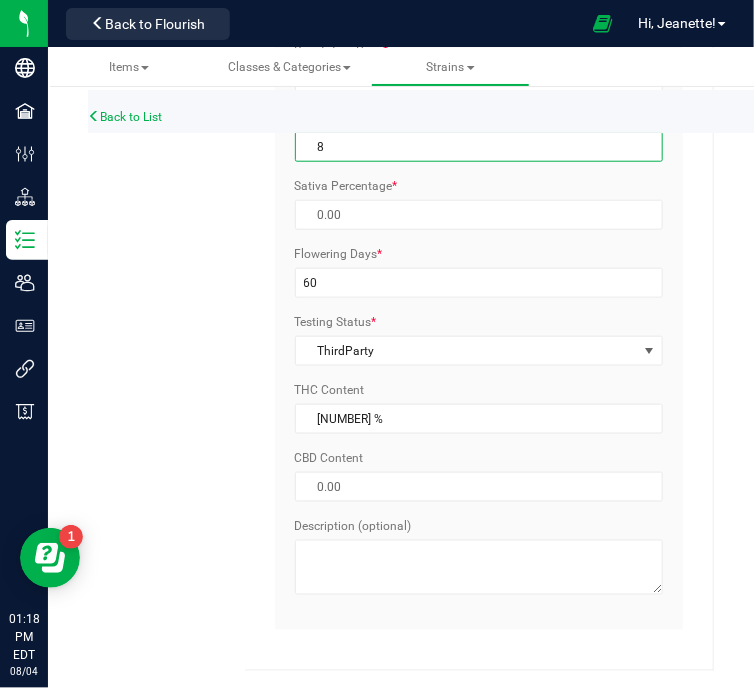 type on "92.00 %" 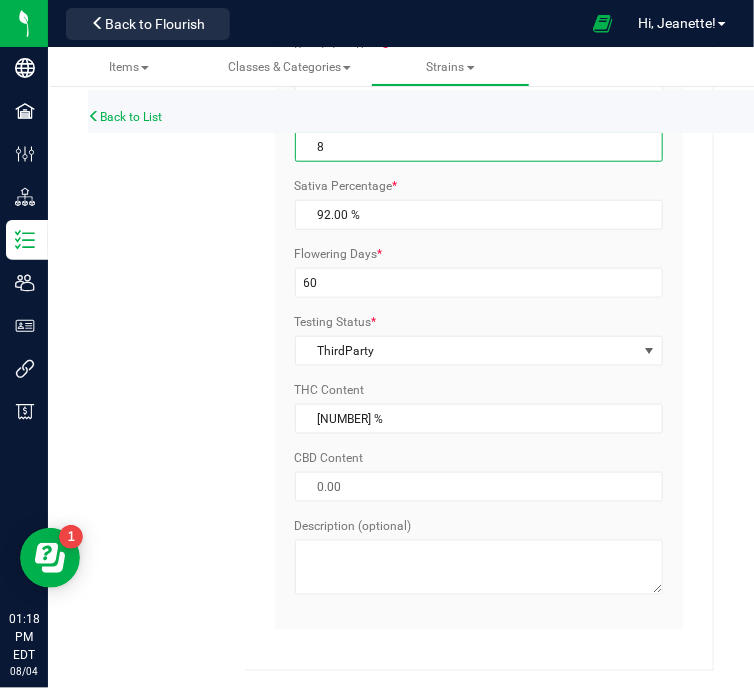 type on "80" 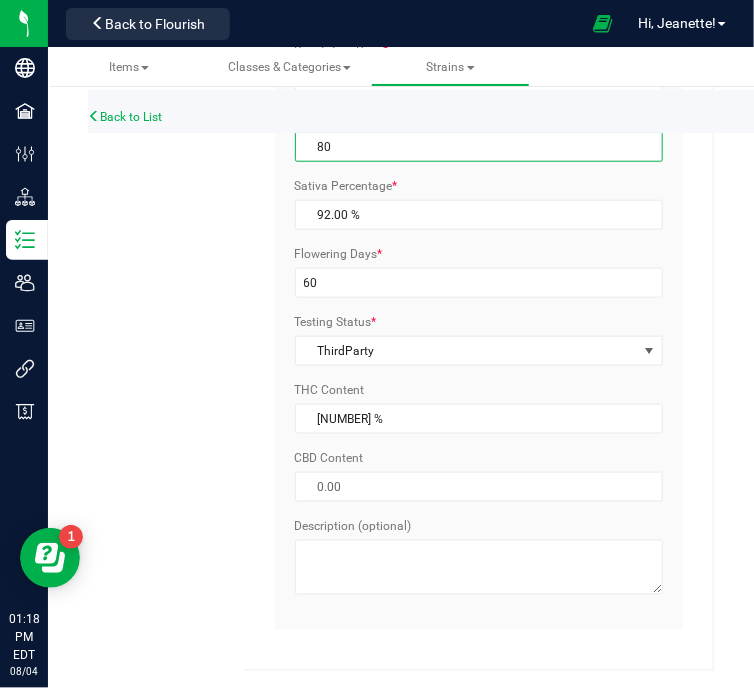 type on "[NUMBER] %" 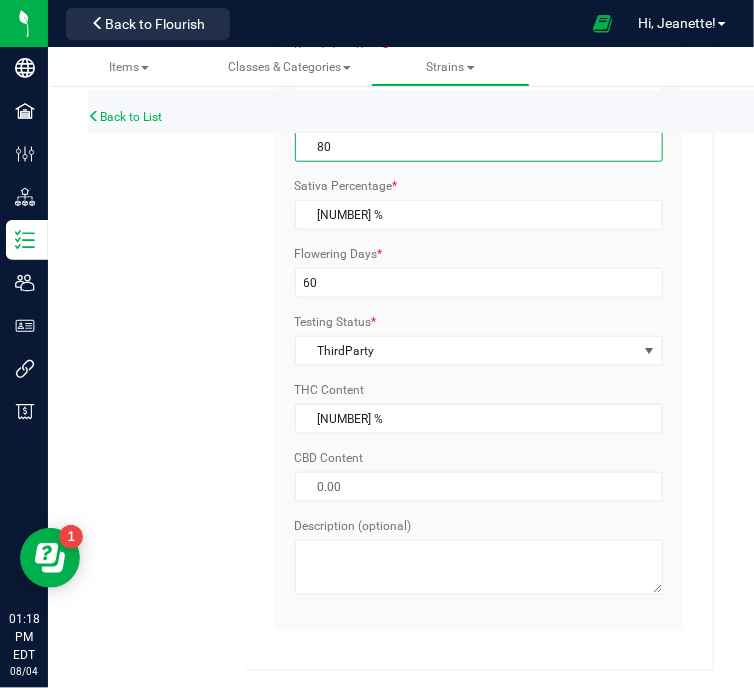 type on "92.00 %" 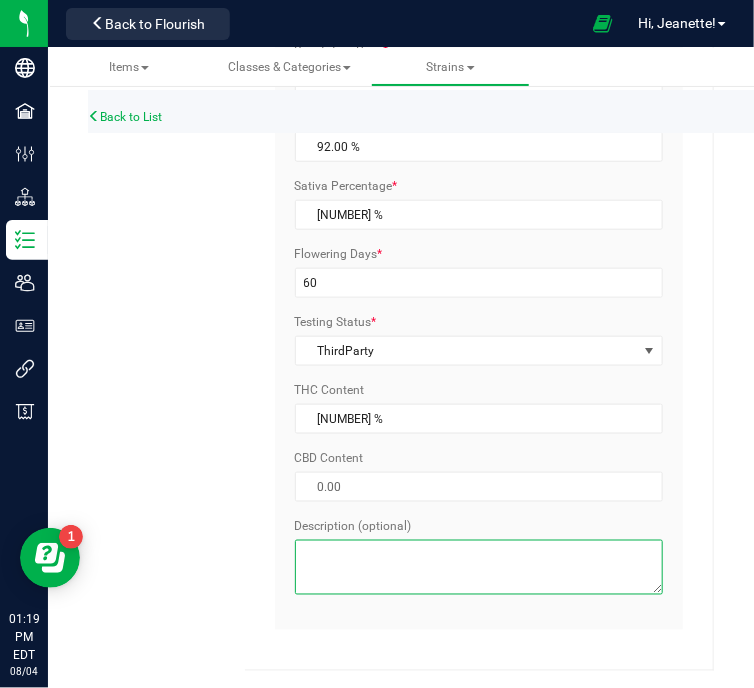 click on "Description (optional)" at bounding box center (479, 567) 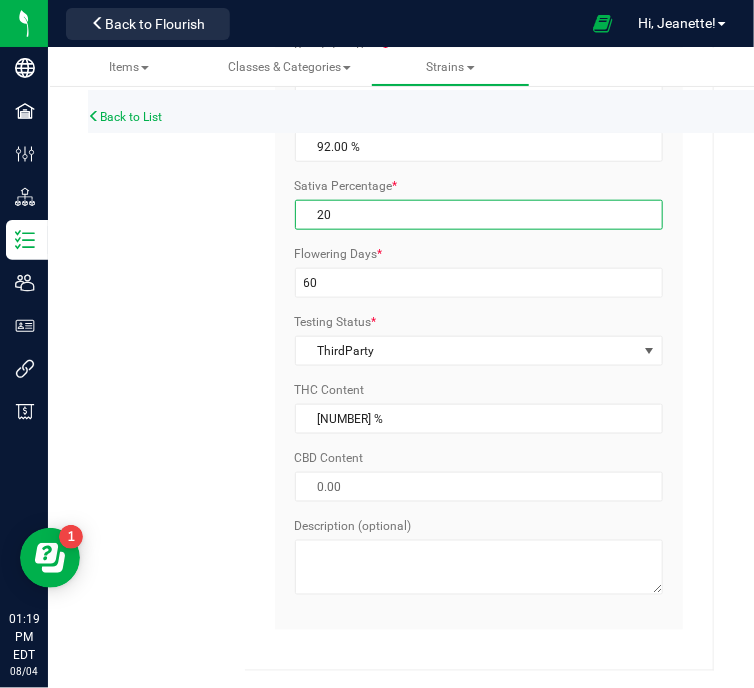drag, startPoint x: 620, startPoint y: 218, endPoint x: 1420, endPoint y: 79, distance: 811.98584 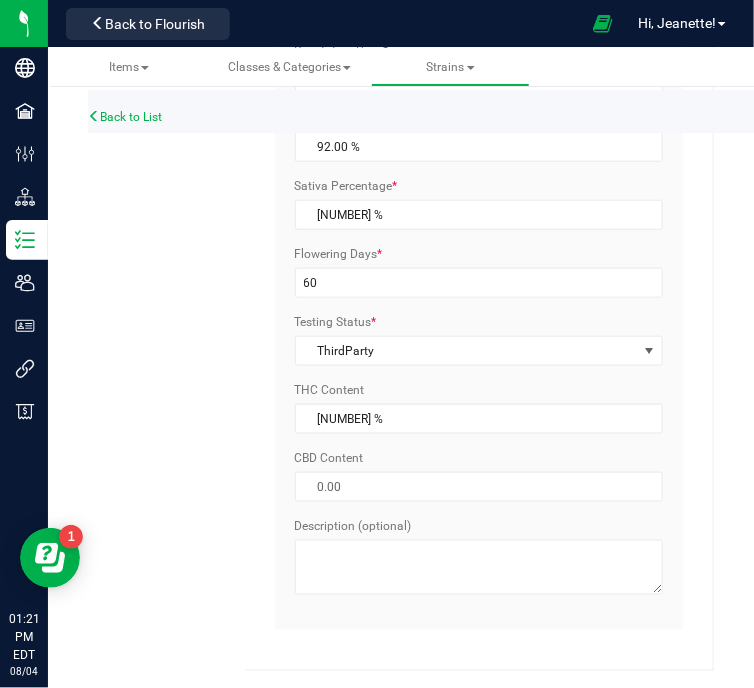 click on "Strain Info
Cancel
Save
Strain Name
*
[PRODUCT]
Abbreviation
*
[PRODUCT]
Type
*
Hybrid - Indica Select Indica Sativa Hybrid CBD THC Hybrid - Indica Hybrid - Sativa" at bounding box center [401, 177] 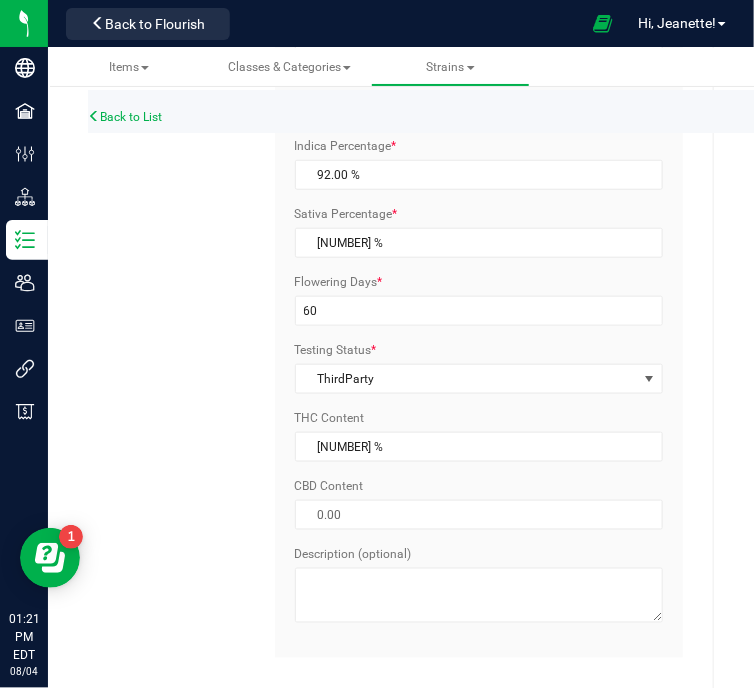 scroll, scrollTop: 424, scrollLeft: 0, axis: vertical 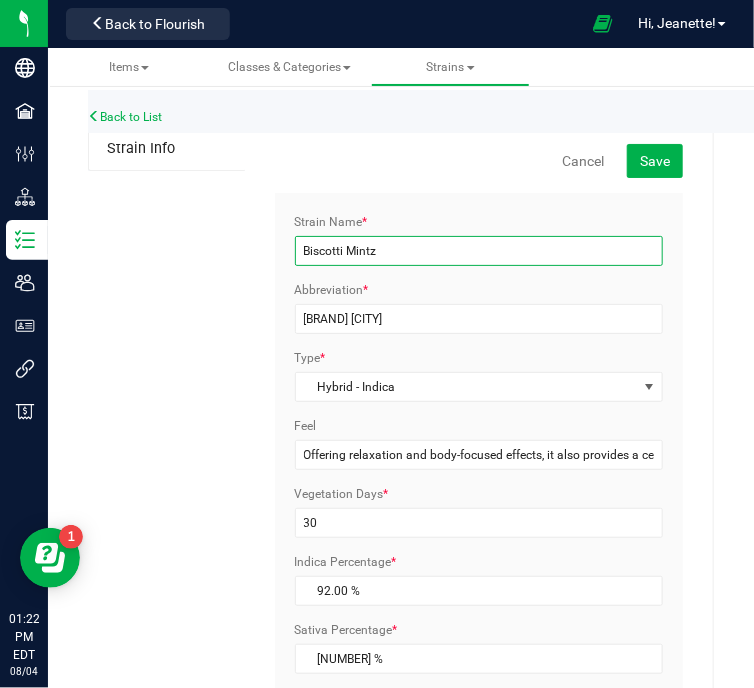 click on "Biscotti Mintz" at bounding box center [479, 251] 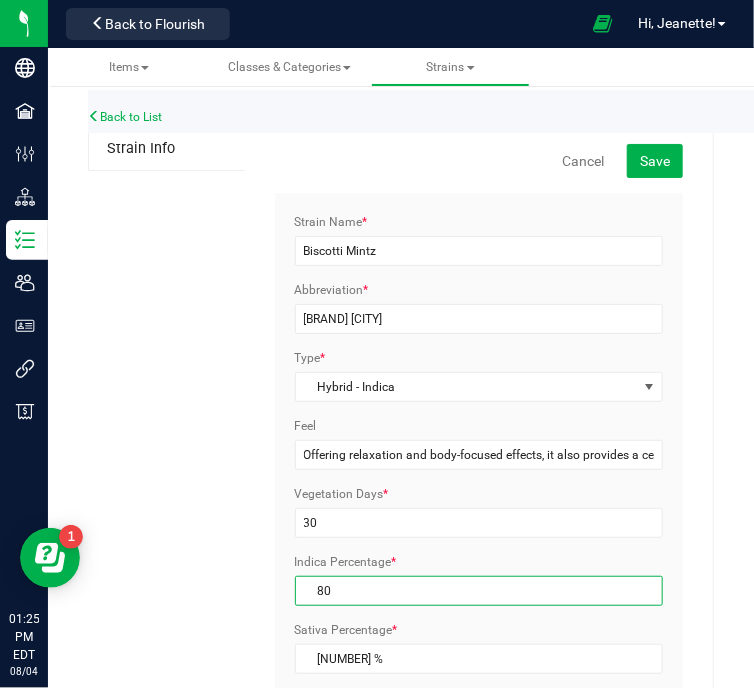 drag, startPoint x: 582, startPoint y: 591, endPoint x: 228, endPoint y: 578, distance: 354.23862 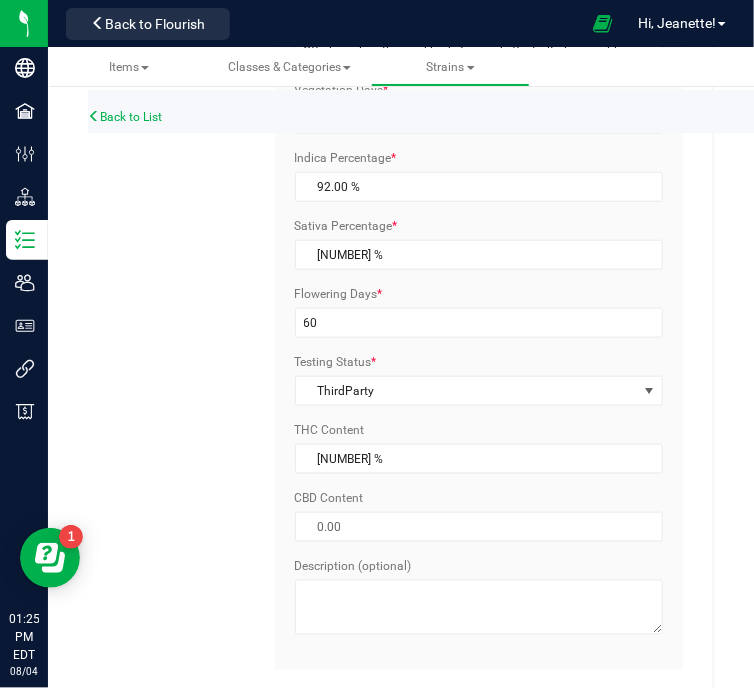 scroll, scrollTop: 444, scrollLeft: 0, axis: vertical 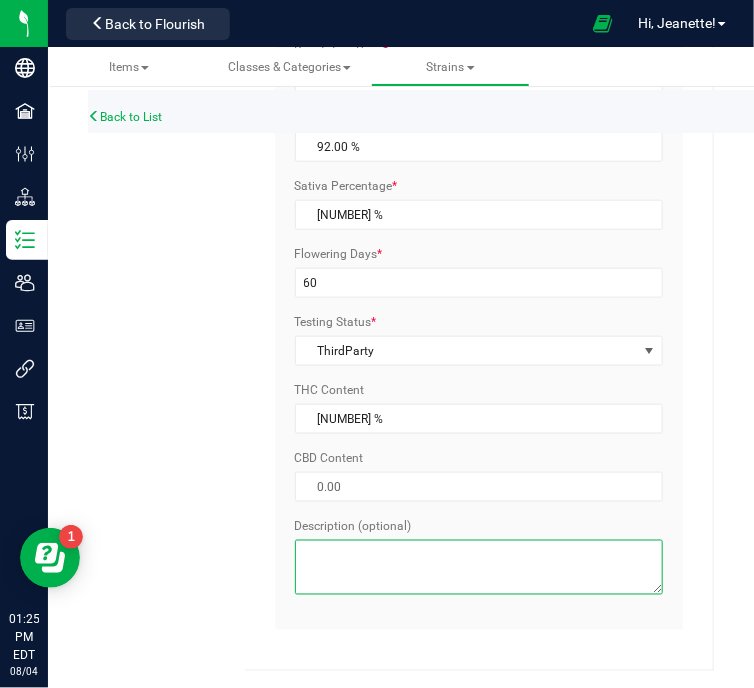 click on "Description (optional)" at bounding box center (479, 567) 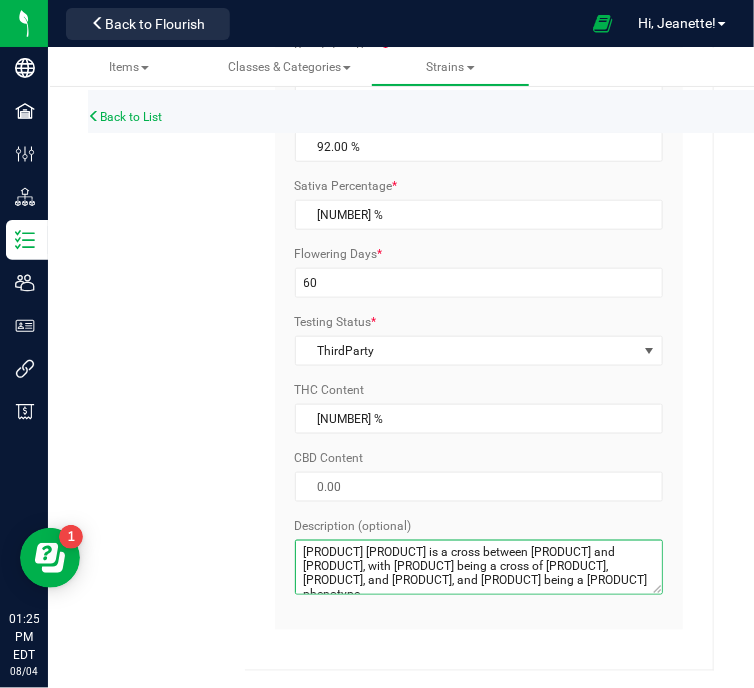click on "[PRODUCT] [PRODUCT] is a cross between [PRODUCT] and [PRODUCT], with [PRODUCT] being a cross of [PRODUCT], [PRODUCT], and [PRODUCT], and [PRODUCT] being a [PRODUCT] phenotype." at bounding box center (479, 567) 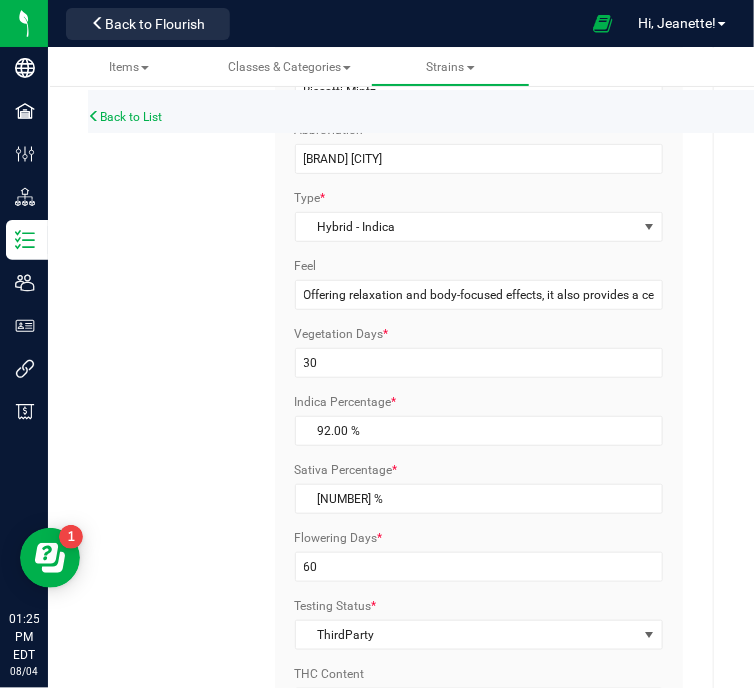 scroll, scrollTop: 112, scrollLeft: 0, axis: vertical 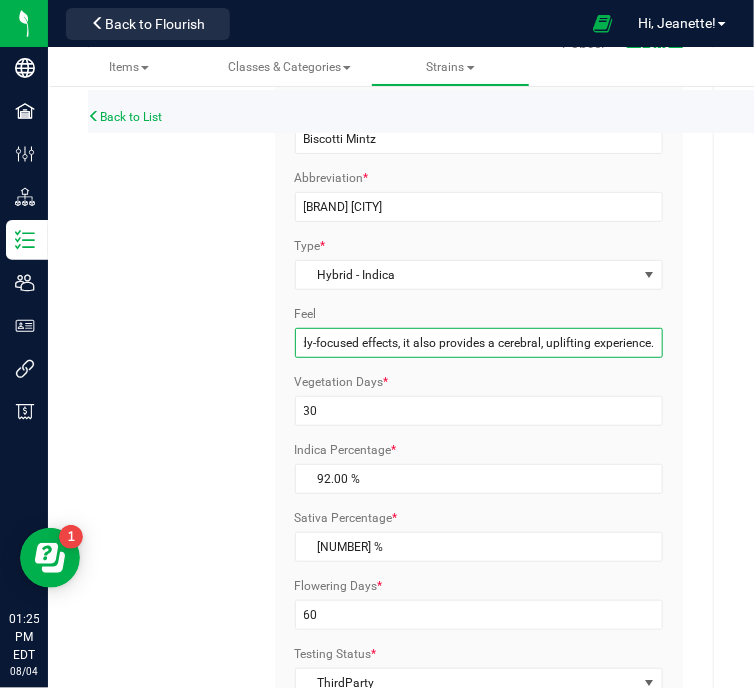 drag, startPoint x: 295, startPoint y: 341, endPoint x: 705, endPoint y: 342, distance: 410.00122 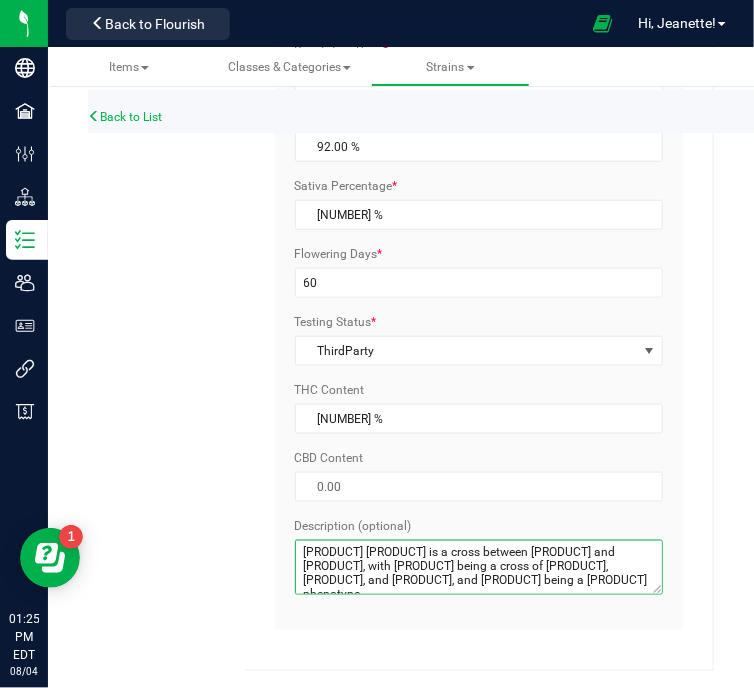 scroll, scrollTop: 0, scrollLeft: 0, axis: both 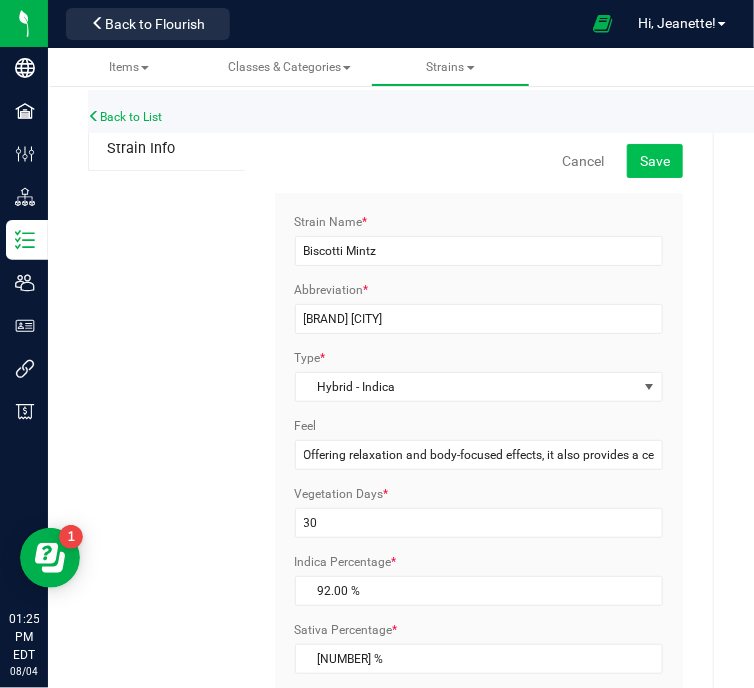 type on "[PRODUCT] [PRODUCT] is a cross between [PRODUCT] and [PRODUCT], with [PRODUCT] being a cross of [PRODUCT], [PRODUCT], and [PRODUCT], and [PRODUCT] being a [PRODUCT] phenotype. Offering relaxation and body-focused effects, it also provides a cerebral, uplifting experience." 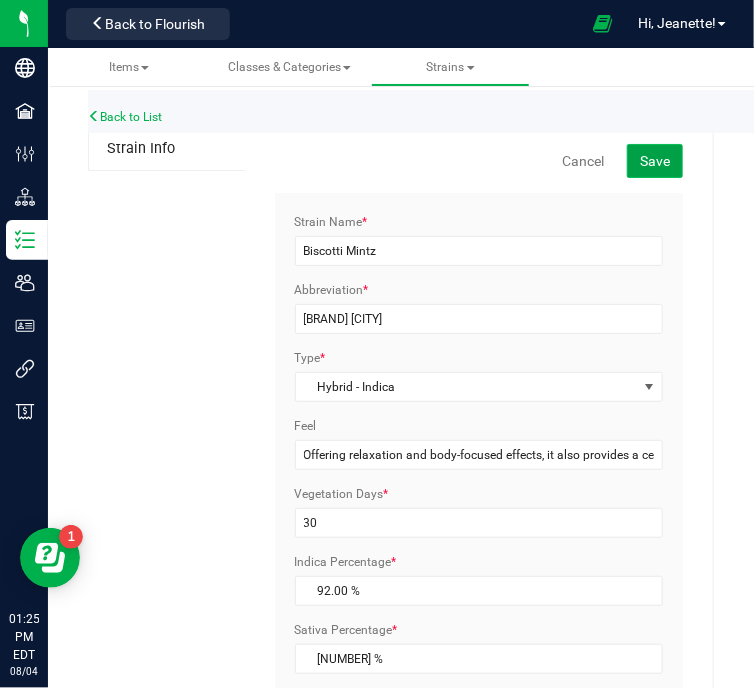 click on "Save" at bounding box center (655, 161) 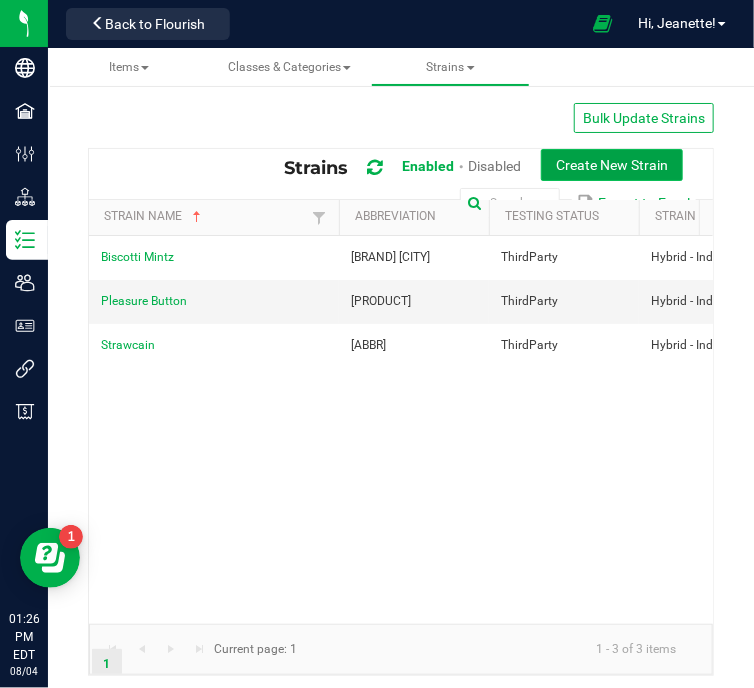 click on "Create New Strain" at bounding box center (612, 165) 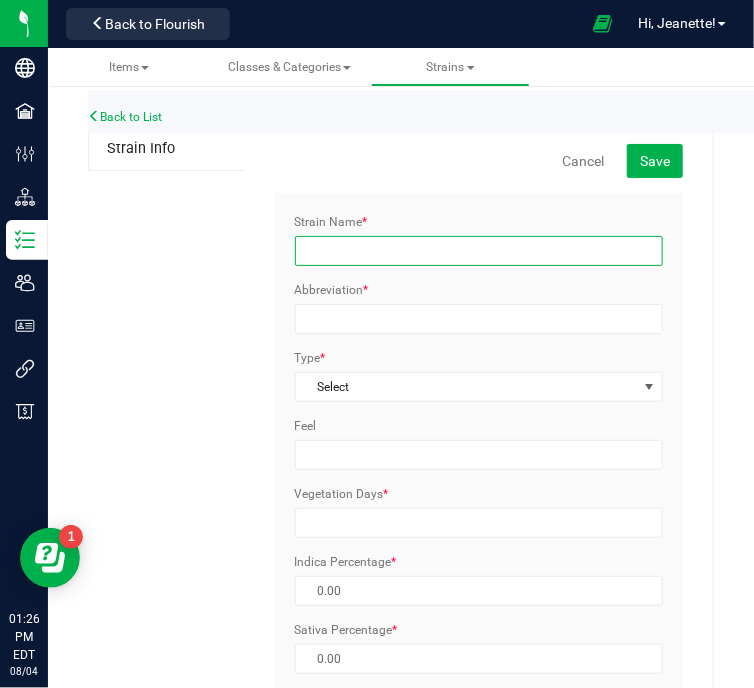 click on "Strain Name
*" at bounding box center (479, 251) 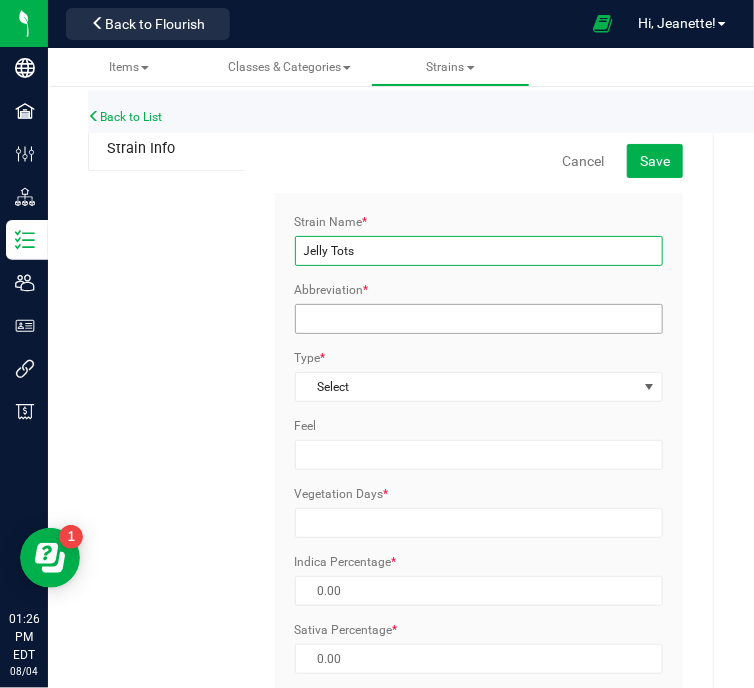 type on "Jelly Tots" 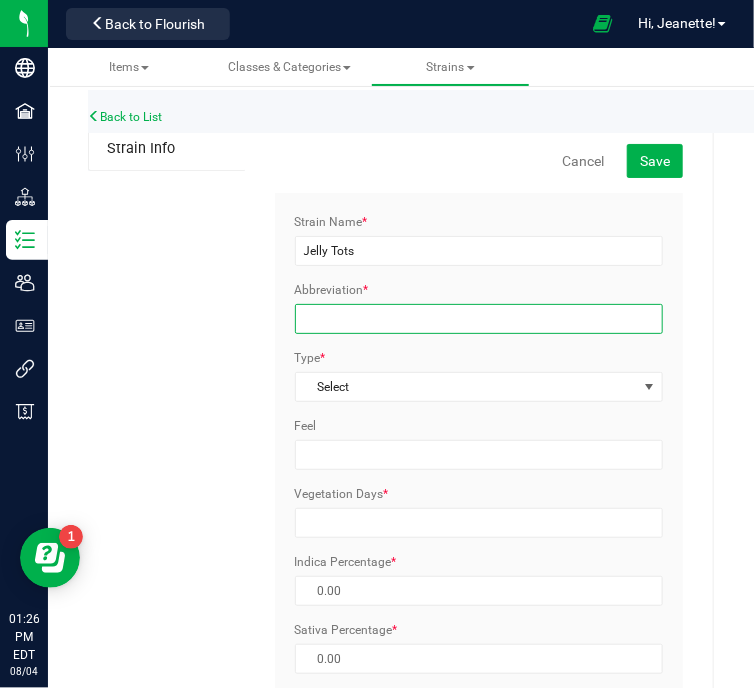 click on "Abbreviation
*" at bounding box center (479, 319) 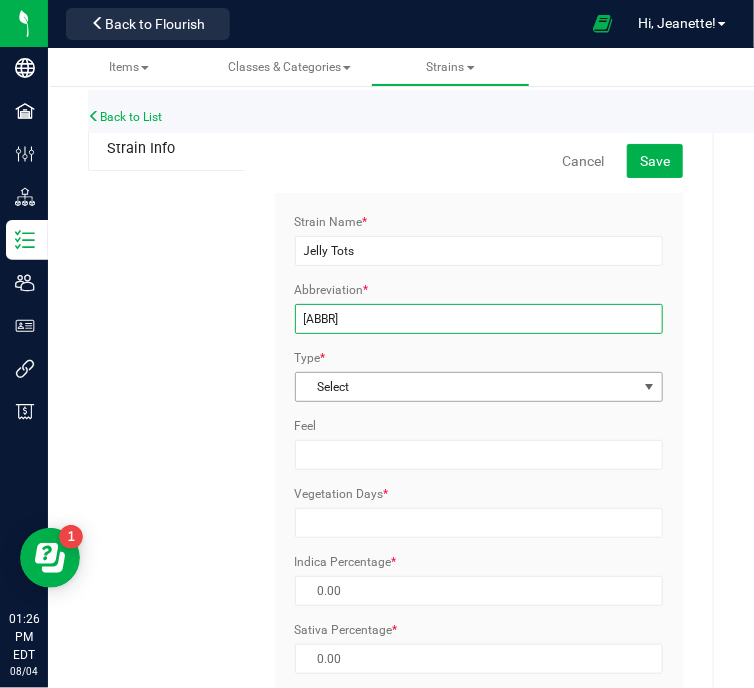 type on "[ABBR]" 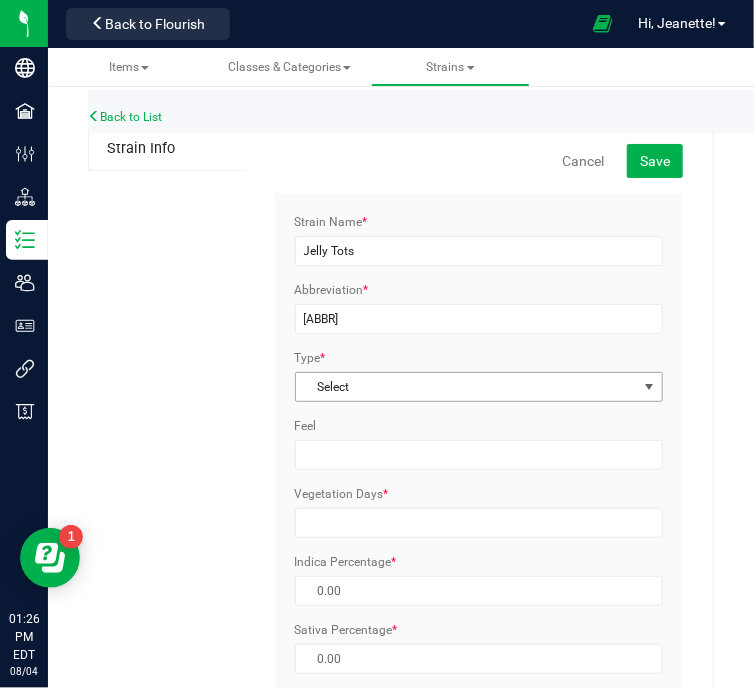 click on "Select" at bounding box center [467, 387] 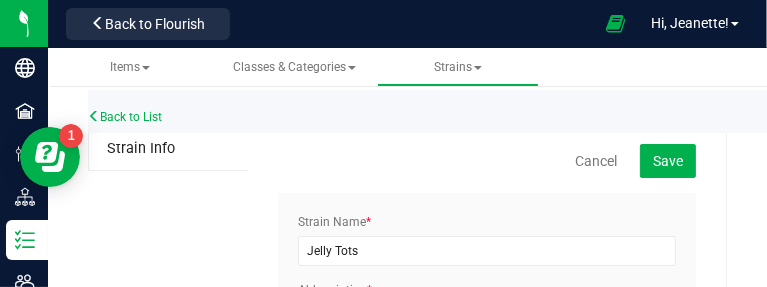type on "100.00 %" 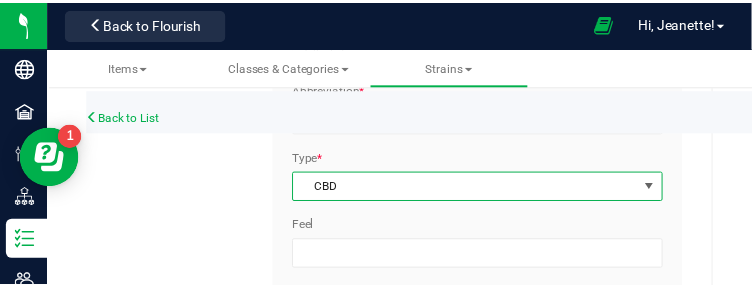 scroll, scrollTop: 240, scrollLeft: 0, axis: vertical 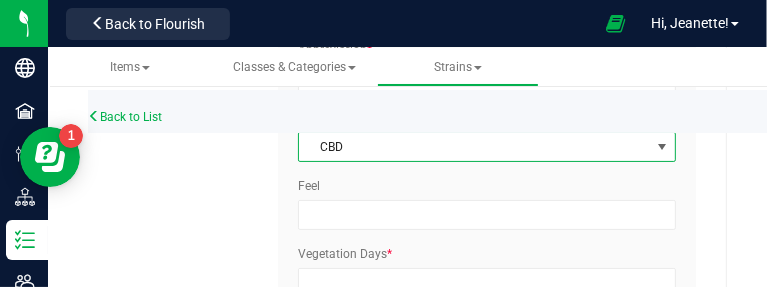 click on "CBD" at bounding box center [474, 147] 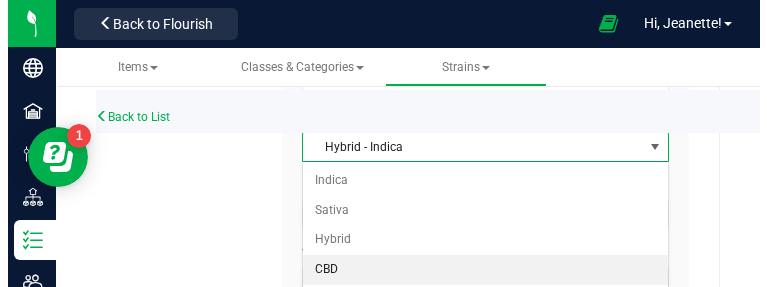 scroll, scrollTop: 4, scrollLeft: 0, axis: vertical 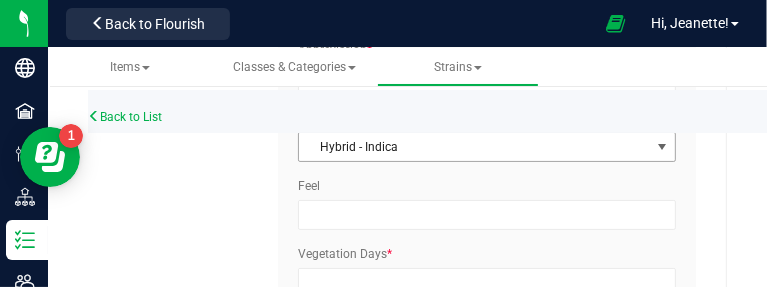 click on "Hybrid - Indica" at bounding box center (474, 147) 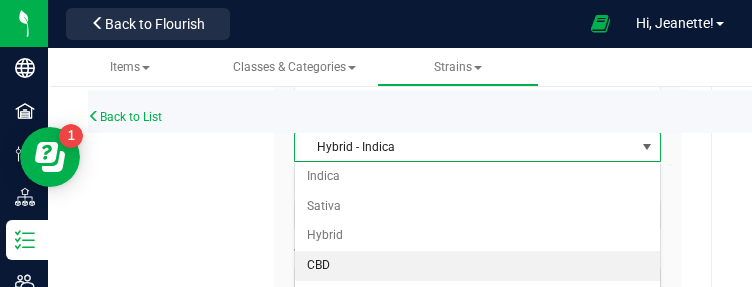 click on "CBD" at bounding box center [477, 266] 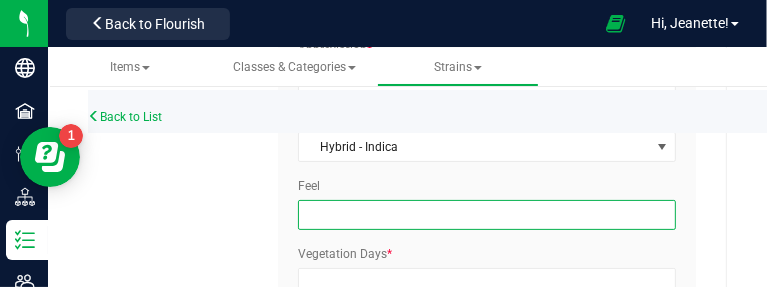 click on "Feel" at bounding box center (487, 215) 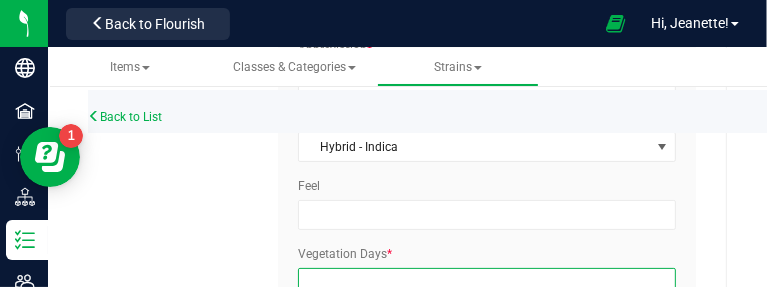 click on "Vegetation Days
*" at bounding box center (487, 283) 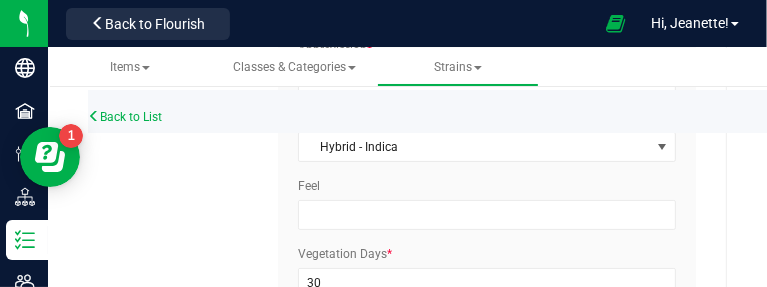 scroll, scrollTop: 422, scrollLeft: 0, axis: vertical 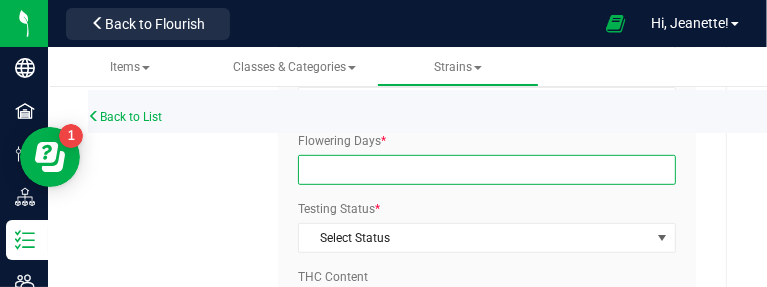 type on "60" 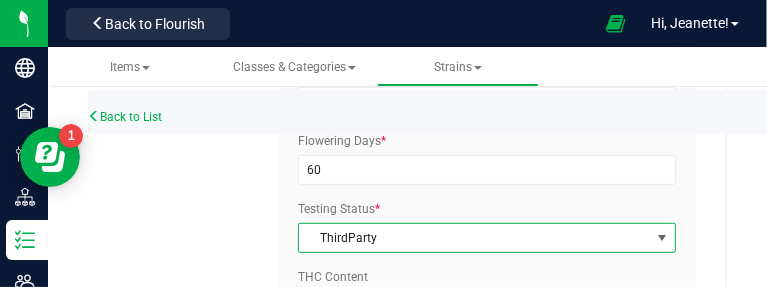 scroll, scrollTop: 692, scrollLeft: 0, axis: vertical 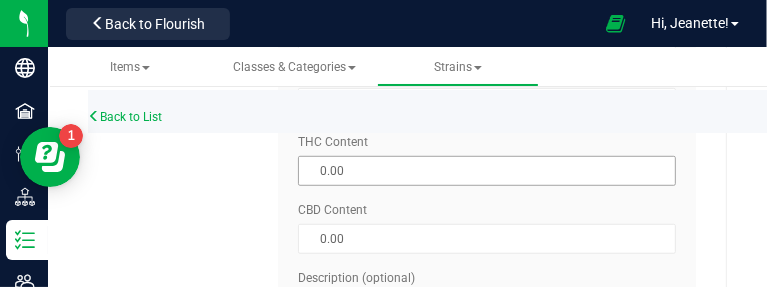 click at bounding box center [487, 171] 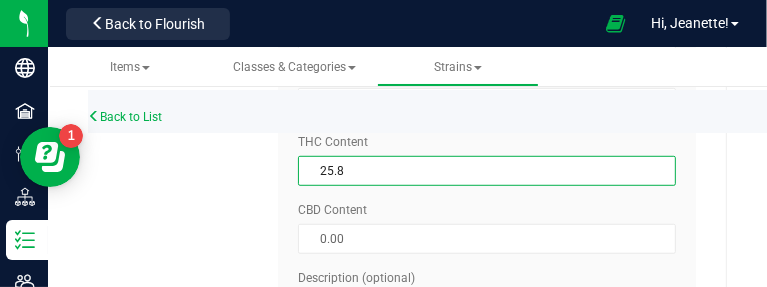 type on "25.87" 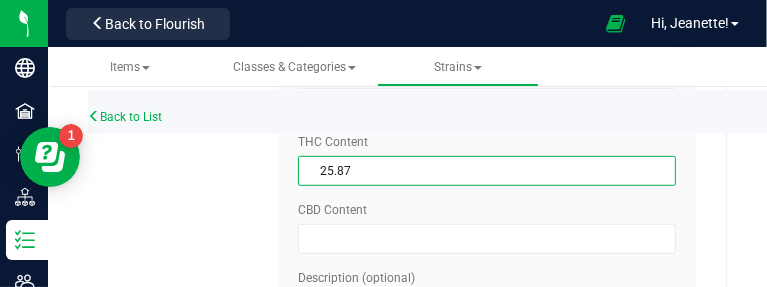 type on "25.87 %" 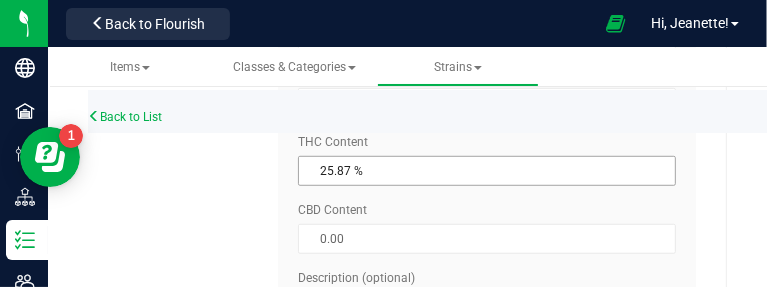scroll, scrollTop: 825, scrollLeft: 0, axis: vertical 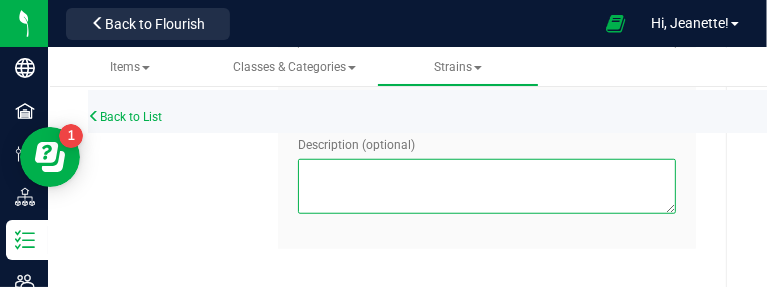 paste on "[STRAIN] x [STRAIN]" 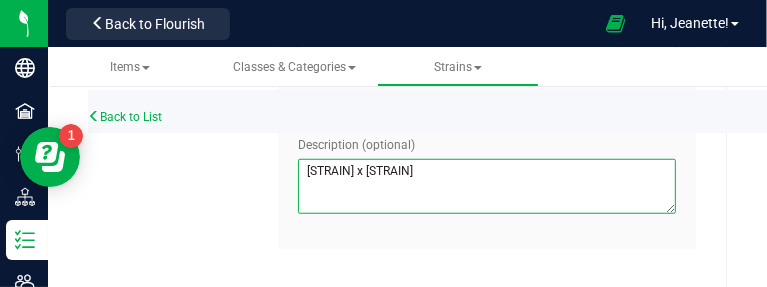 type on "[STRAIN] x [STRAIN]" 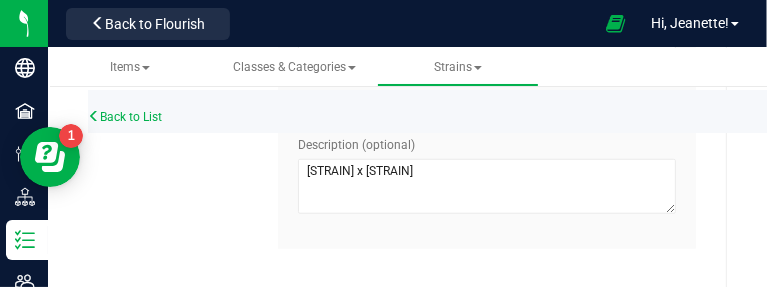 click on "Strain Info
Cancel
Save
Strain Name
*
[STRAIN]
Abbreviation
*
[ABBR]
Type
*
Hybrid - Indica Select Indica Sativa Hybrid CBD THC Hybrid - Indica Hybrid - Sativa
* 30 *" at bounding box center [407, -204] 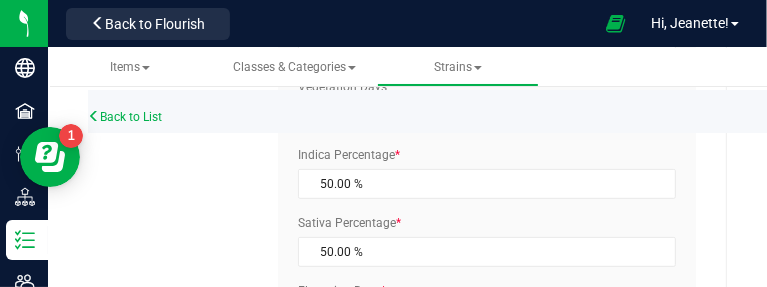 scroll, scrollTop: 404, scrollLeft: 0, axis: vertical 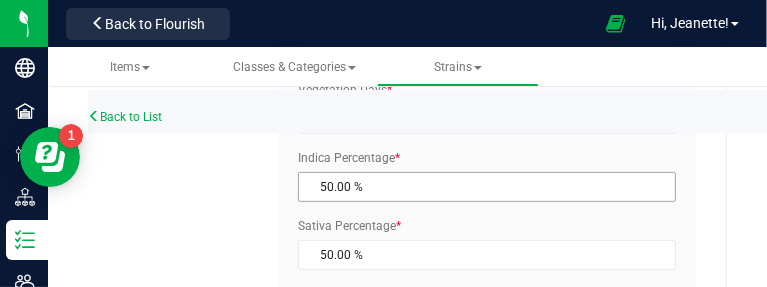 click on "50.00 % 50" at bounding box center (487, 187) 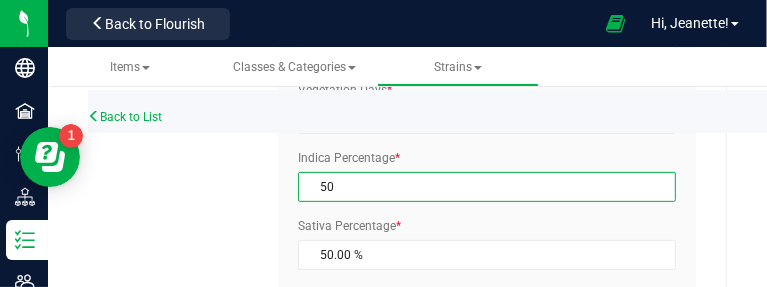 type on "5" 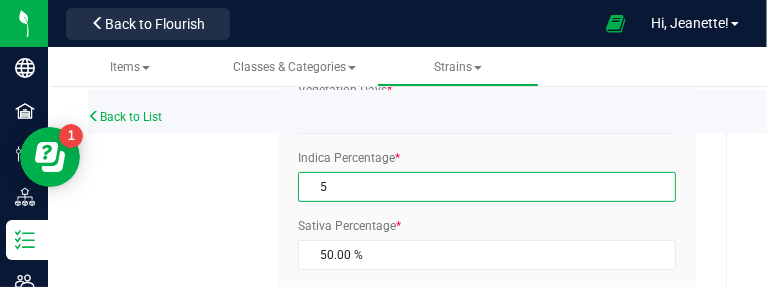 type on "95.00 %" 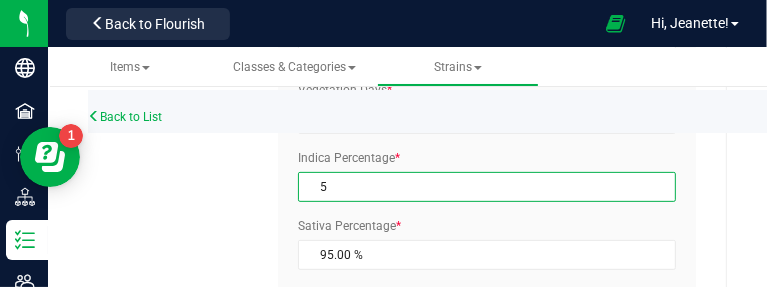 type 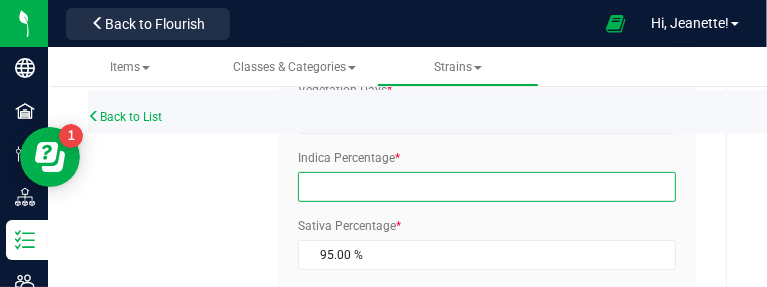 type 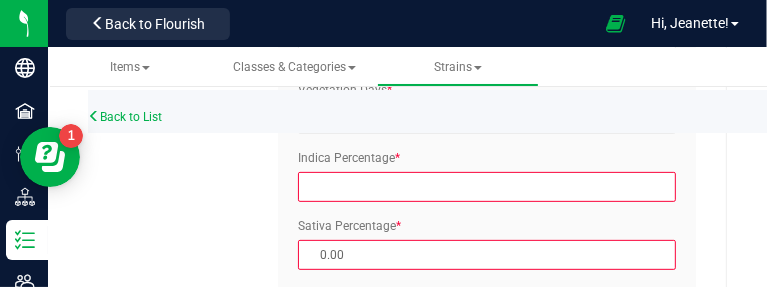 type on "6" 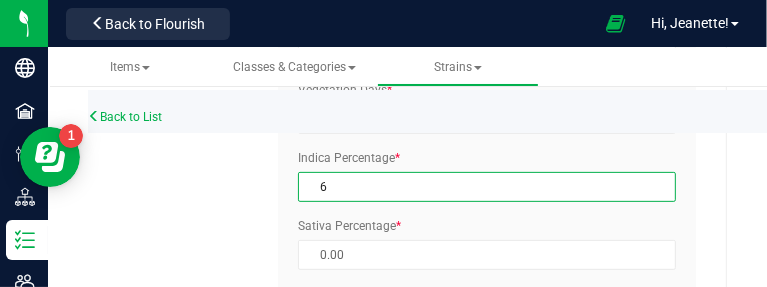 type on "94.00 %" 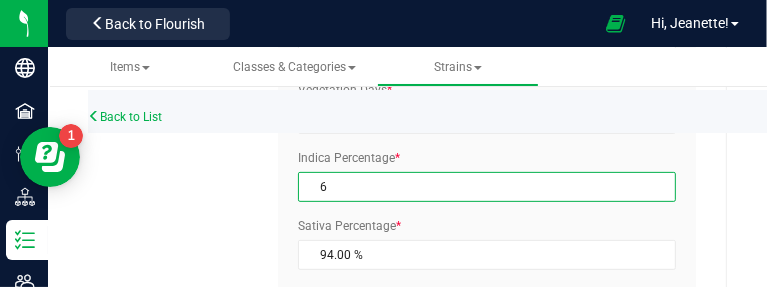 type on "60" 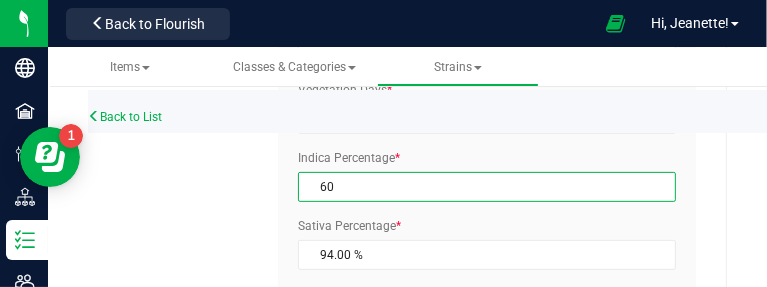 type on "40.00 %" 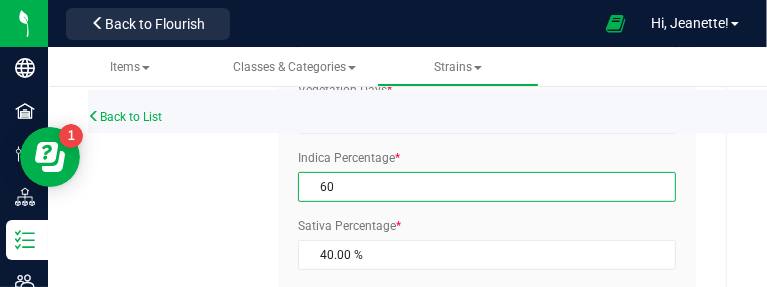 type on "60.00 %" 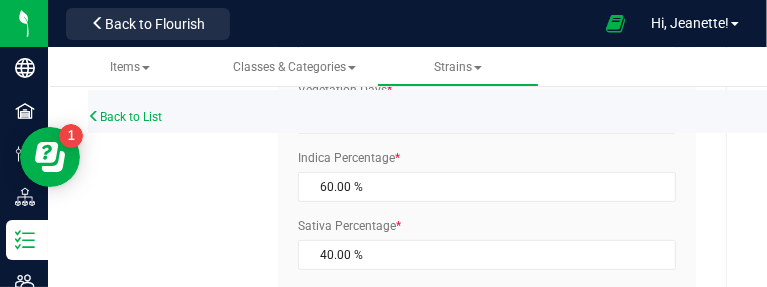 scroll, scrollTop: 364, scrollLeft: 0, axis: vertical 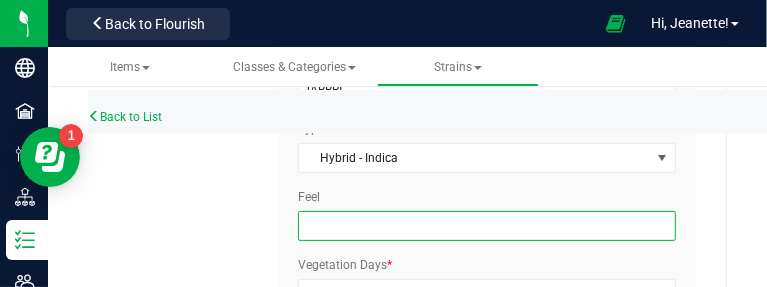click on "Feel" at bounding box center [487, 226] 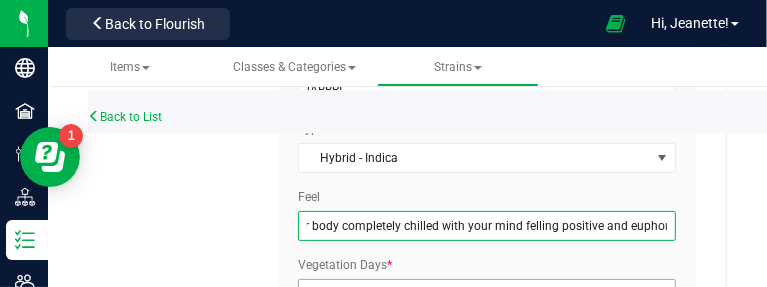 scroll, scrollTop: 0, scrollLeft: 291, axis: horizontal 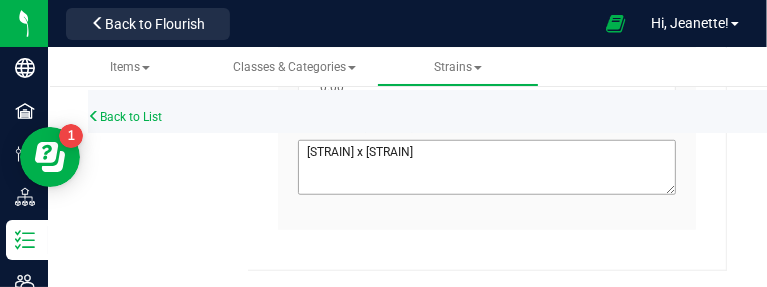 type on "Offers a very calming effect when smoked with your body completely chilled with your mind felling positive and euphoric." 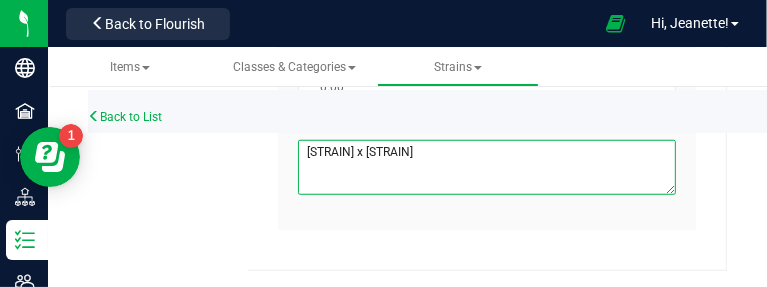 scroll, scrollTop: 0, scrollLeft: 0, axis: both 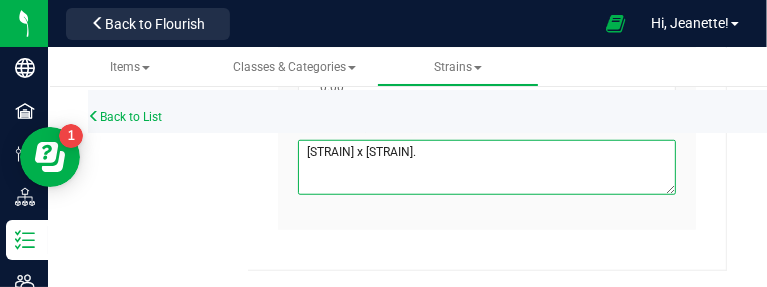 paste on "Offers a very calming effect when smoked with your body completely chilled with your mind felling positive and euphoric." 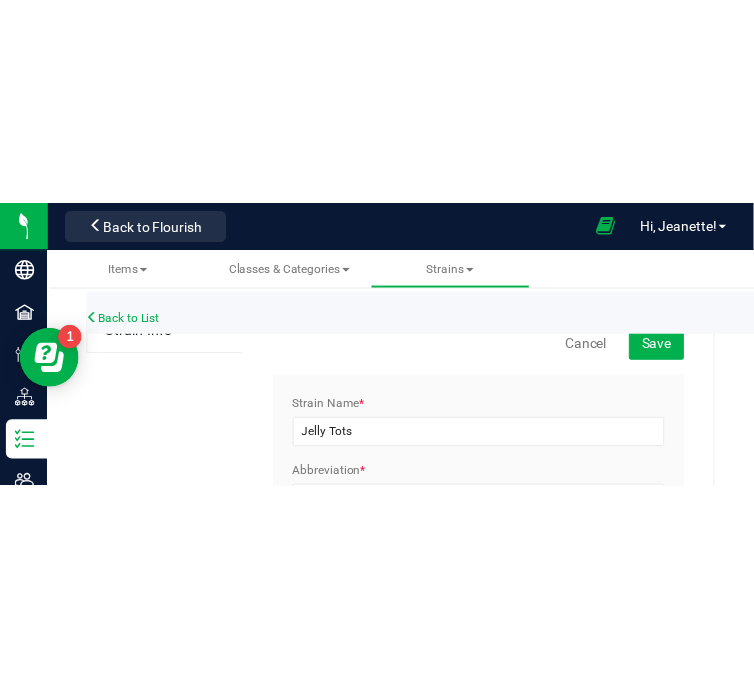scroll, scrollTop: 0, scrollLeft: 0, axis: both 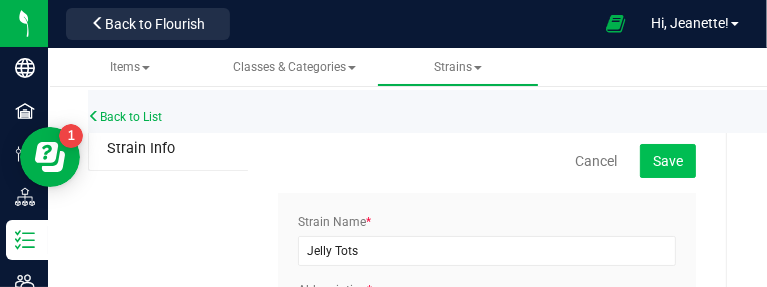 type on "[STRAIN] x [STRAIN]. Offers a very calming effect when smoked with your body completely chilled with your mind felling positive and euphoric." 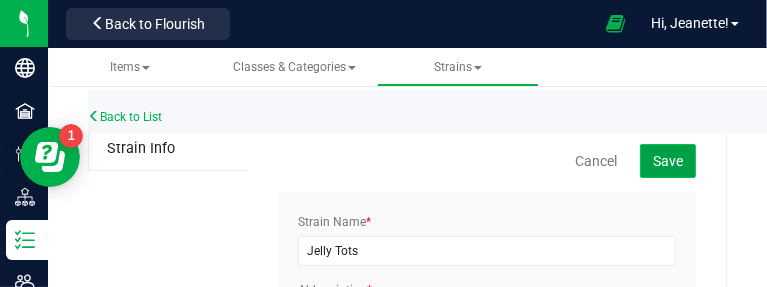 click on "Save" at bounding box center [668, 161] 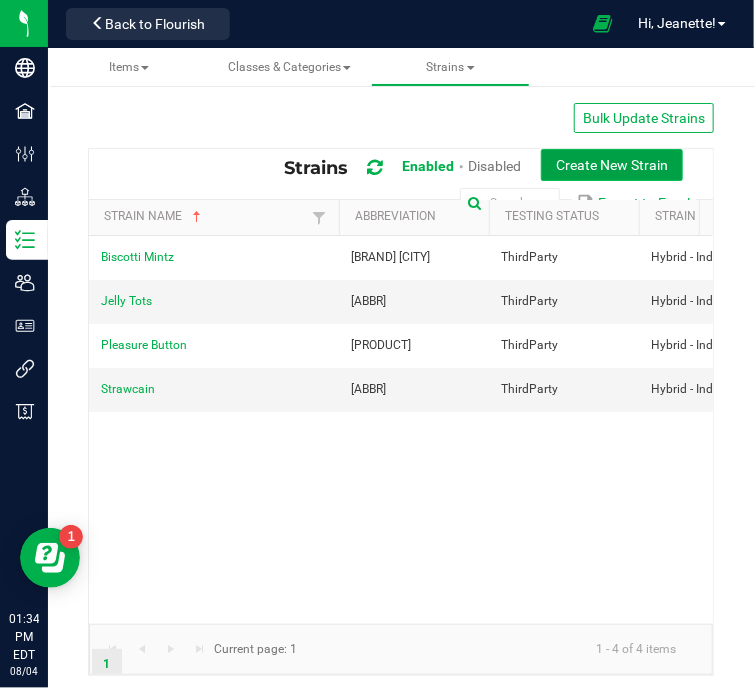 click on "Create New Strain" at bounding box center [612, 165] 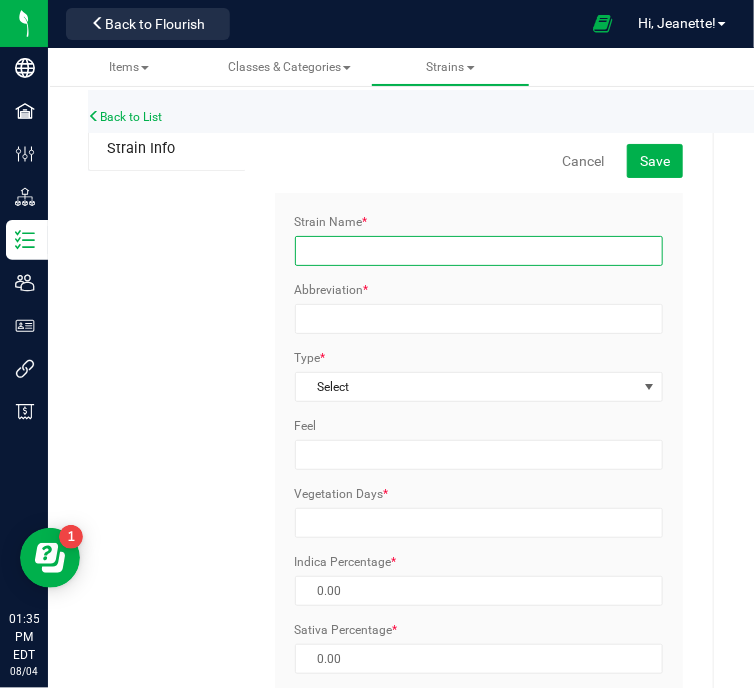 click on "Strain Name
*" at bounding box center [479, 251] 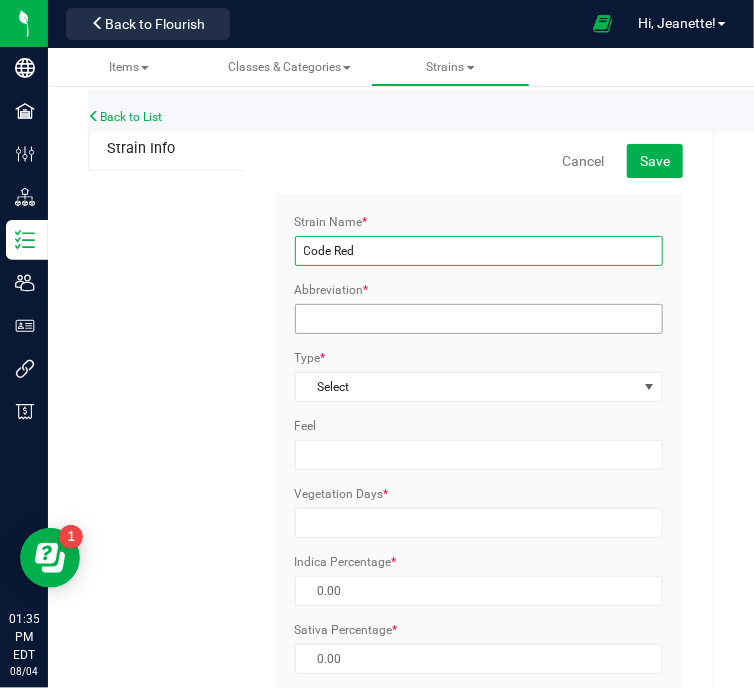 type on "Code Red" 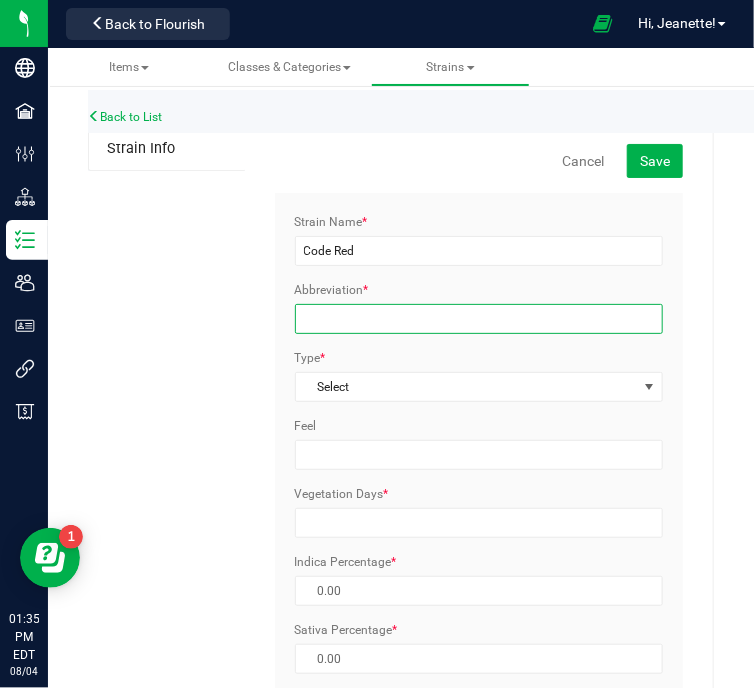 click on "Abbreviation
*" at bounding box center [479, 319] 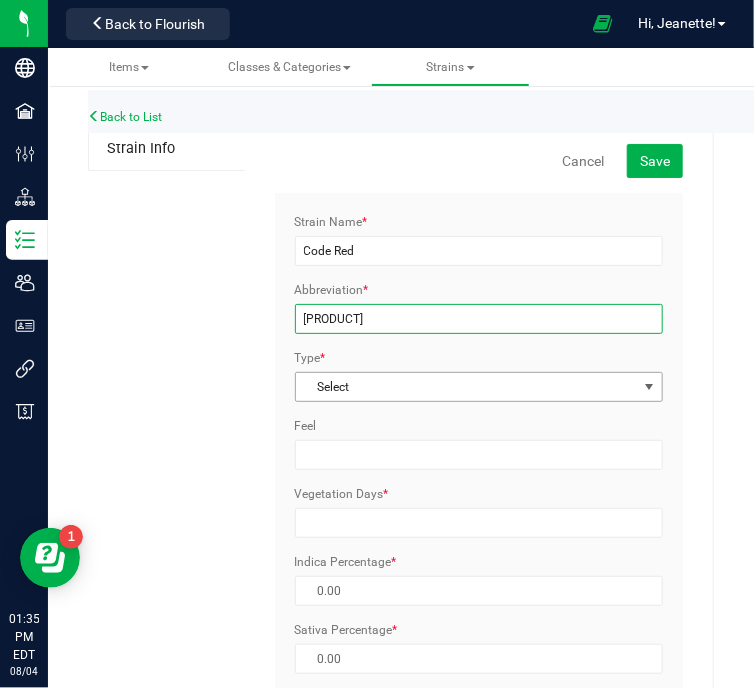 type on "[PRODUCT]" 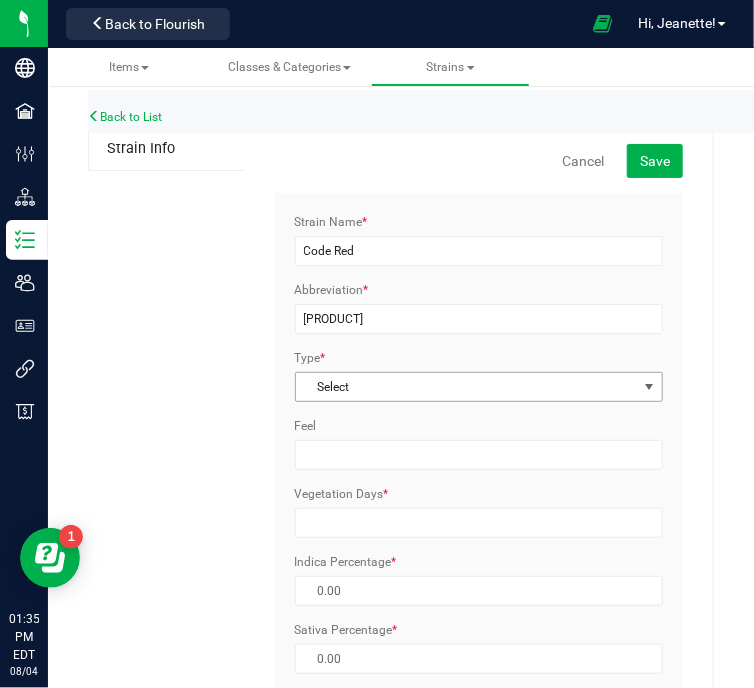 click on "Select" at bounding box center [467, 387] 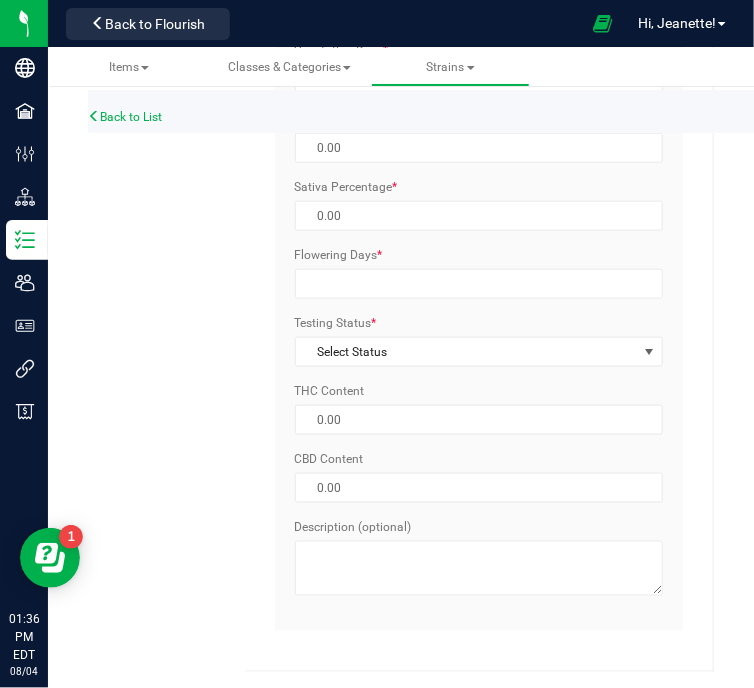 scroll, scrollTop: 444, scrollLeft: 0, axis: vertical 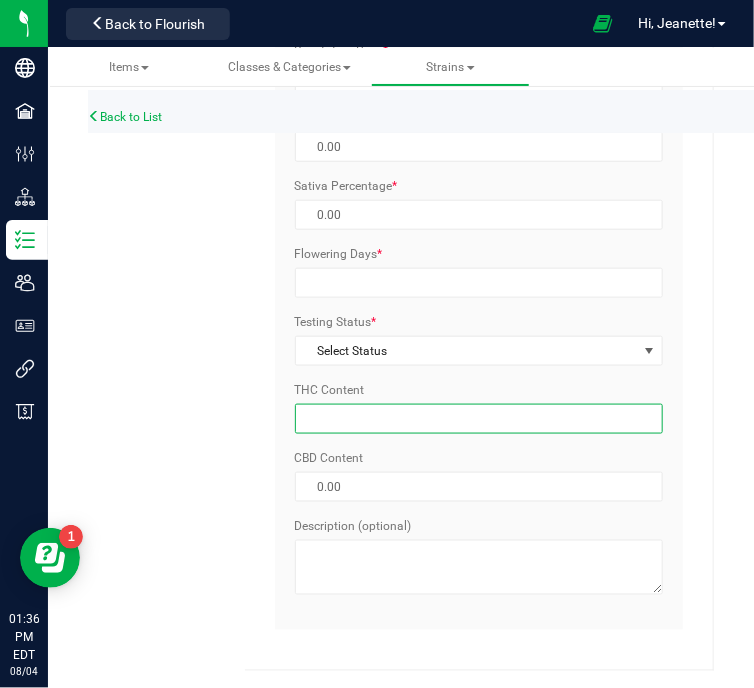 click at bounding box center [479, 419] 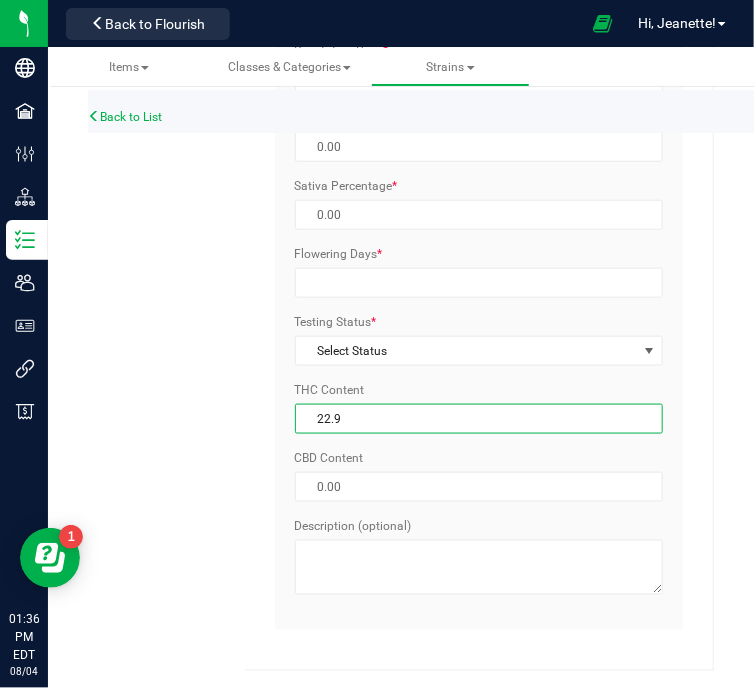 type on "[NUMBER]" 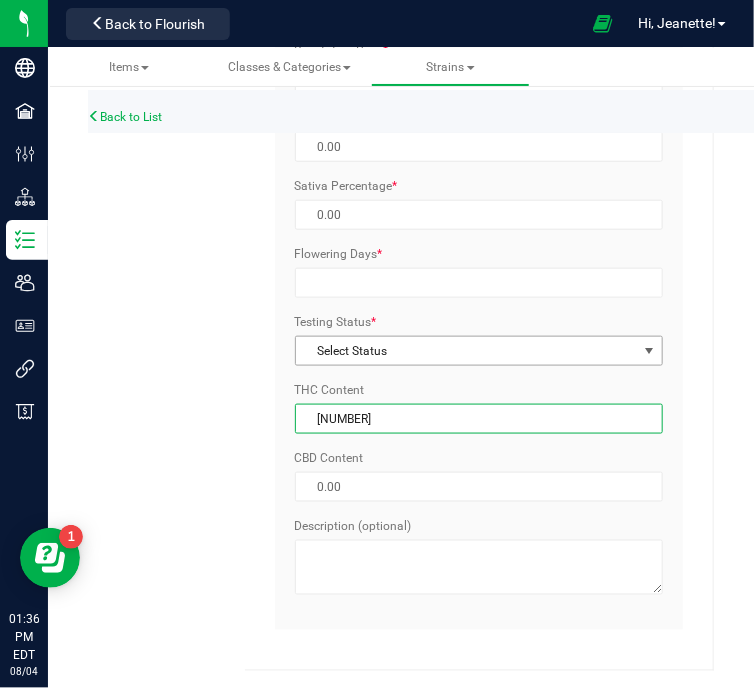 type on "[NUMBER] %" 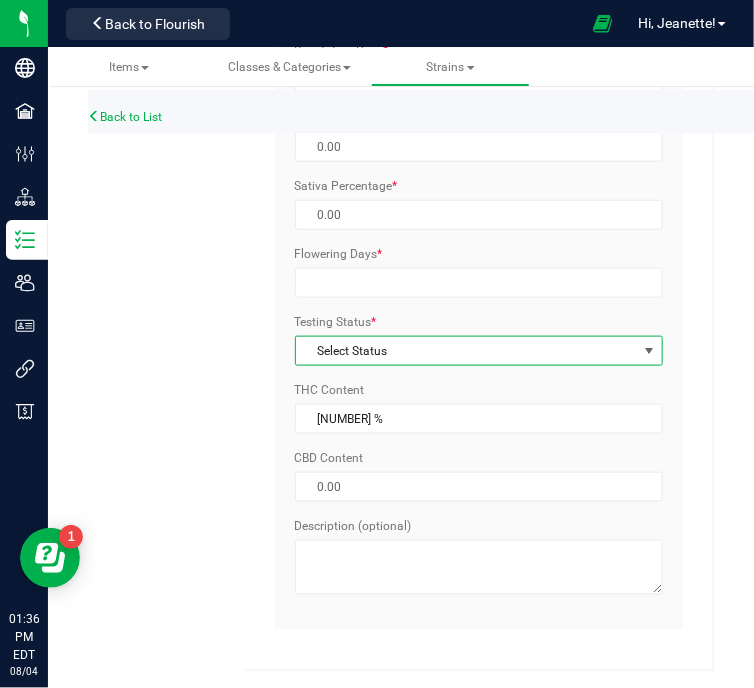 click on "Select Status" at bounding box center (467, 351) 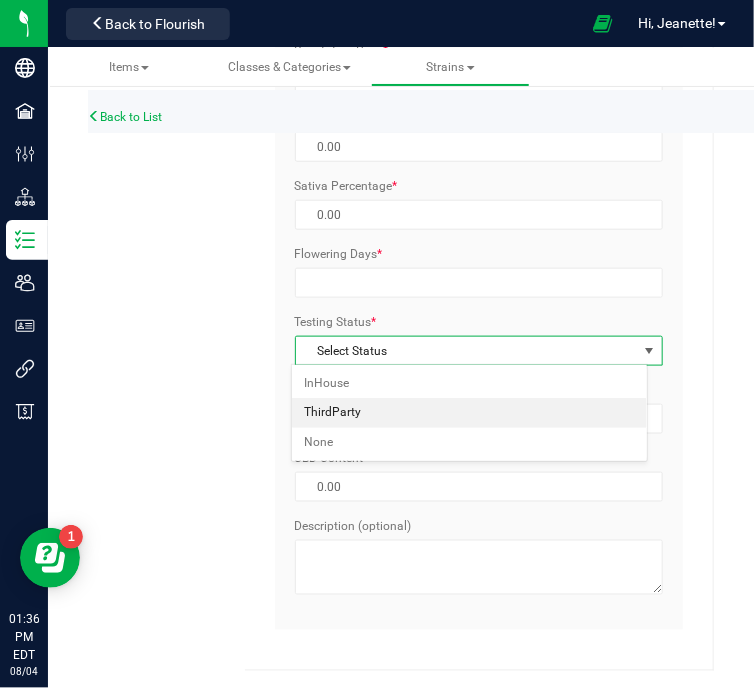 click on "ThirdParty" at bounding box center (470, 413) 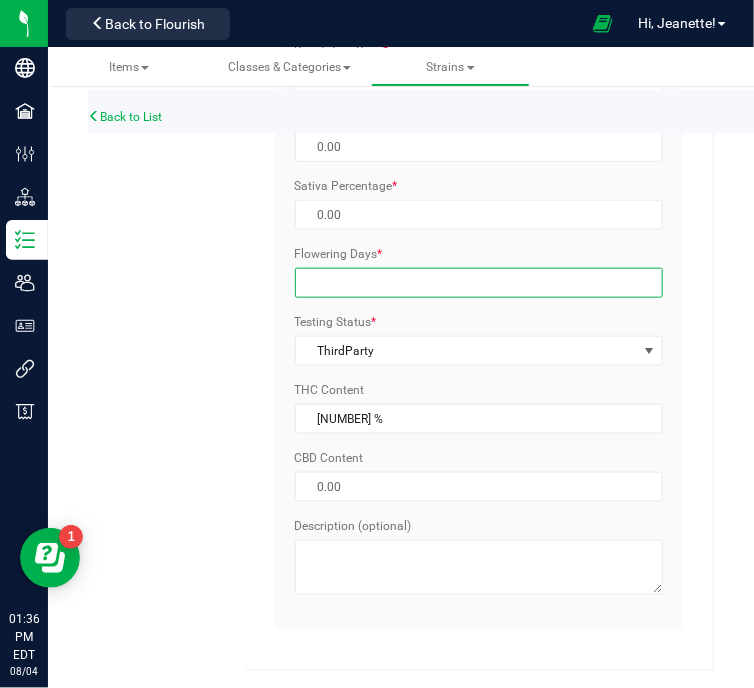 click on "Flowering Days
*" at bounding box center [479, 283] 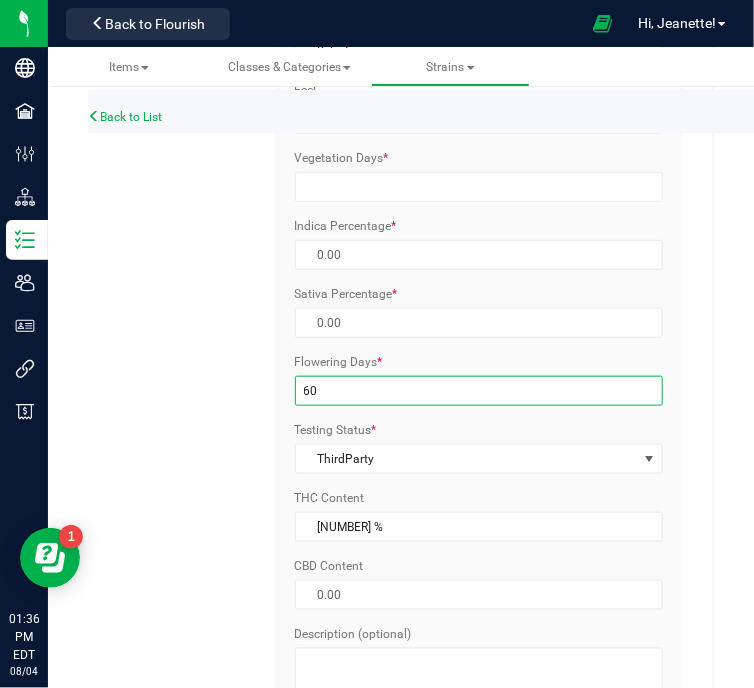 scroll, scrollTop: 332, scrollLeft: 0, axis: vertical 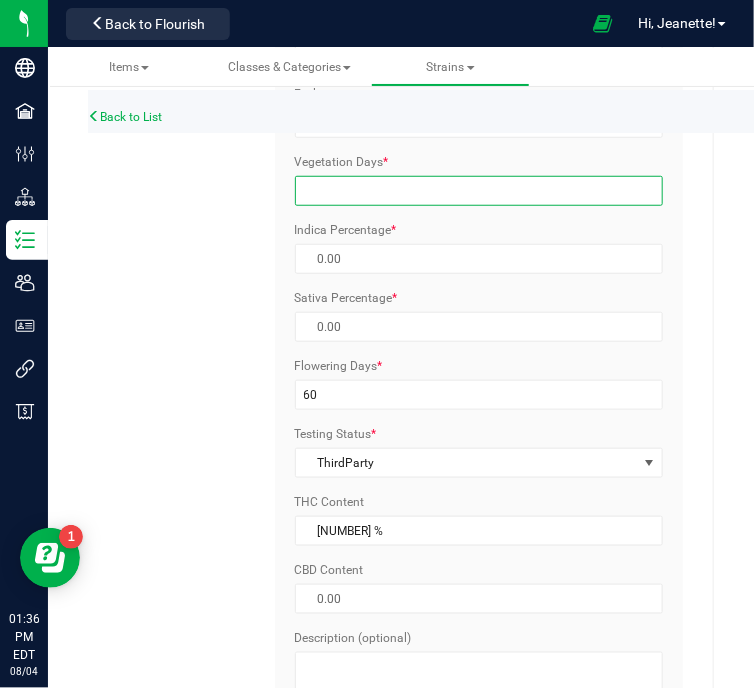 click on "Vegetation Days
*" at bounding box center [479, 191] 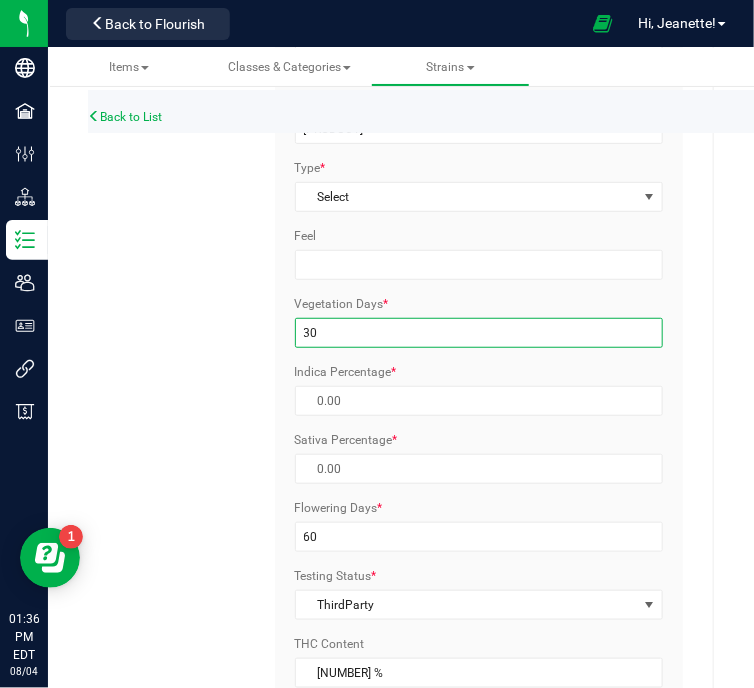 scroll, scrollTop: 143, scrollLeft: 0, axis: vertical 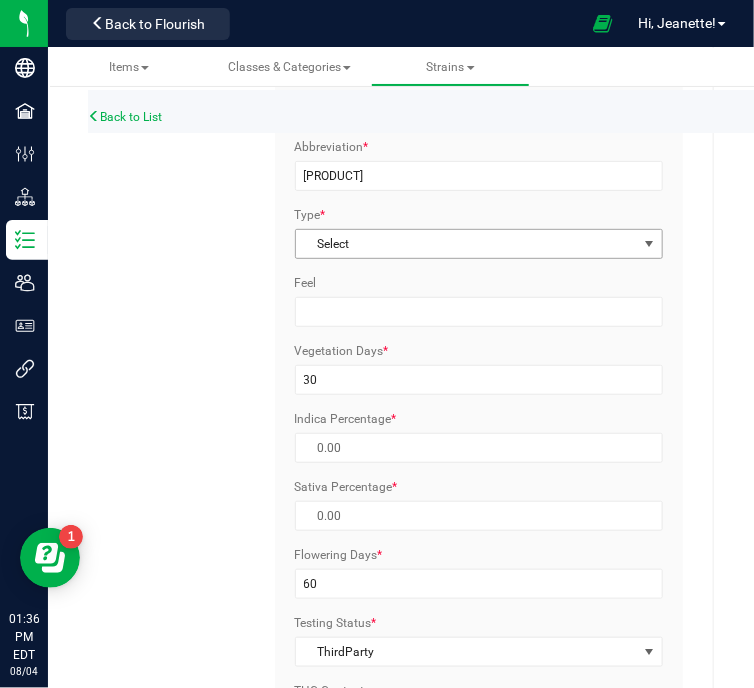 click on "Select" at bounding box center (467, 244) 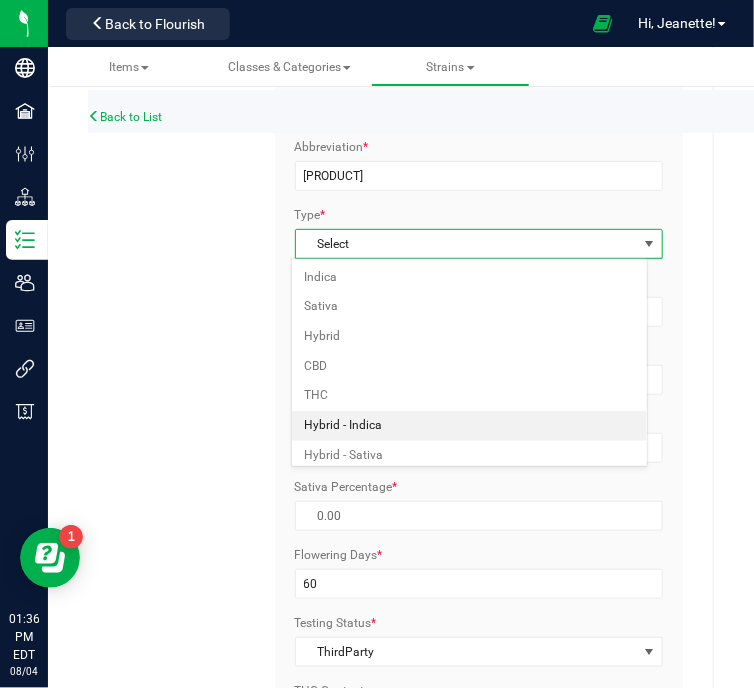 click on "Hybrid - Indica" at bounding box center (470, 426) 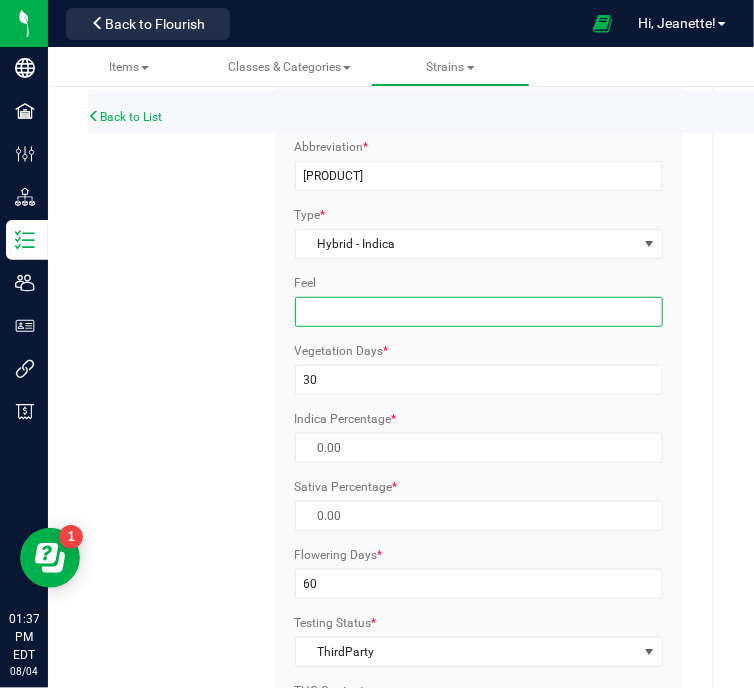 click on "Feel" at bounding box center [479, 312] 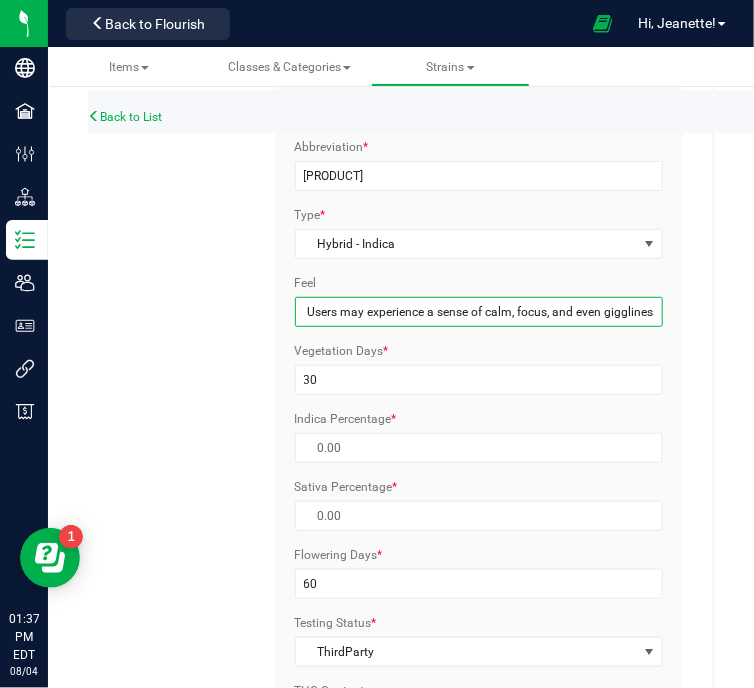 scroll, scrollTop: 0, scrollLeft: 1009, axis: horizontal 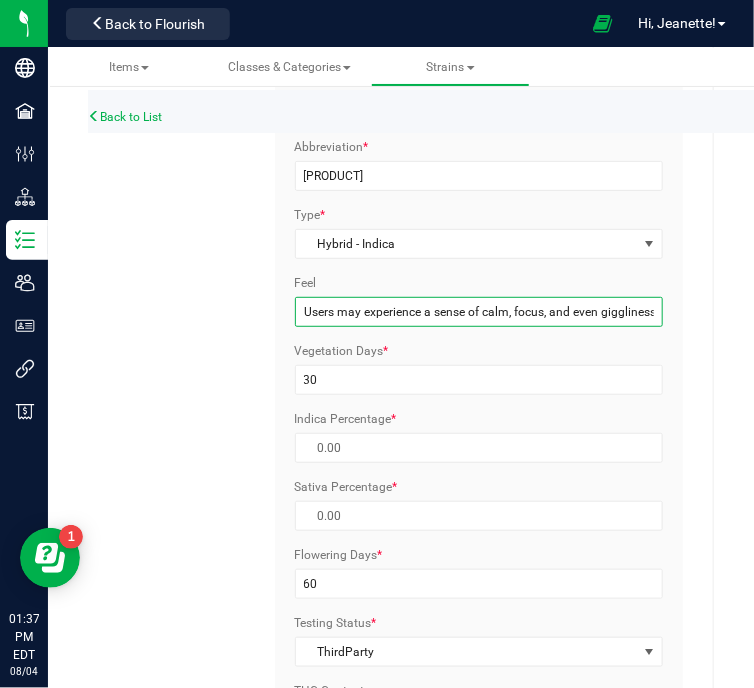 click on "known for its relaxing, happy, and euphoric effects. It's often described as a versatile strain that provides deep physical relaxation while also offering a touch of mental clarity and euphoria. Users may experience a sense of calm, focus, and even giggliness." at bounding box center [479, 312] 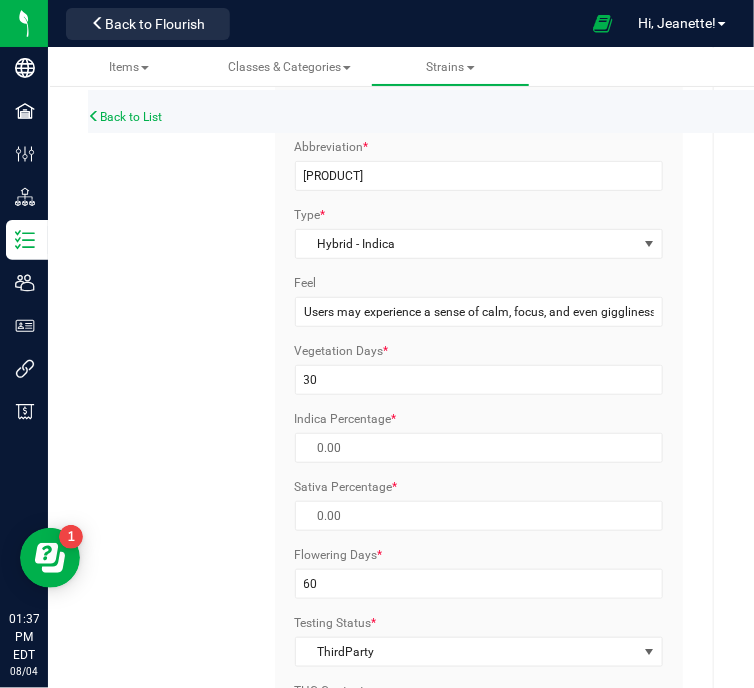 scroll, scrollTop: 0, scrollLeft: 0, axis: both 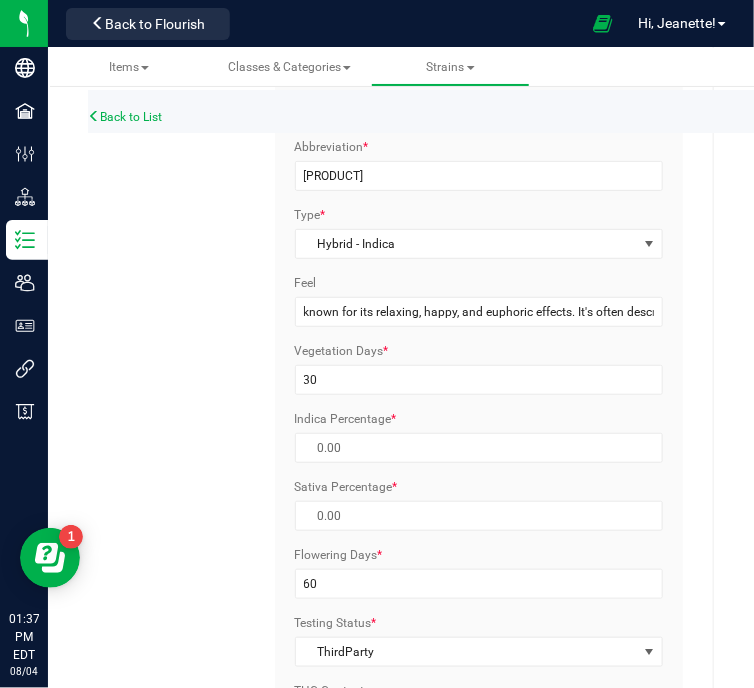 click on "Strain Name
*
[PRODUCT]
Abbreviation
*
[PRODUCT]
Type
*
Hybrid - Indica Select Indica Sativa Hybrid CBD THC Hybrid - Indica Hybrid - Sativa
Feel" at bounding box center (479, 206) 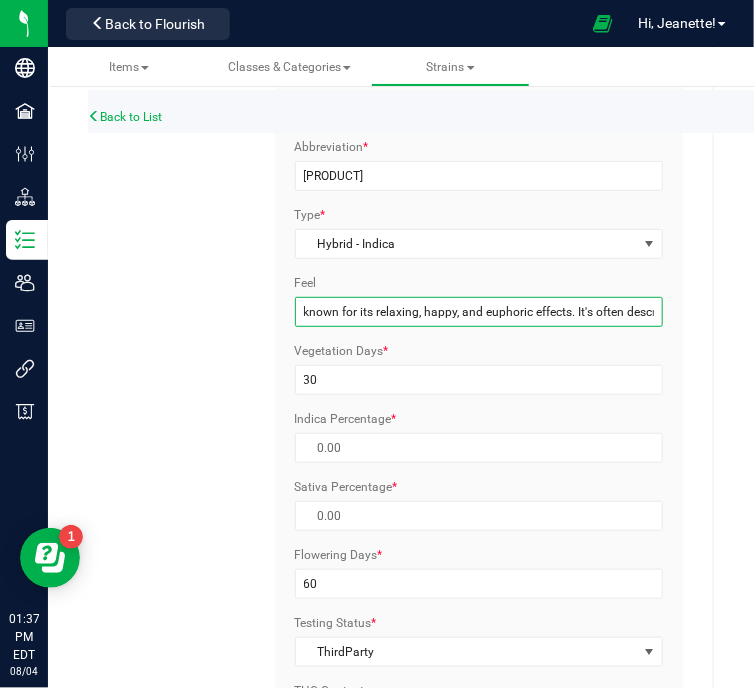 click on "known for its relaxing, happy, and euphoric effects. It's often described as a versatile strain that provides deep physical relaxation while also offering a touch of mental clarity and euphoria. Users may experience a sense of calm, focus, and even giggliness." at bounding box center [479, 312] 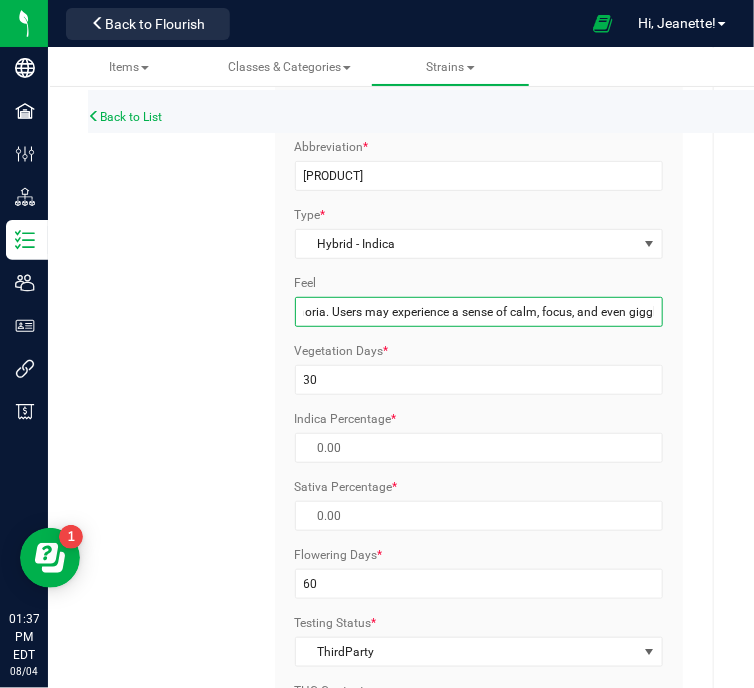 scroll, scrollTop: 0, scrollLeft: 1010, axis: horizontal 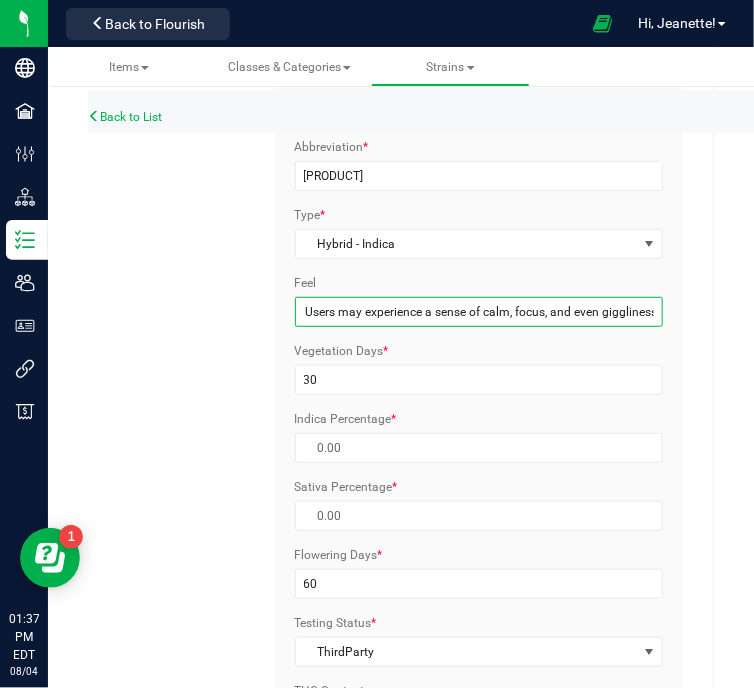 drag, startPoint x: 611, startPoint y: 313, endPoint x: 622, endPoint y: 309, distance: 11.7046995 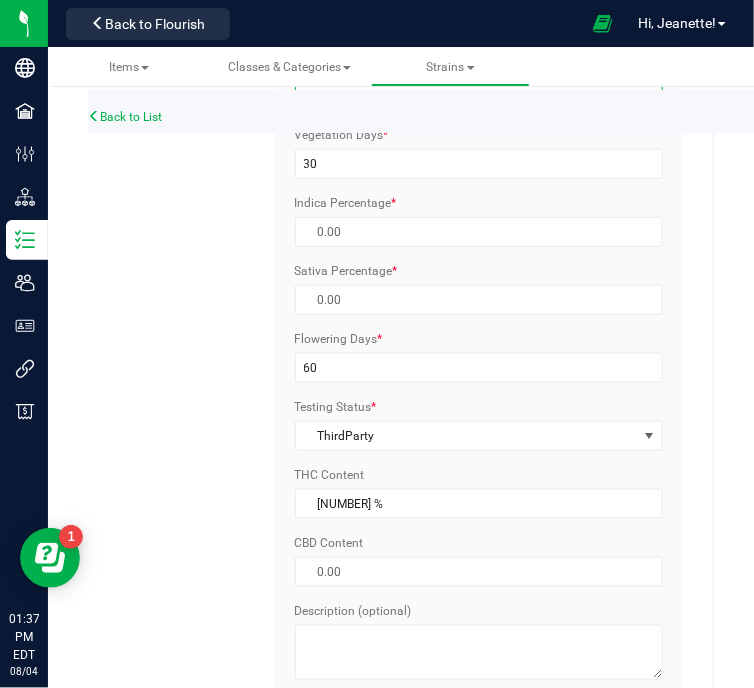 scroll, scrollTop: 444, scrollLeft: 0, axis: vertical 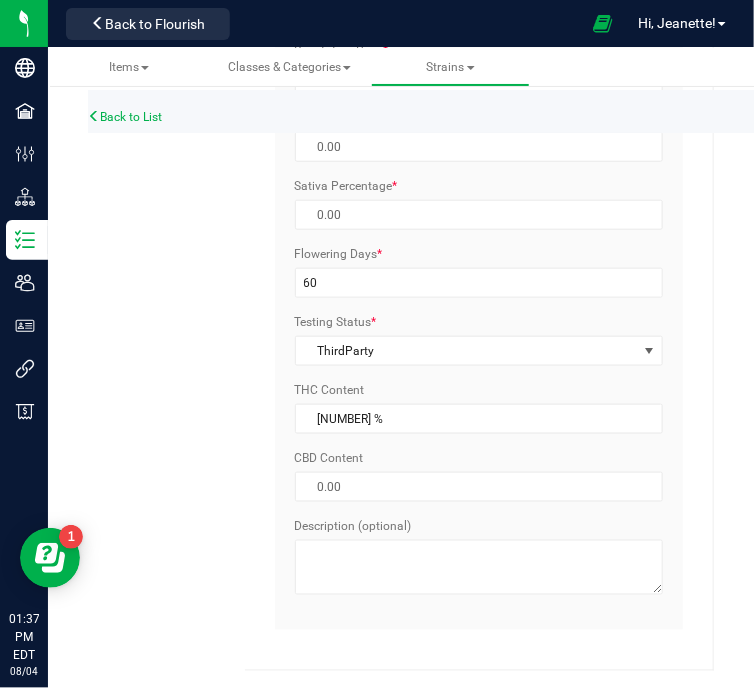type on "Known for its relaxing, happy, and euphoric effects. It's often described as a versatile strain that provides deep physical relaxation while also offering a touch of mental clarity and euphoria. Users may experience a sense of calm, focus, and even giggliness." 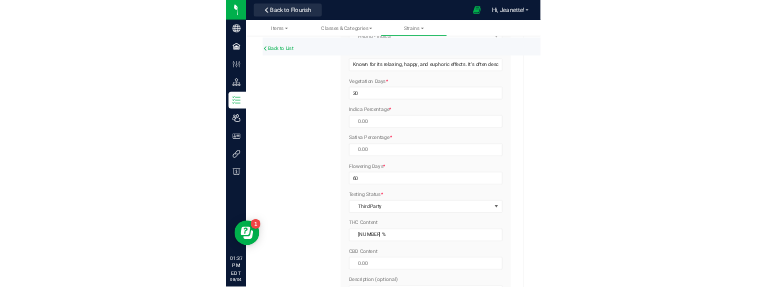 scroll, scrollTop: 237, scrollLeft: 0, axis: vertical 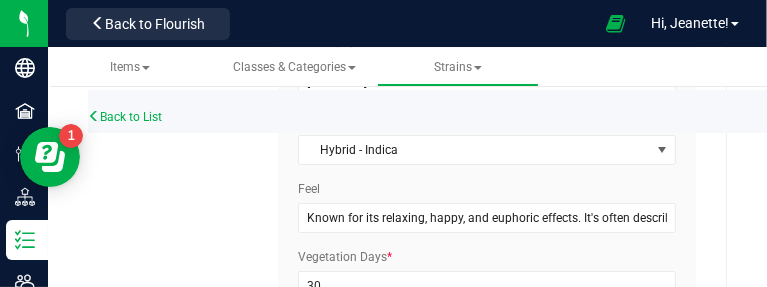 click on "Strain Info
Cancel
Save
Strain Name
*
[PRODUCT]
Abbreviation
*
[PRODUCT]
Type
*
Hybrid - Indica Select Indica Sativa Hybrid CBD THC Hybrid - Indica Hybrid - Sativa
* [NUMBER] * * *" at bounding box center [407, 384] 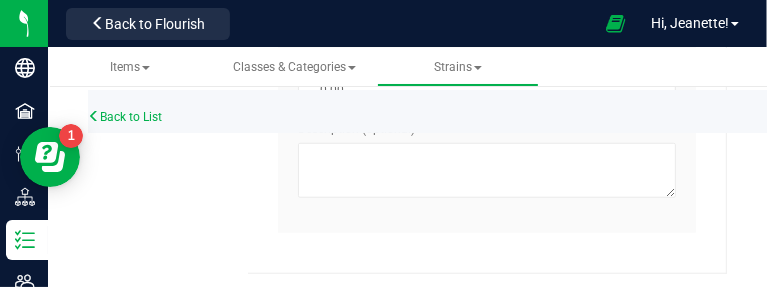 scroll, scrollTop: 844, scrollLeft: 0, axis: vertical 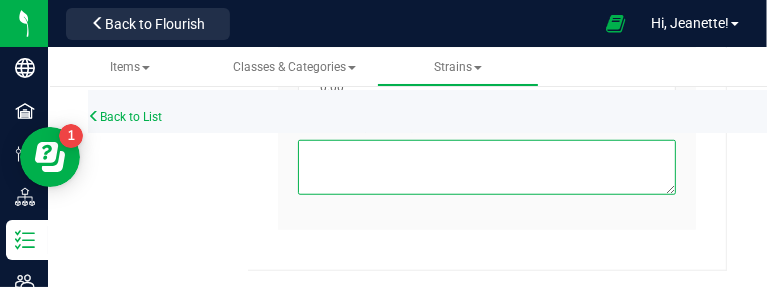 click on "Description (optional)" at bounding box center [487, 167] 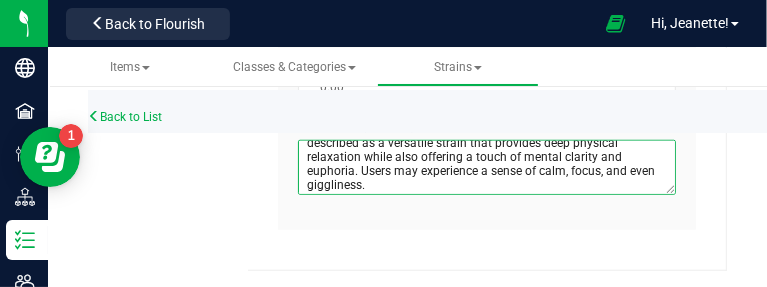 scroll, scrollTop: 4, scrollLeft: 0, axis: vertical 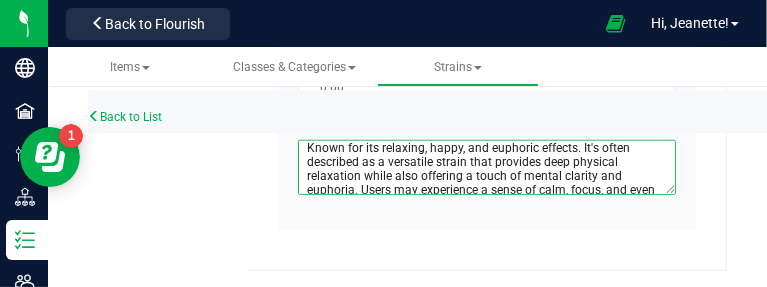 click on "Known for its relaxing, happy, and euphoric effects. It's often described as a versatile strain that provides deep physical relaxation while also offering a touch of mental clarity and euphoria. Users may experience a sense of calm, focus, and even giggliness." at bounding box center (487, 167) 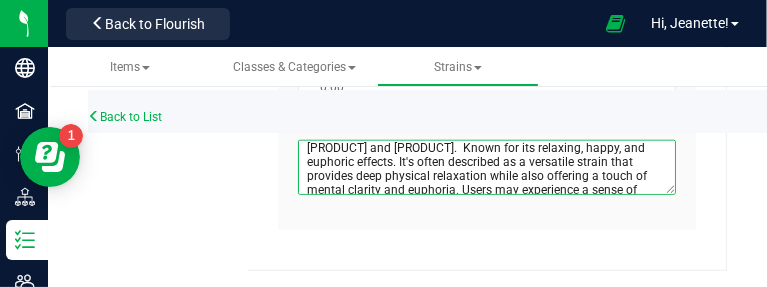 click on "[PRODUCT] and [PRODUCT].  Known for its relaxing, happy, and euphoric effects. It's often described as a versatile strain that provides deep physical relaxation while also offering a touch of mental clarity and euphoria. Users may experience a sense of calm, focus, and even giggliness." at bounding box center [487, 167] 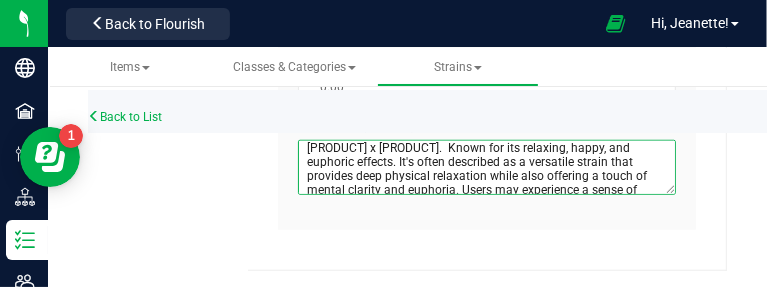 click on "[PRODUCT] x [PRODUCT].  Known for its relaxing, happy, and euphoric effects. It's often described as a versatile strain that provides deep physical relaxation while also offering a touch of mental clarity and euphoria. Users may experience a sense of calm, focus, and even giggliness." at bounding box center [487, 167] 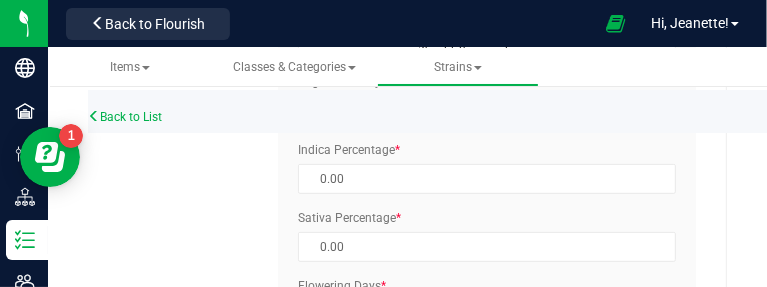scroll, scrollTop: 408, scrollLeft: 0, axis: vertical 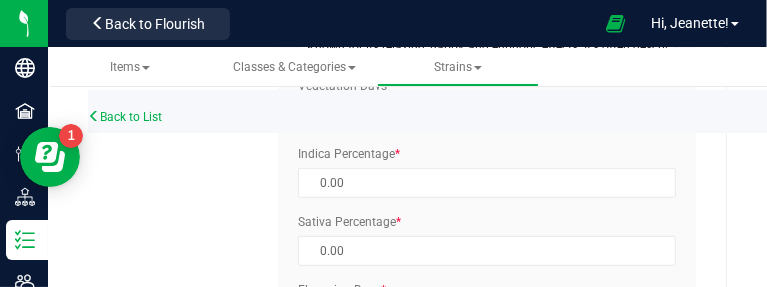type on "[BRAND] created [STRAIN] x [STRAIN].  Known for its relaxing, happy, and euphoric effects. It's often described as a versatile strain that provides deep physical relaxation while also offering a touch of mental clarity and euphoria. Users may experience a sense of calm, focus, and even giggliness." 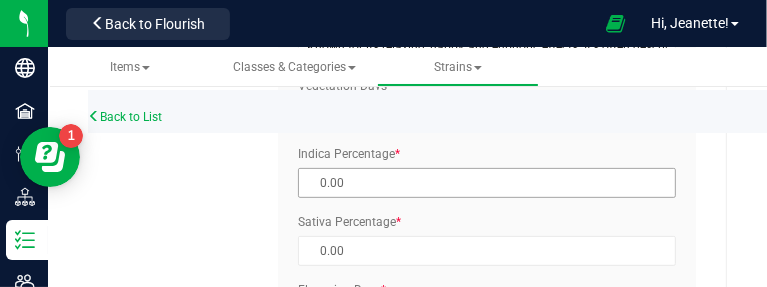 click at bounding box center (487, 183) 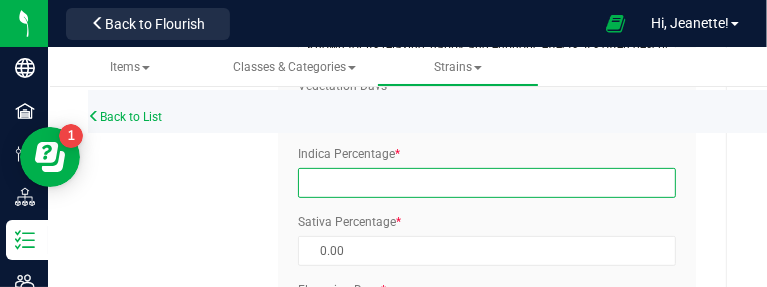 type on "7" 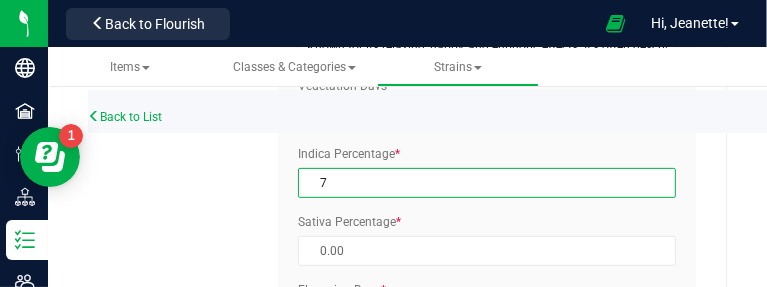 type on "93.00 %" 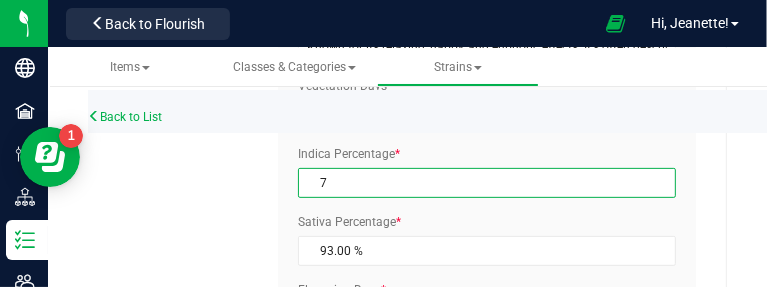 type on "70" 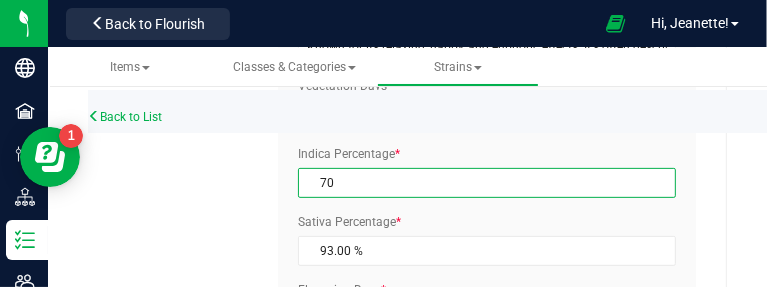 type on "30.00 %" 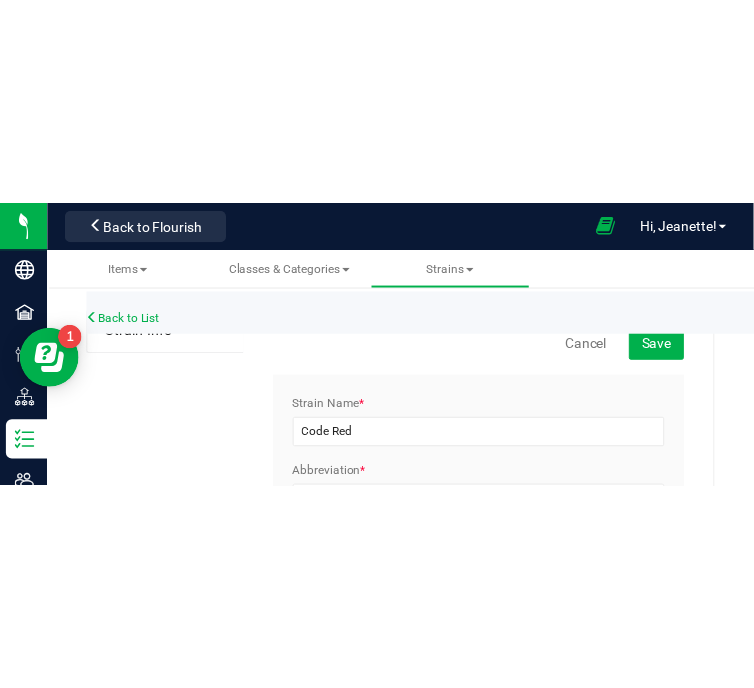 scroll, scrollTop: 6, scrollLeft: 0, axis: vertical 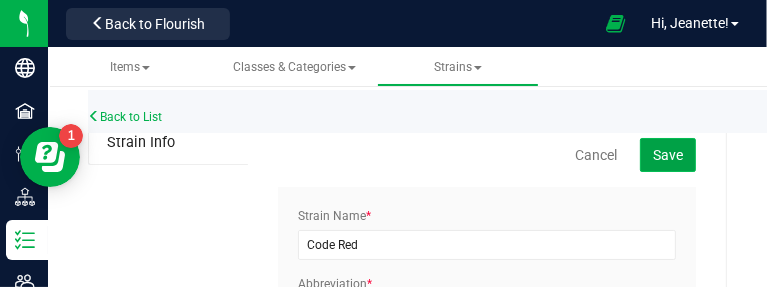 type on "70.00 %" 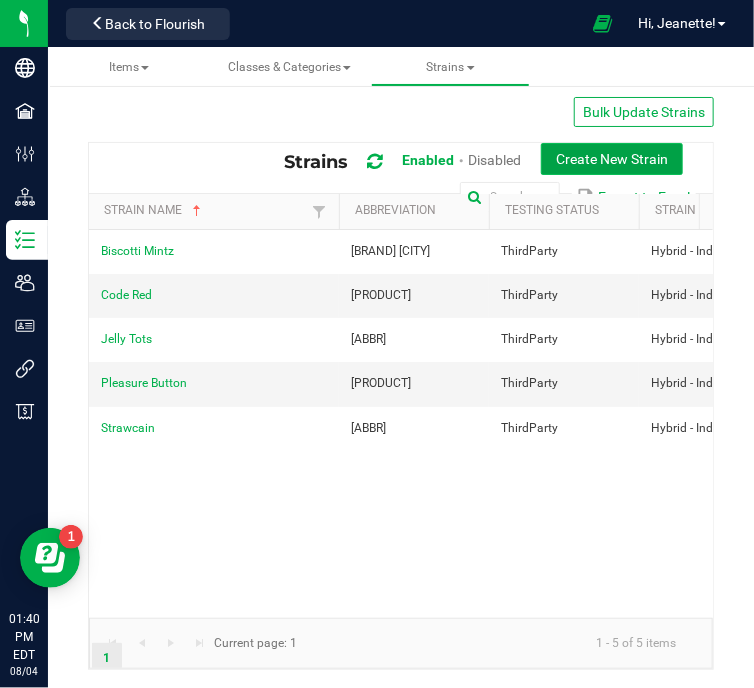click on "Create New Strain" at bounding box center [612, 159] 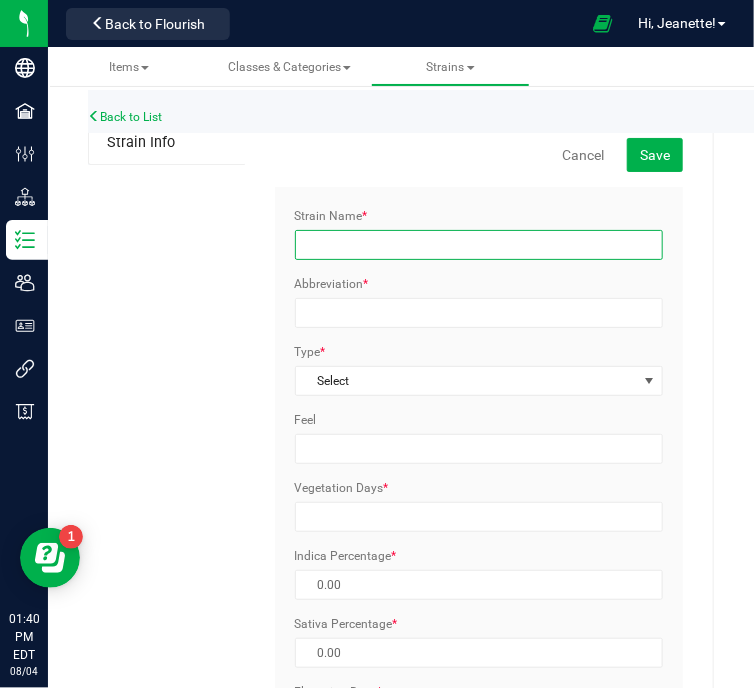 click on "Strain Name
*" at bounding box center [479, 245] 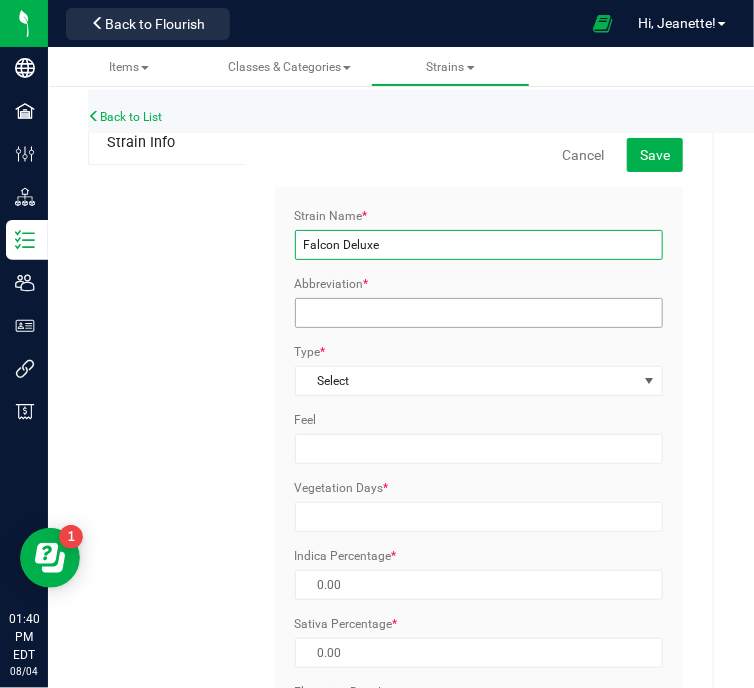 type on "Falcon Deluxe" 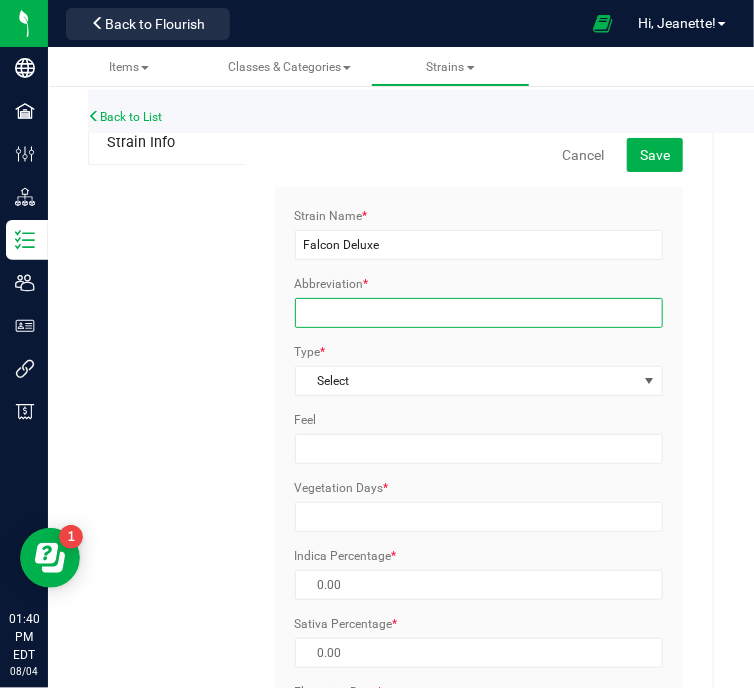 click on "Abbreviation
*" at bounding box center [479, 313] 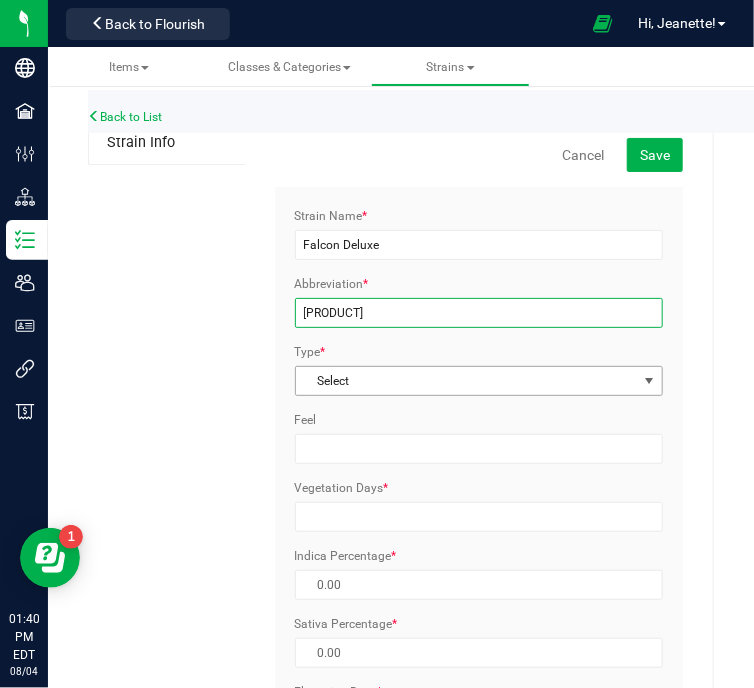 type on "[PRODUCT]" 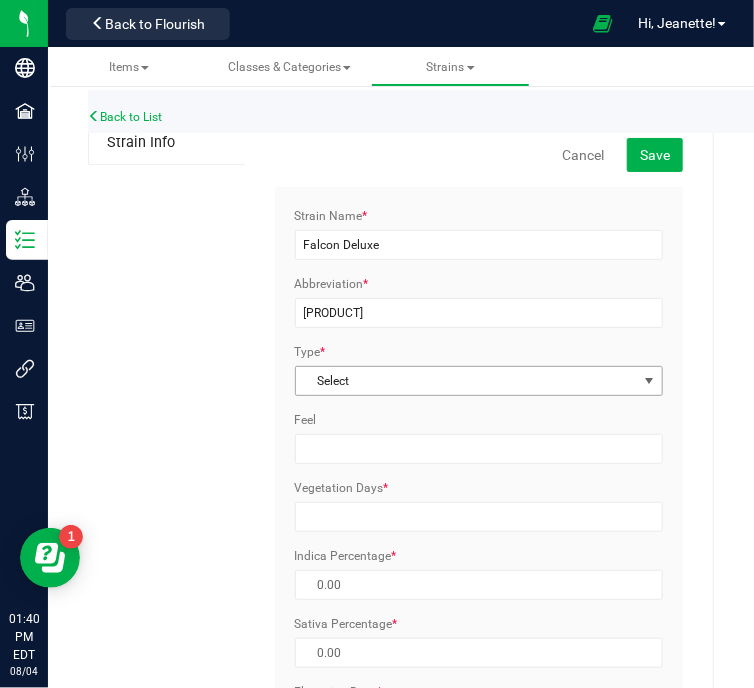 click on "Select" at bounding box center [467, 381] 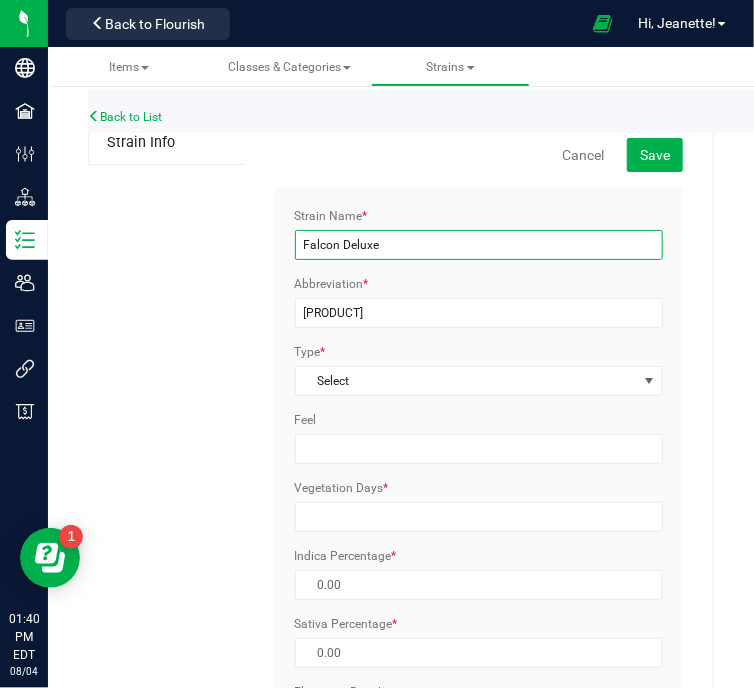 drag, startPoint x: 412, startPoint y: 251, endPoint x: 224, endPoint y: 251, distance: 188 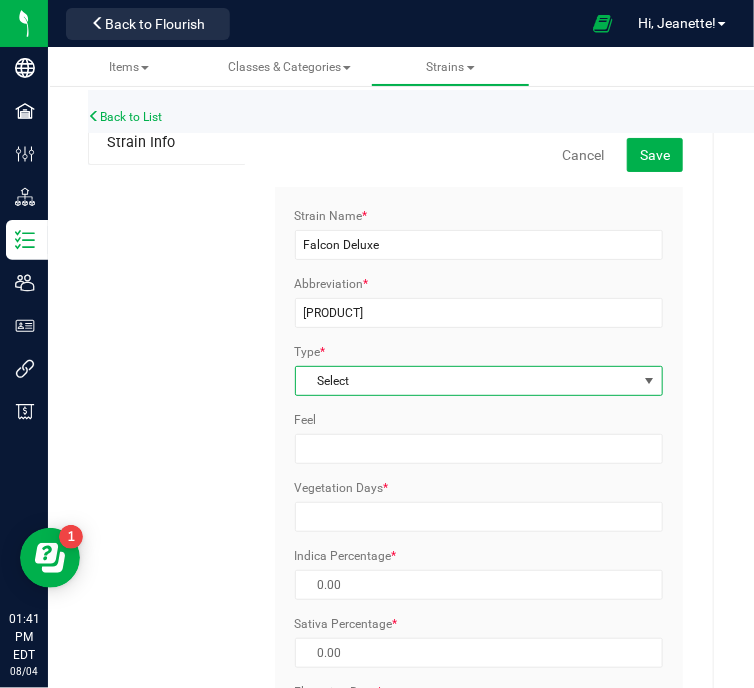 drag, startPoint x: 32, startPoint y: 15, endPoint x: 498, endPoint y: 375, distance: 588.8599 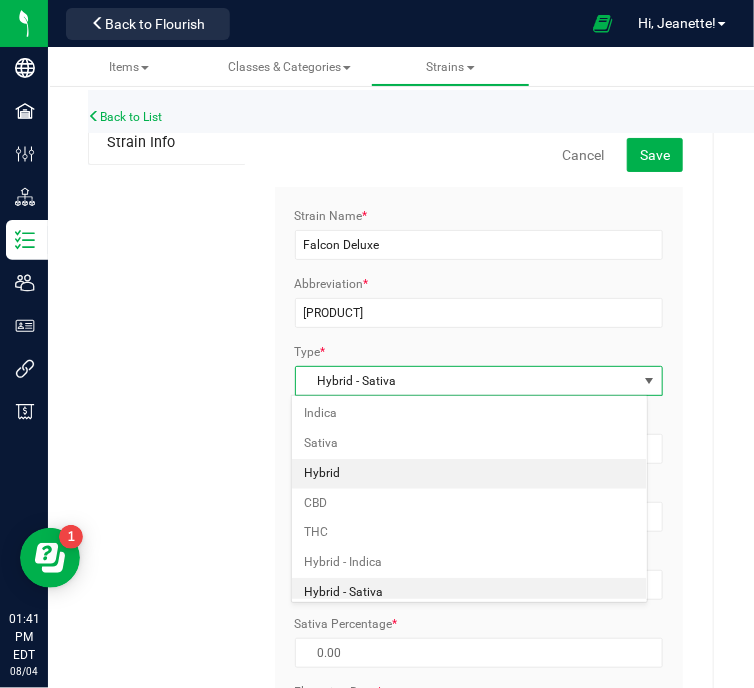 scroll, scrollTop: 4, scrollLeft: 0, axis: vertical 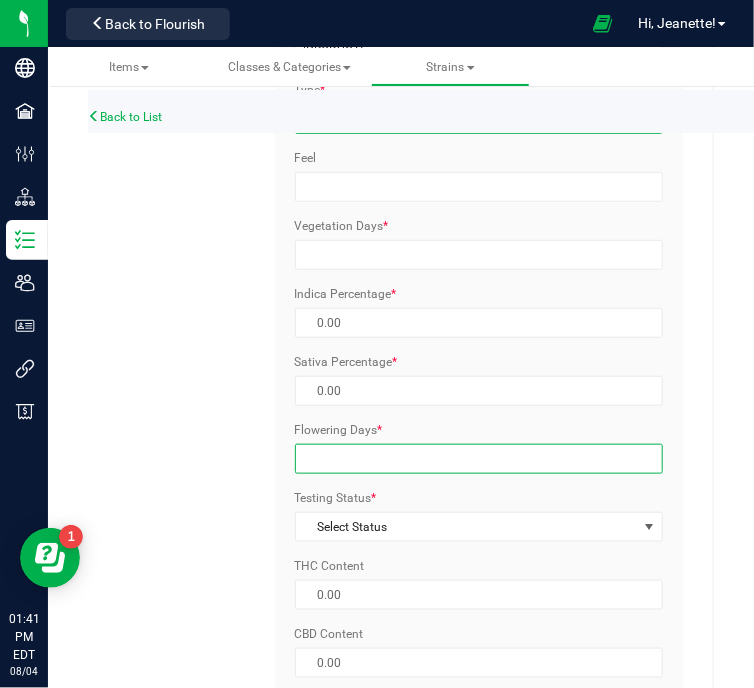 click on "Flowering Days
*" at bounding box center [479, 459] 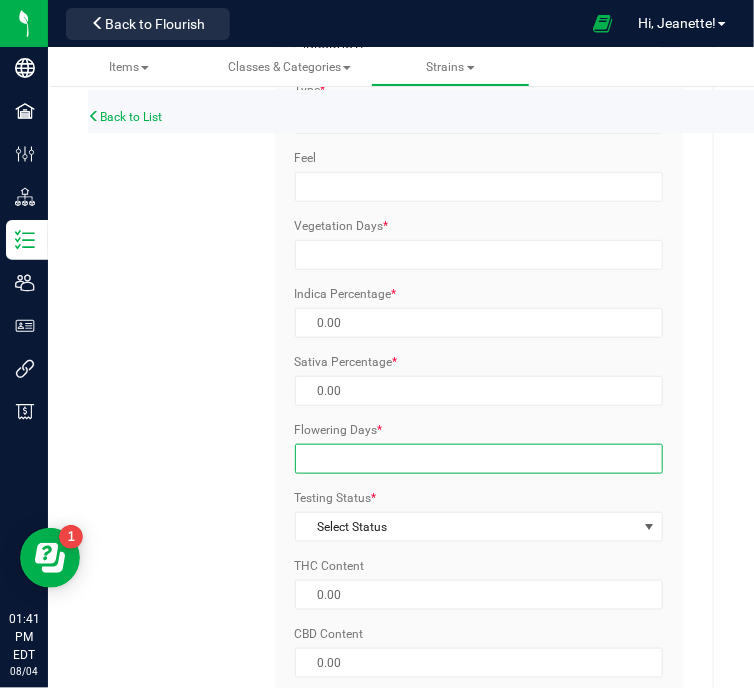 type on "60" 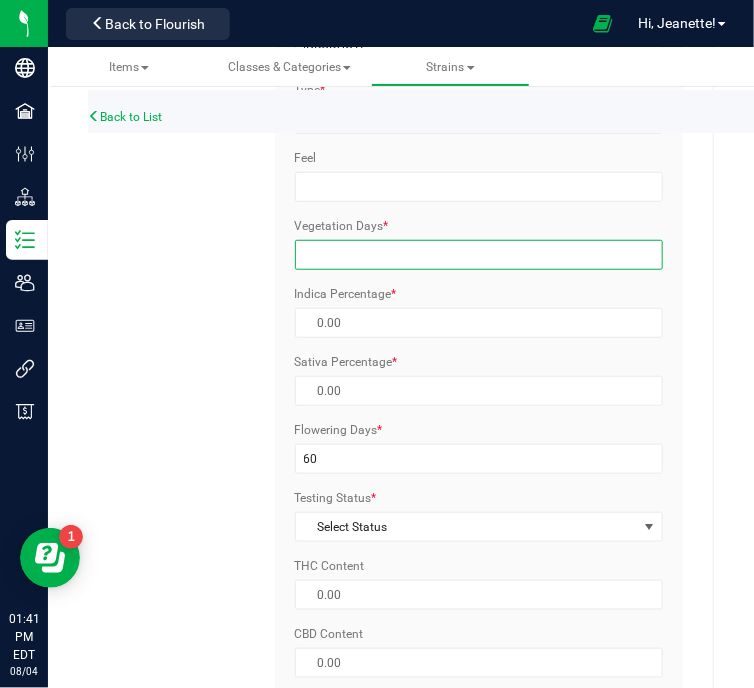 click on "Vegetation Days
*" at bounding box center (479, 255) 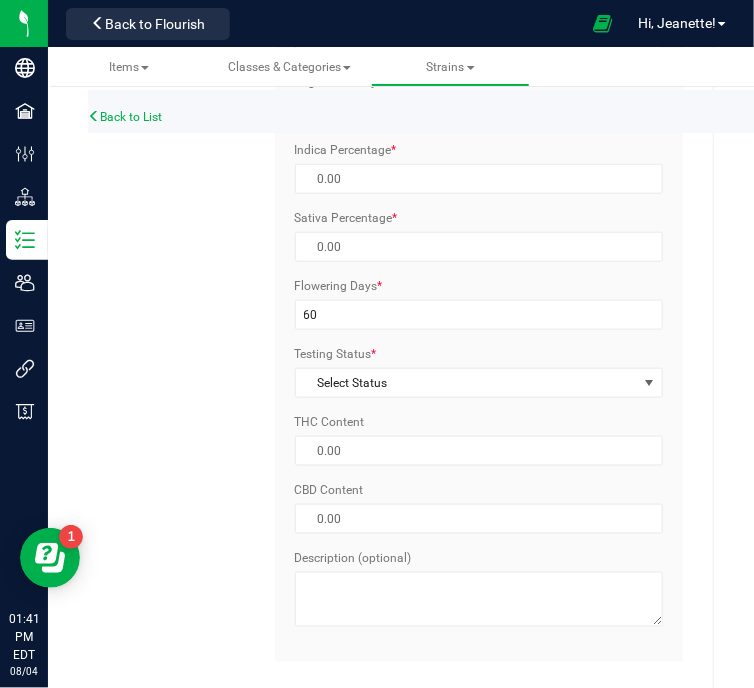 scroll, scrollTop: 429, scrollLeft: 0, axis: vertical 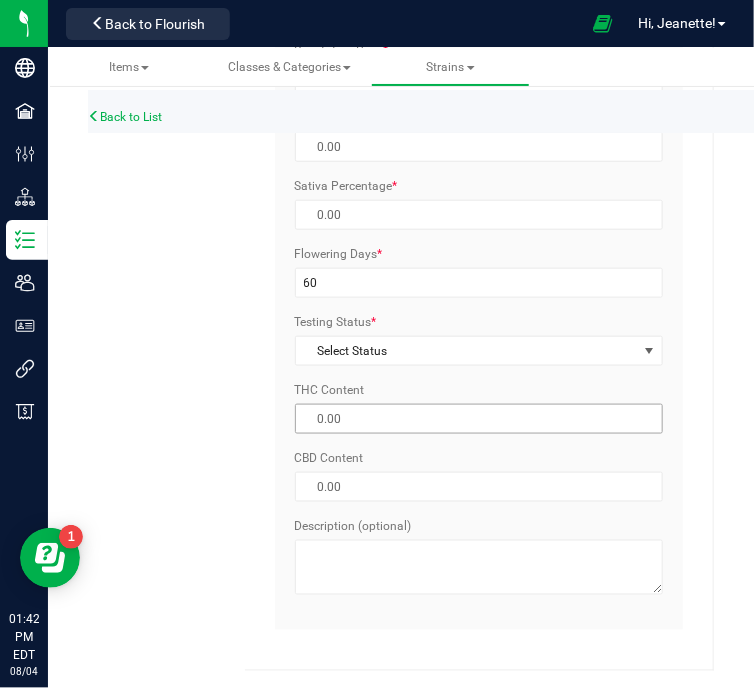 click at bounding box center (479, 419) 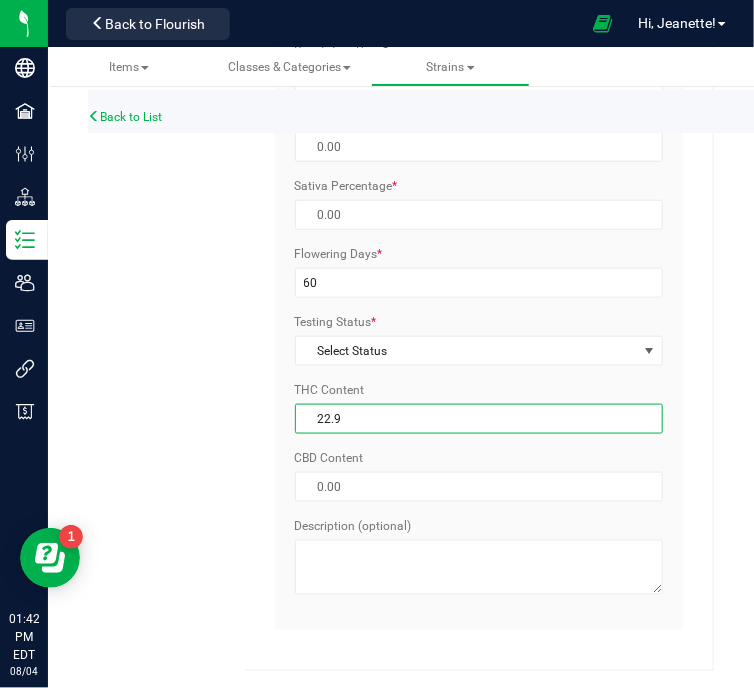 type on "[NUMBER]" 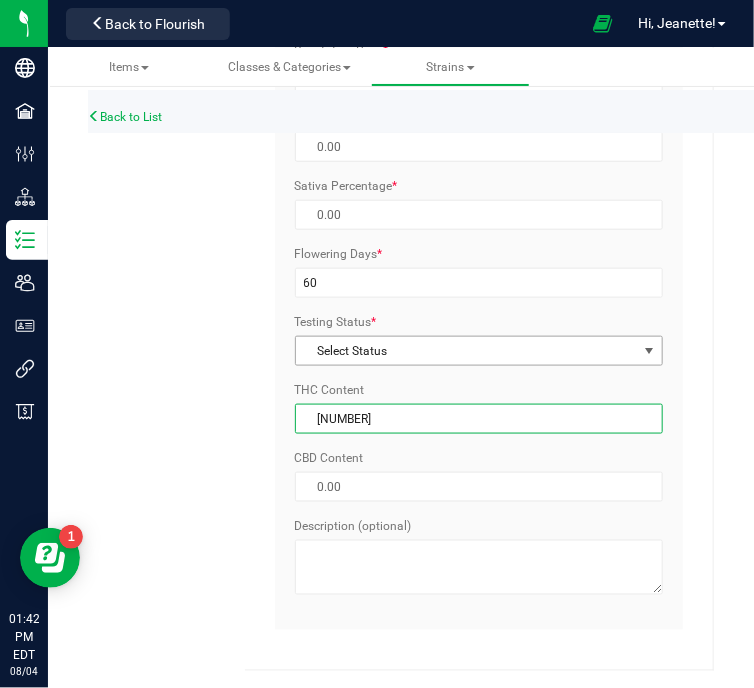 type on "[NUMBER] %" 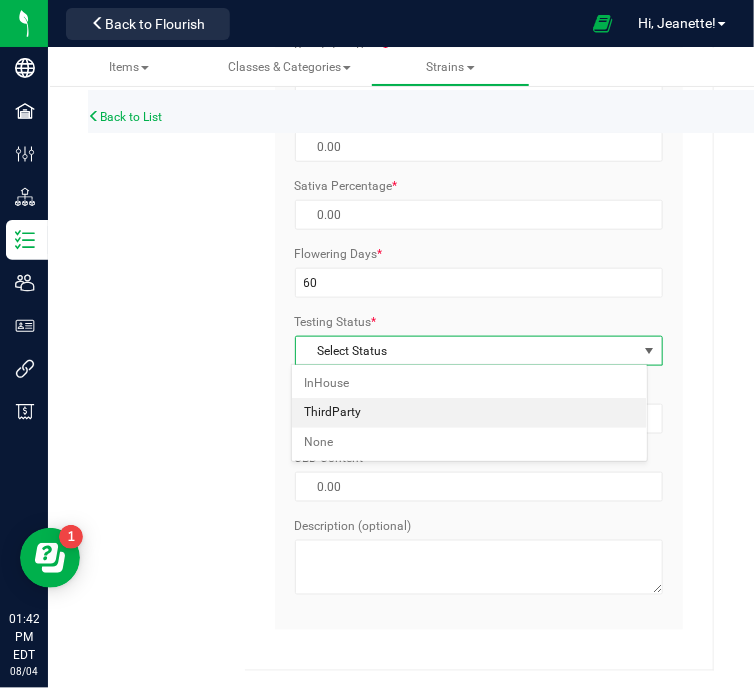 click on "ThirdParty" at bounding box center (470, 413) 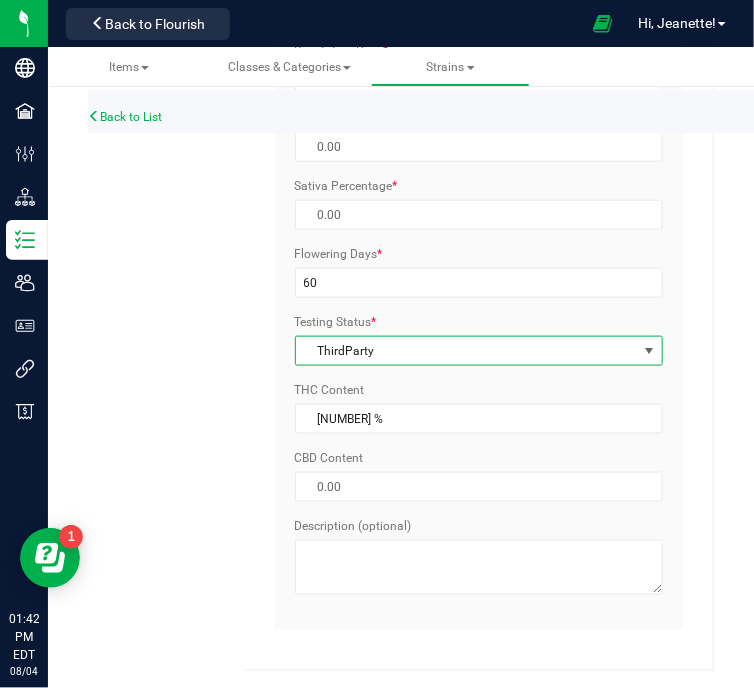 click on "Description (optional)" at bounding box center (479, 556) 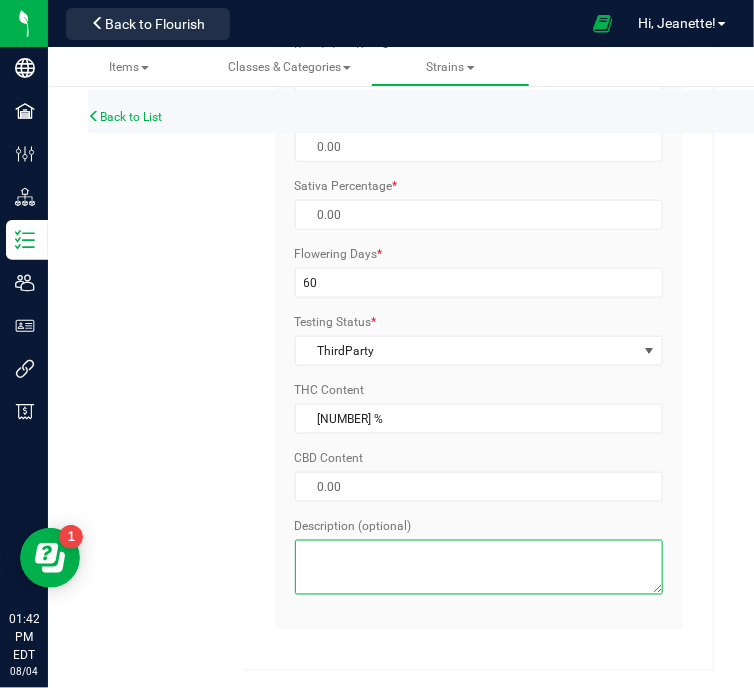 click on "Description (optional)" at bounding box center (479, 567) 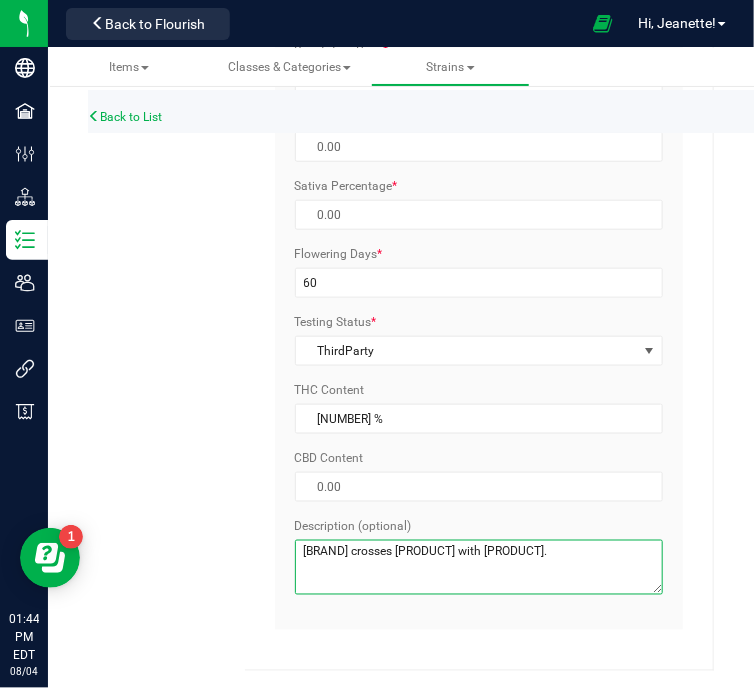 drag, startPoint x: 580, startPoint y: 550, endPoint x: 377, endPoint y: 548, distance: 203.00986 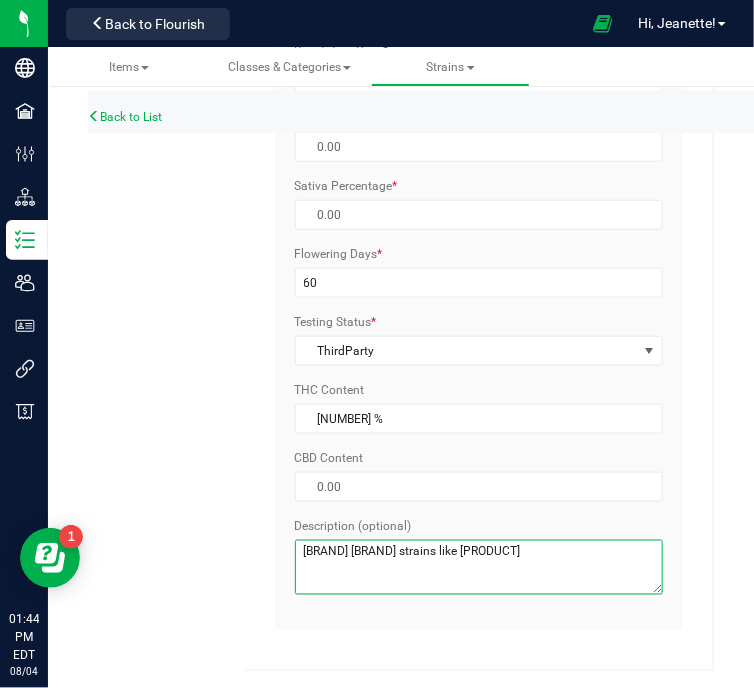 drag, startPoint x: 456, startPoint y: 553, endPoint x: 382, endPoint y: 555, distance: 74.02702 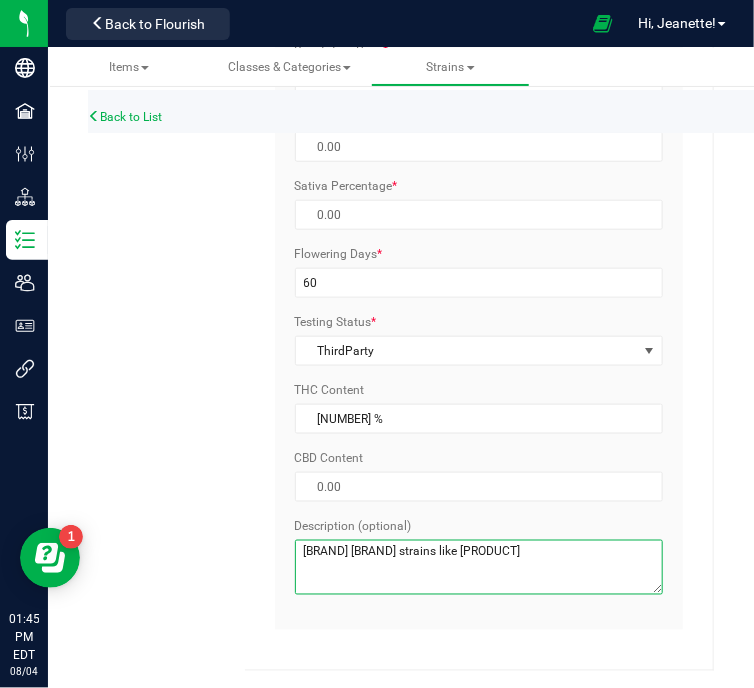 drag, startPoint x: 512, startPoint y: 551, endPoint x: 381, endPoint y: 546, distance: 131.09538 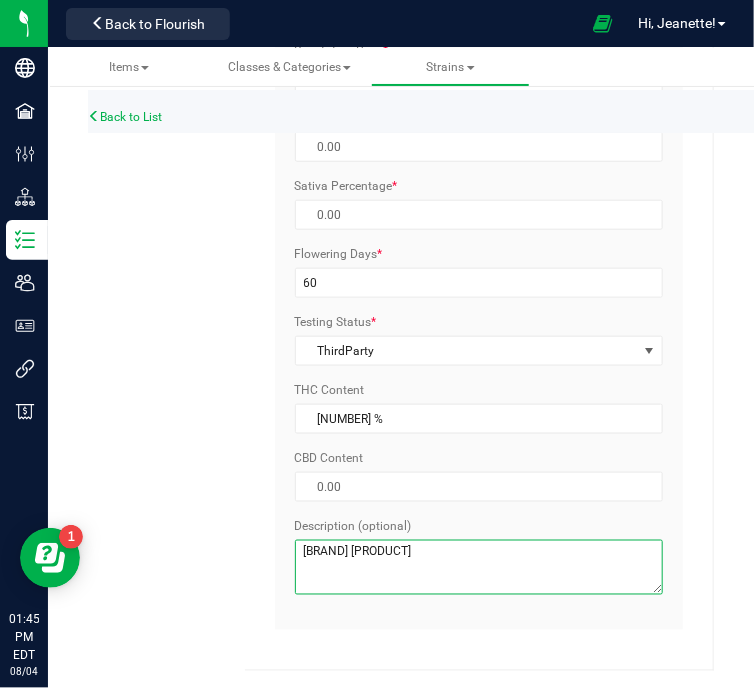 click on "[BRAND] [PRODUCT]" at bounding box center [479, 567] 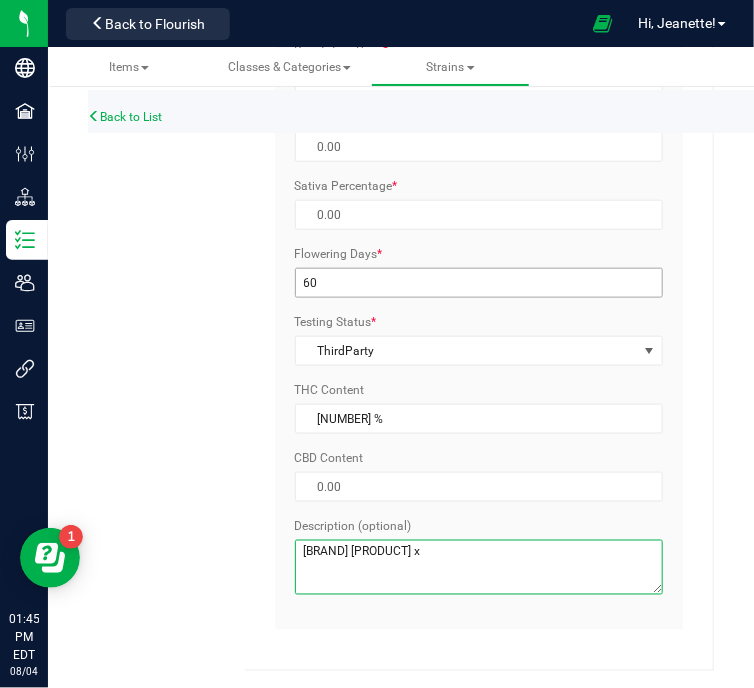 paste on "[PRODUCT]" 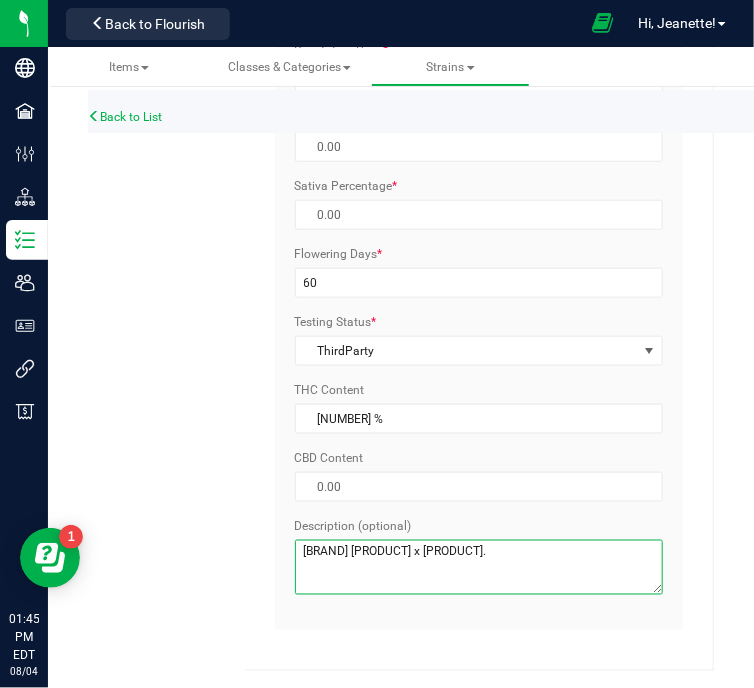 type on "[BRAND] [PRODUCT] x [PRODUCT]." 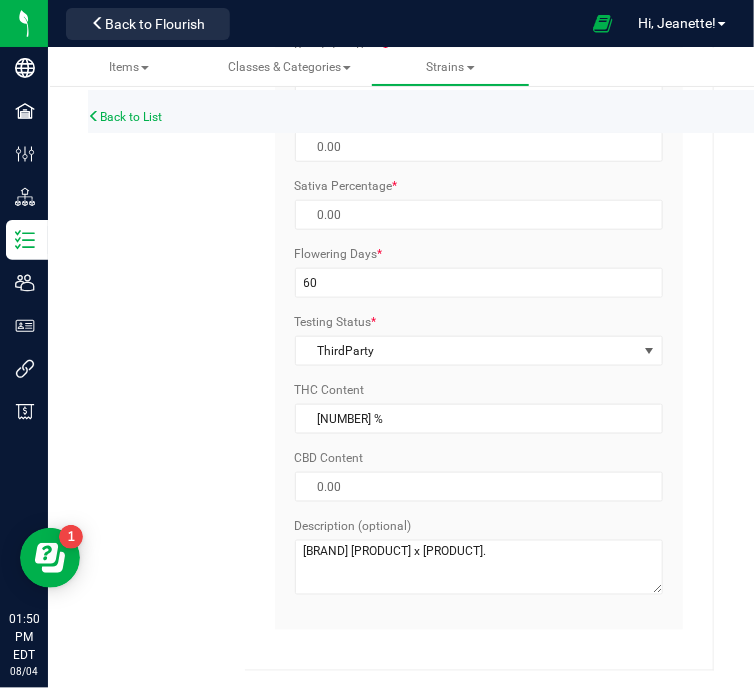 click on "Strain Info
Cancel
Save
Strain Name
*
[PRODUCT]
Abbreviation
*
[ABBR]
Type
*
Hybrid - Indica Select Indica Sativa Hybrid CBD THC Hybrid - Indica Hybrid - Sativa
*" at bounding box center (401, 177) 